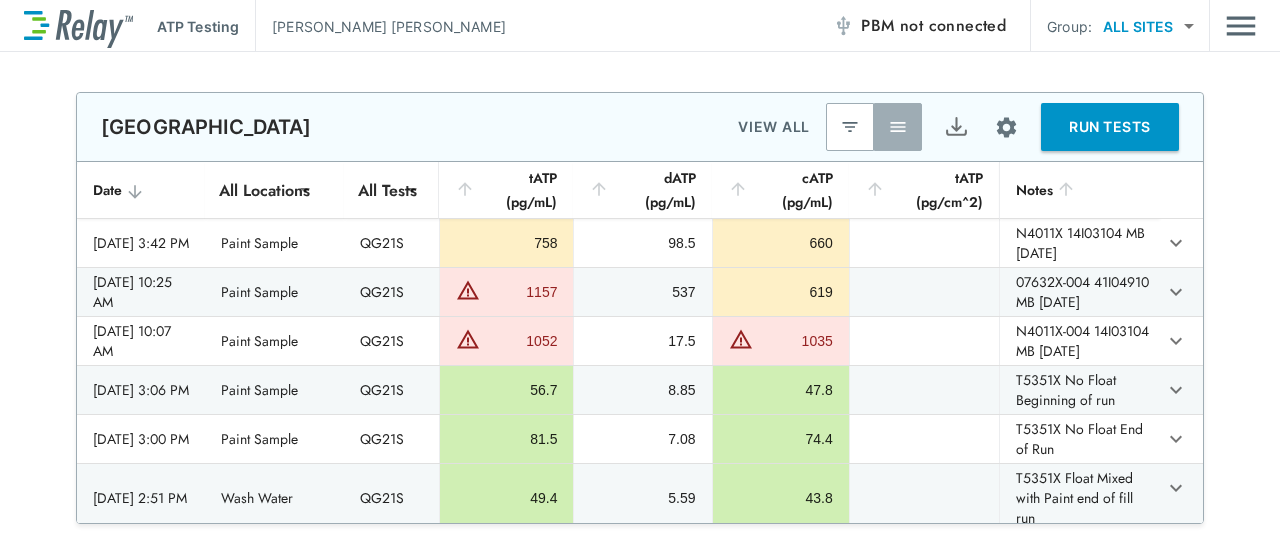 scroll, scrollTop: 0, scrollLeft: 0, axis: both 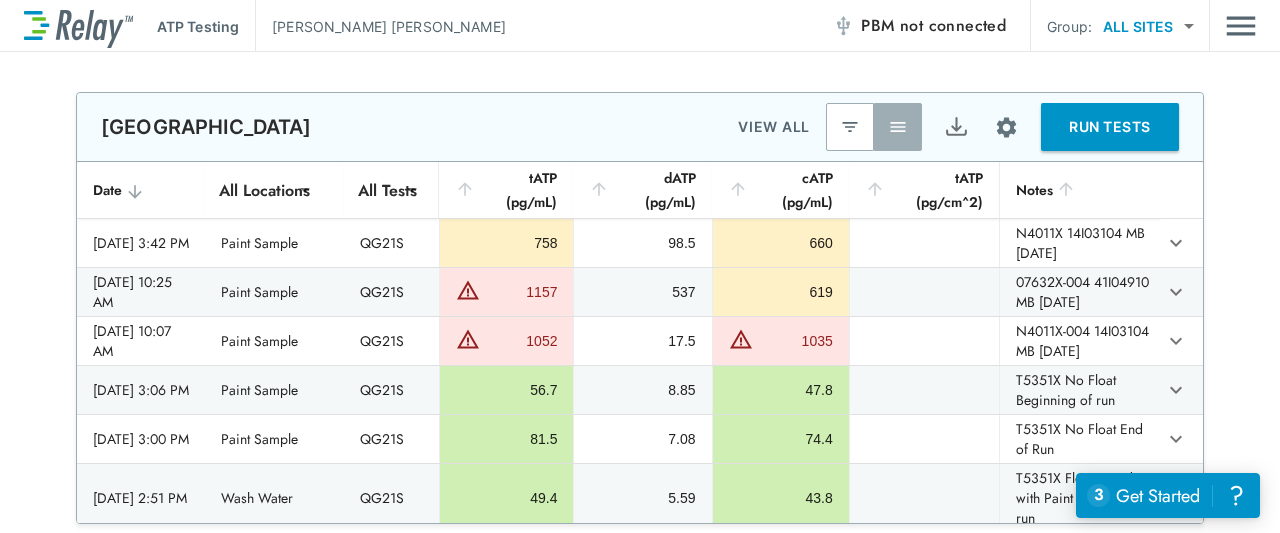 click on "RUN TESTS" at bounding box center (1110, 127) 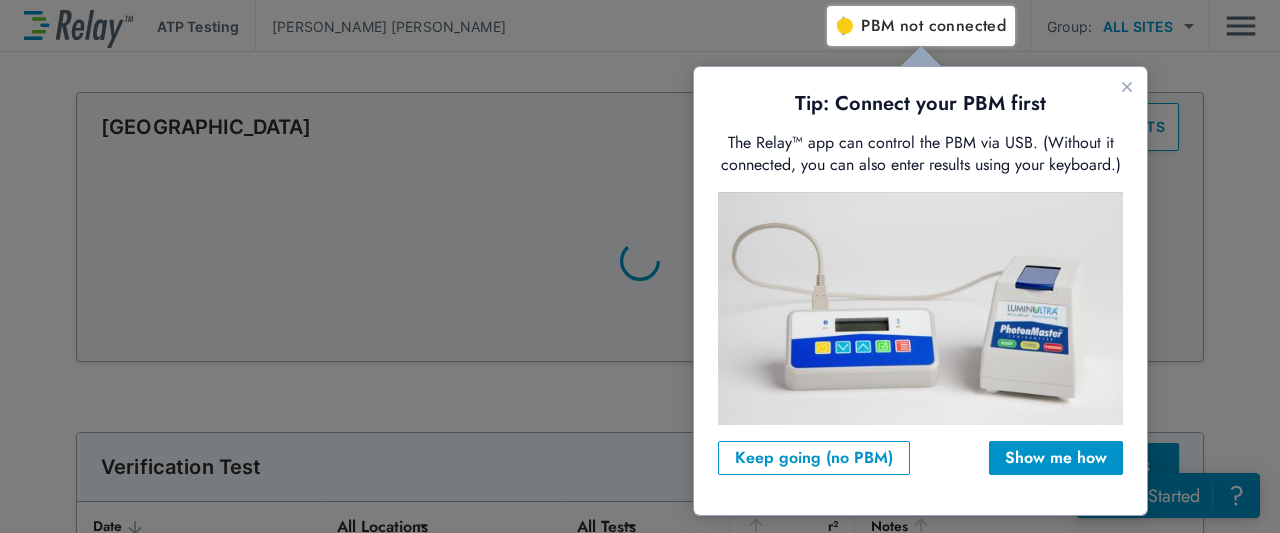 scroll, scrollTop: 0, scrollLeft: 0, axis: both 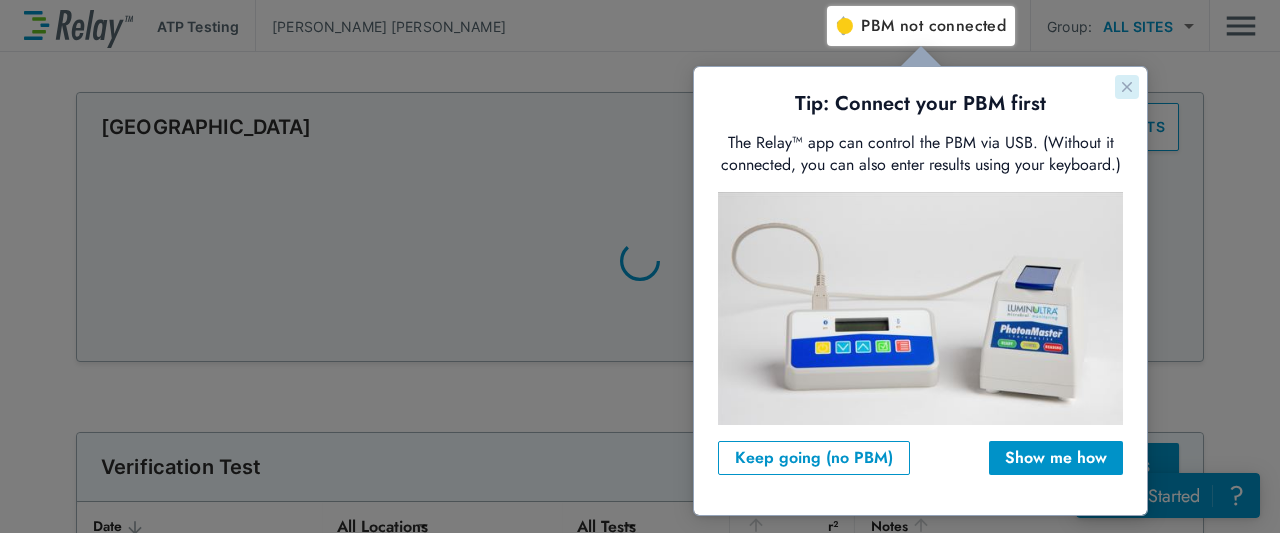 click 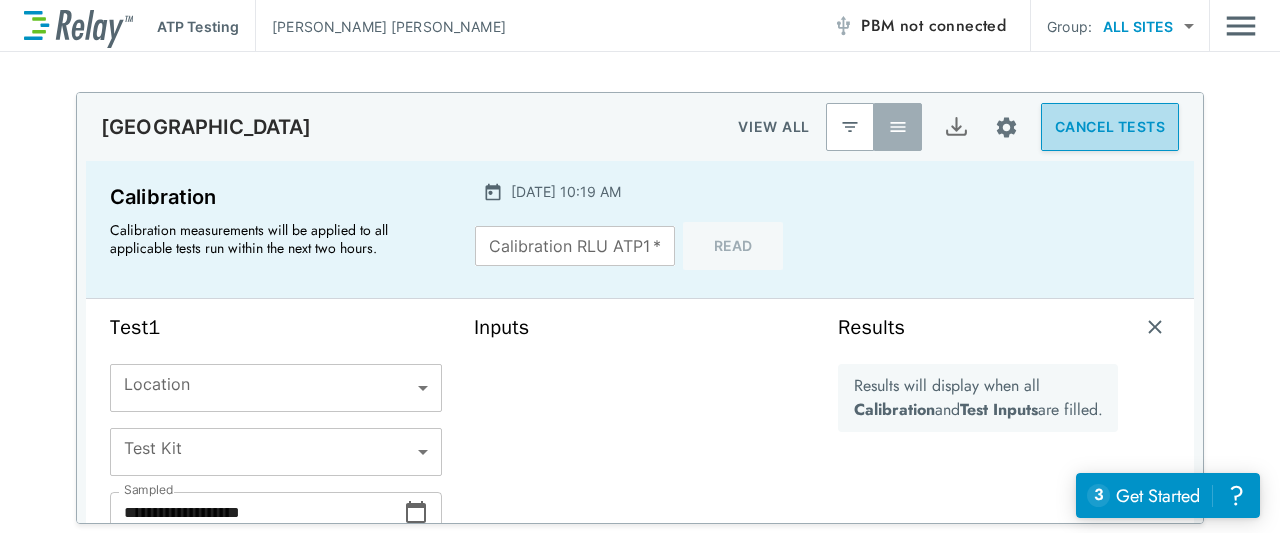 click on "CANCEL TESTS" at bounding box center (1110, 127) 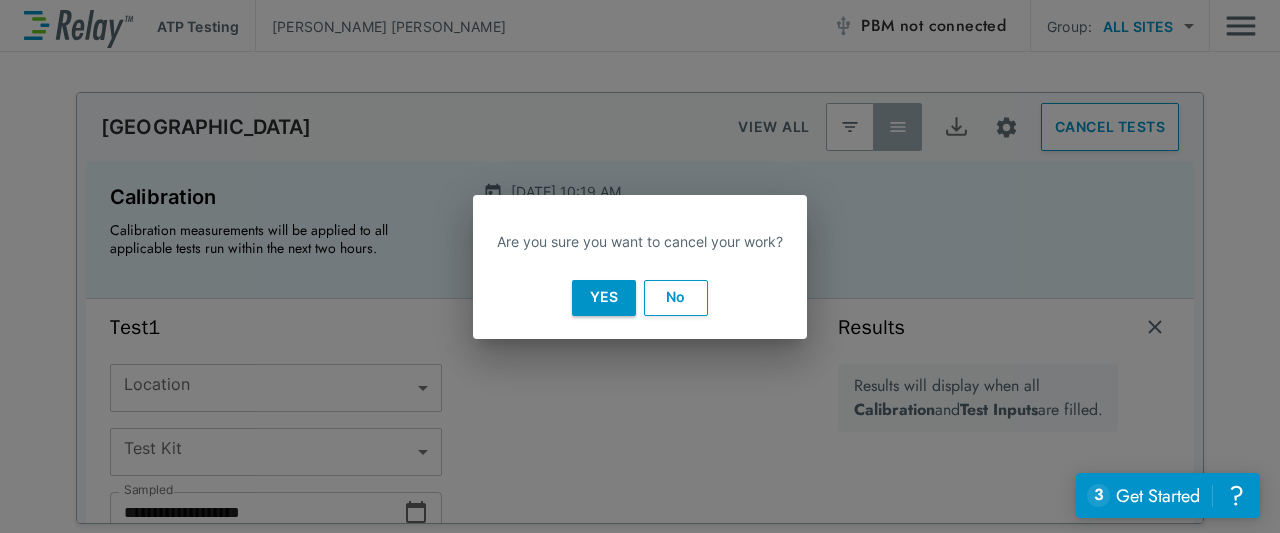 click on "Yes" at bounding box center [604, 298] 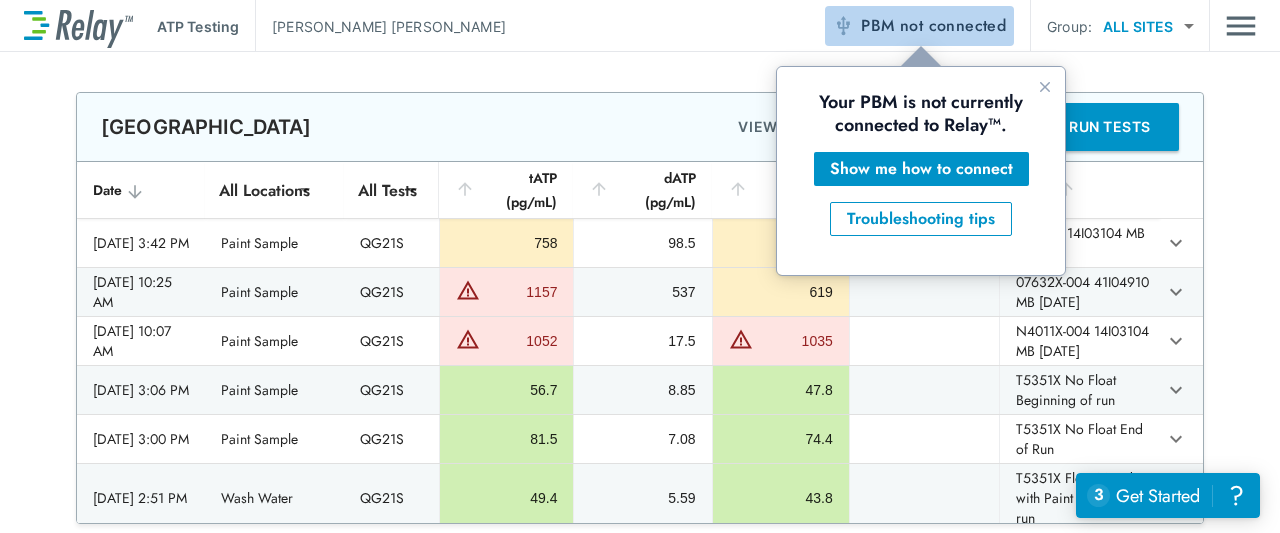click on "PBM   not connected" at bounding box center [933, 26] 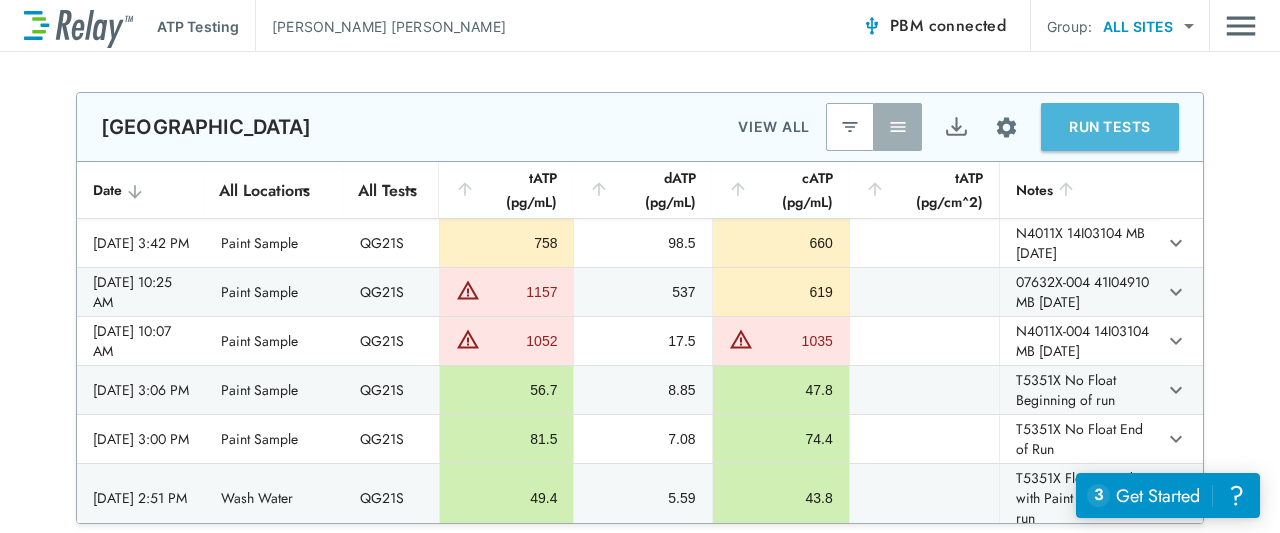 click on "RUN TESTS" at bounding box center [1110, 127] 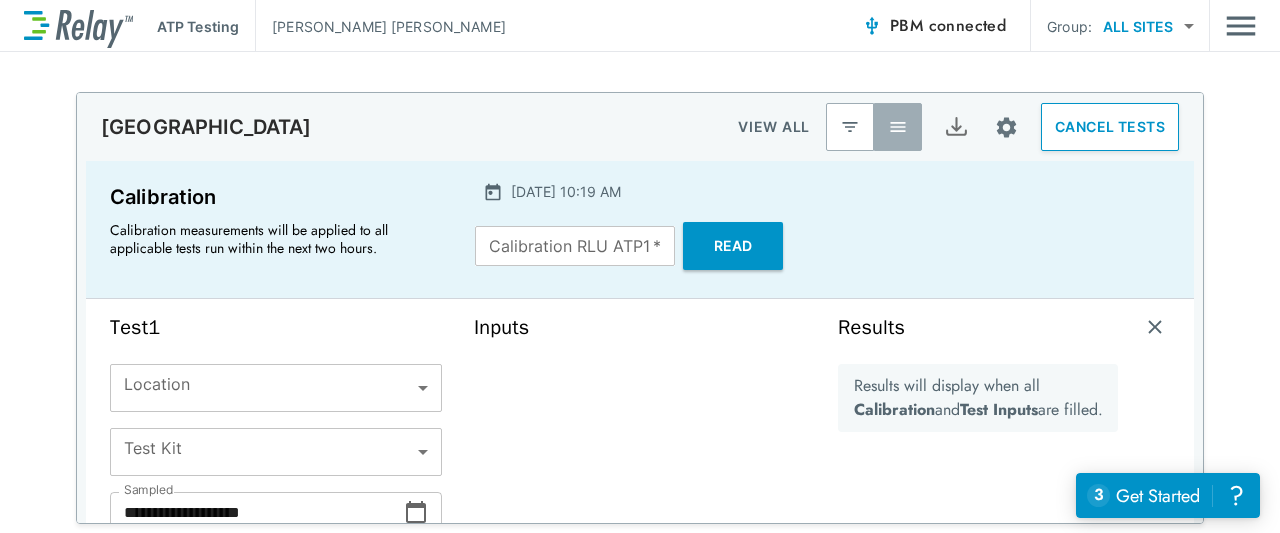 click on "​ Location" at bounding box center [276, 388] 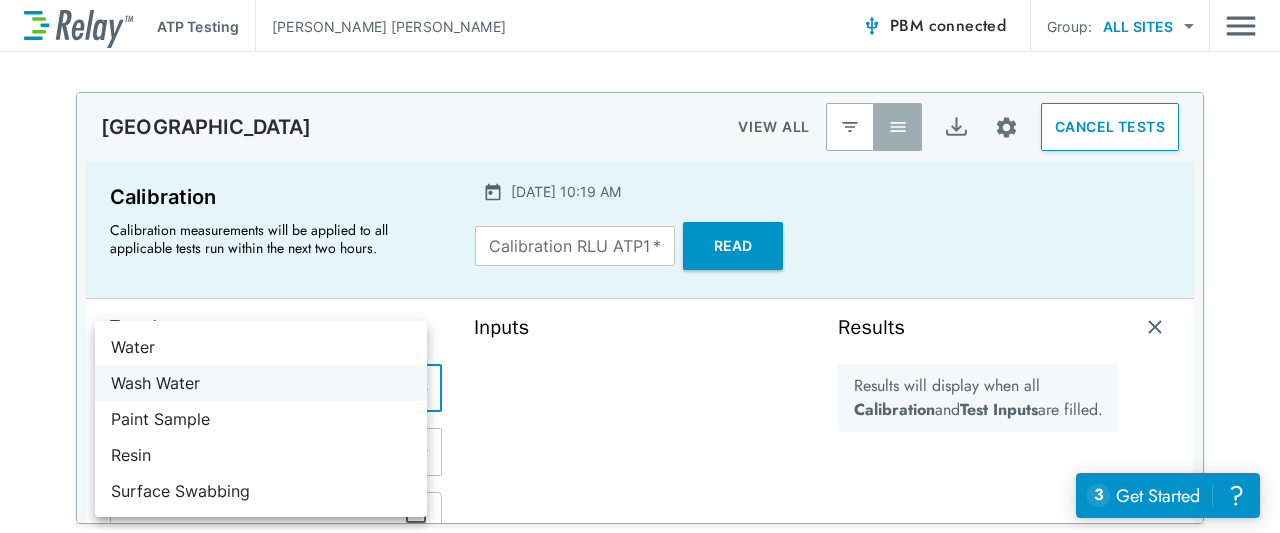 click on "**********" at bounding box center (640, 266) 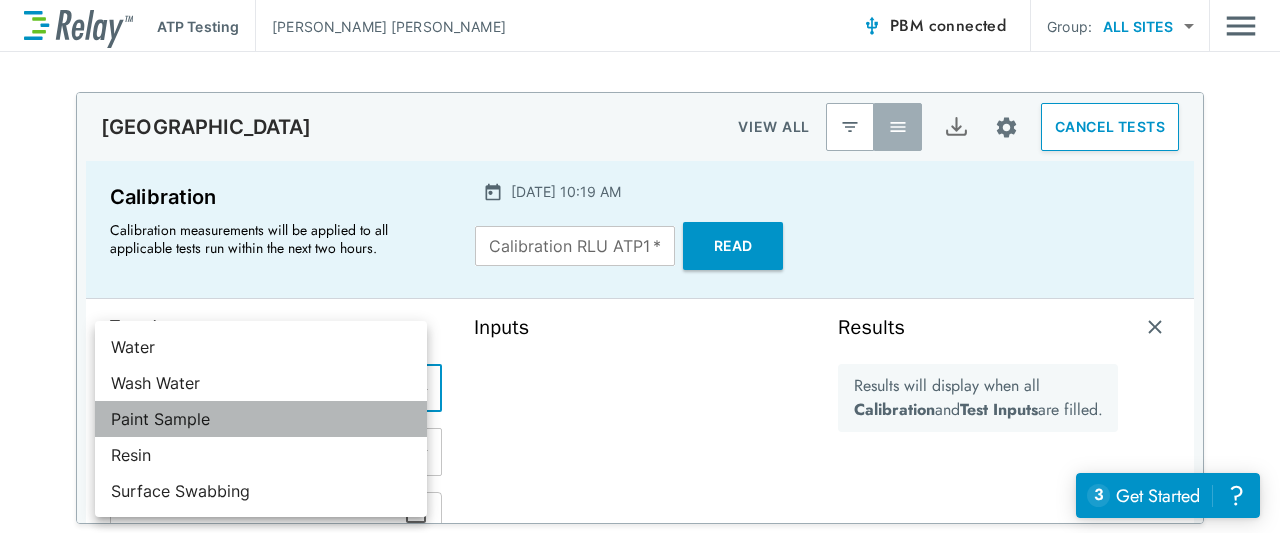click on "Paint Sample" at bounding box center [261, 419] 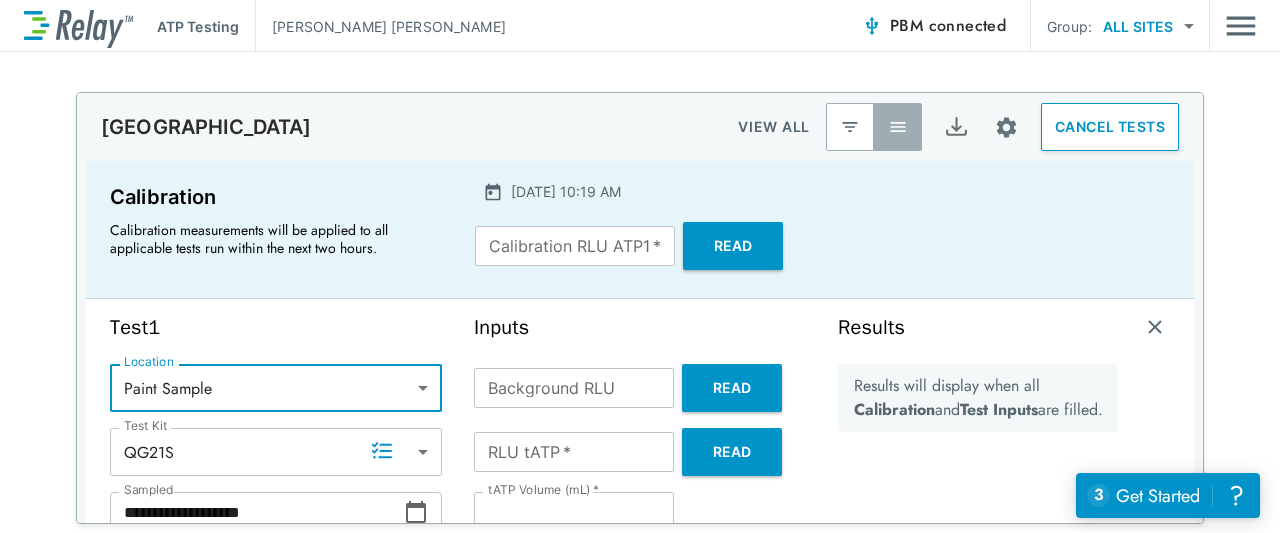 click on "Read" at bounding box center [733, 246] 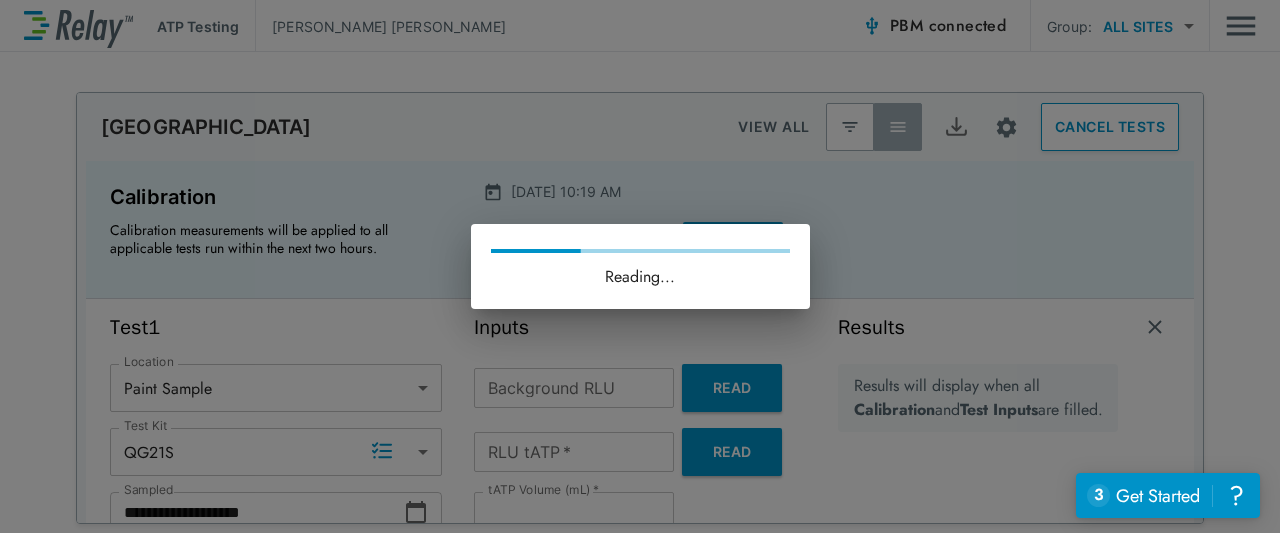 type on "******" 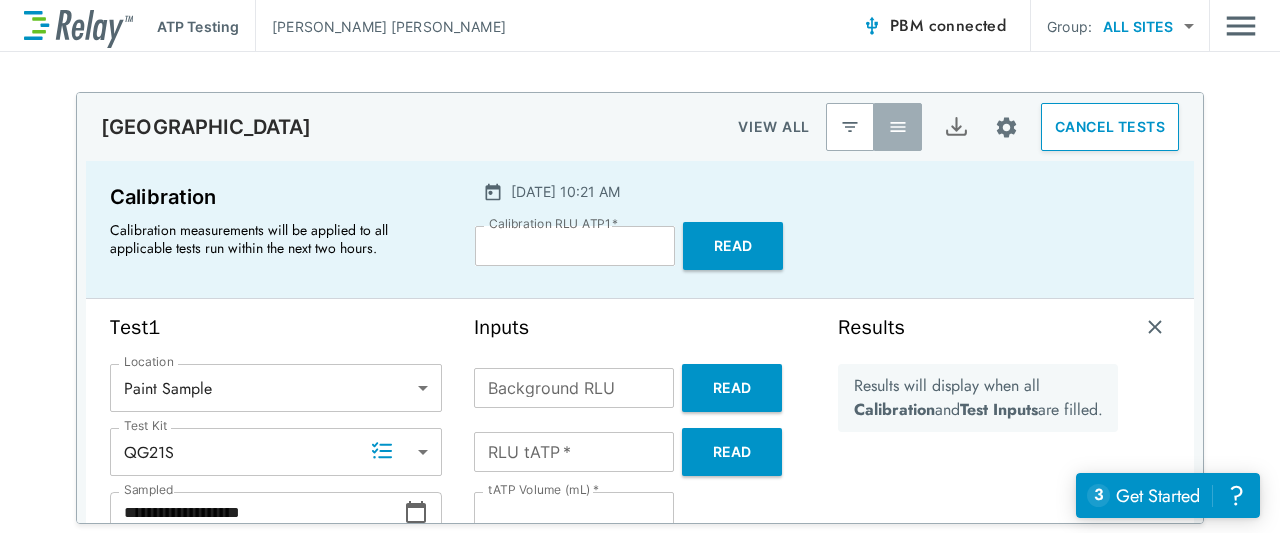 click on "Background RLU" at bounding box center (574, 388) 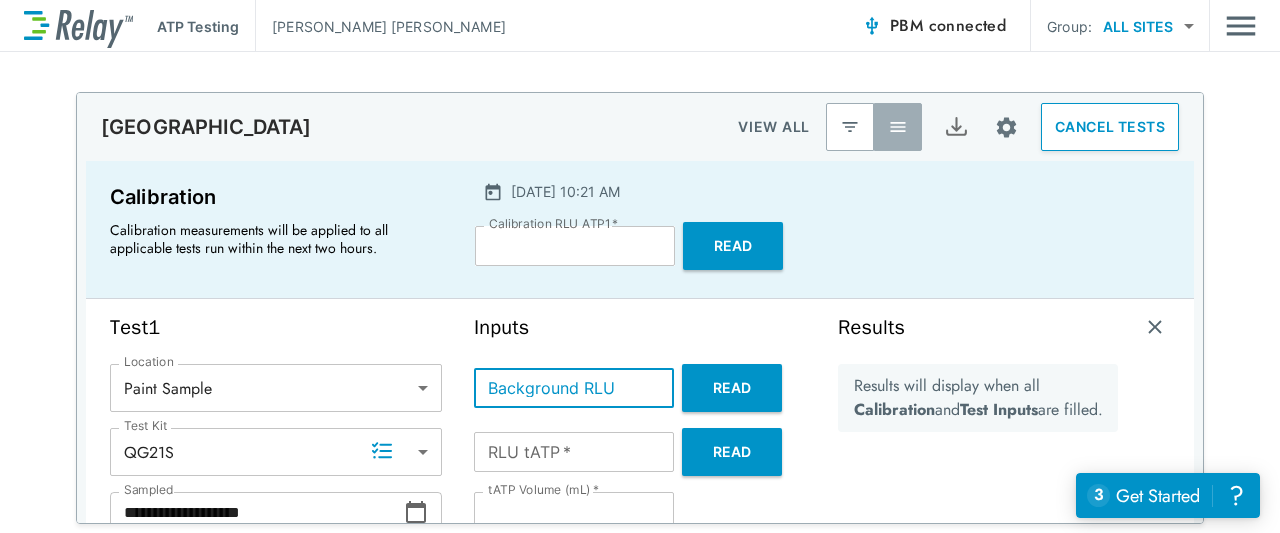 click on "Read" at bounding box center (732, 388) 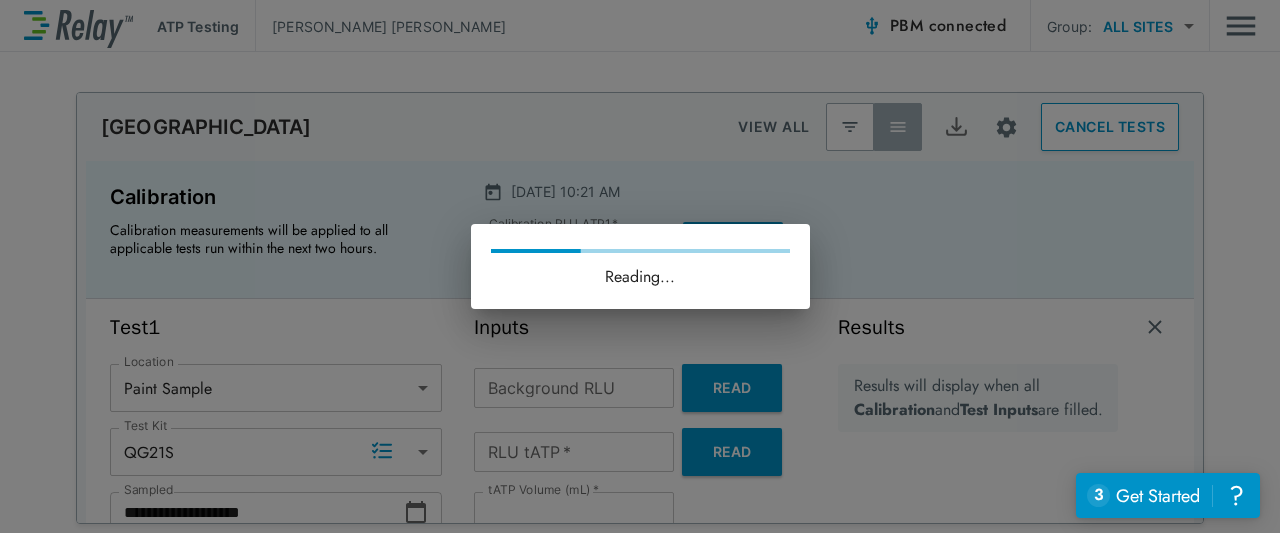 type on "*" 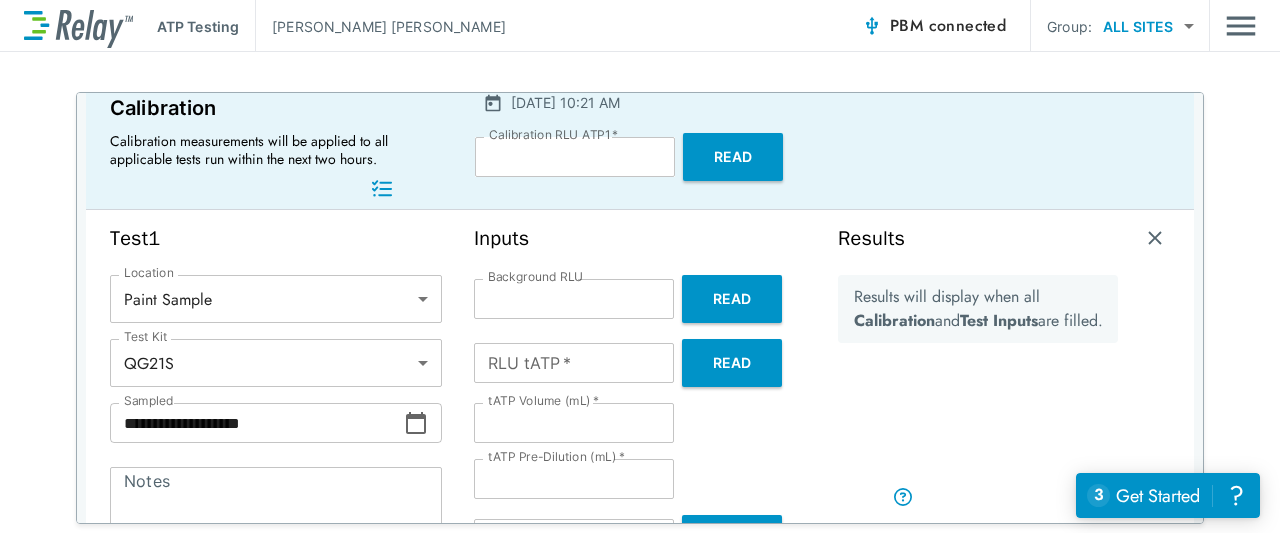scroll, scrollTop: 262, scrollLeft: 0, axis: vertical 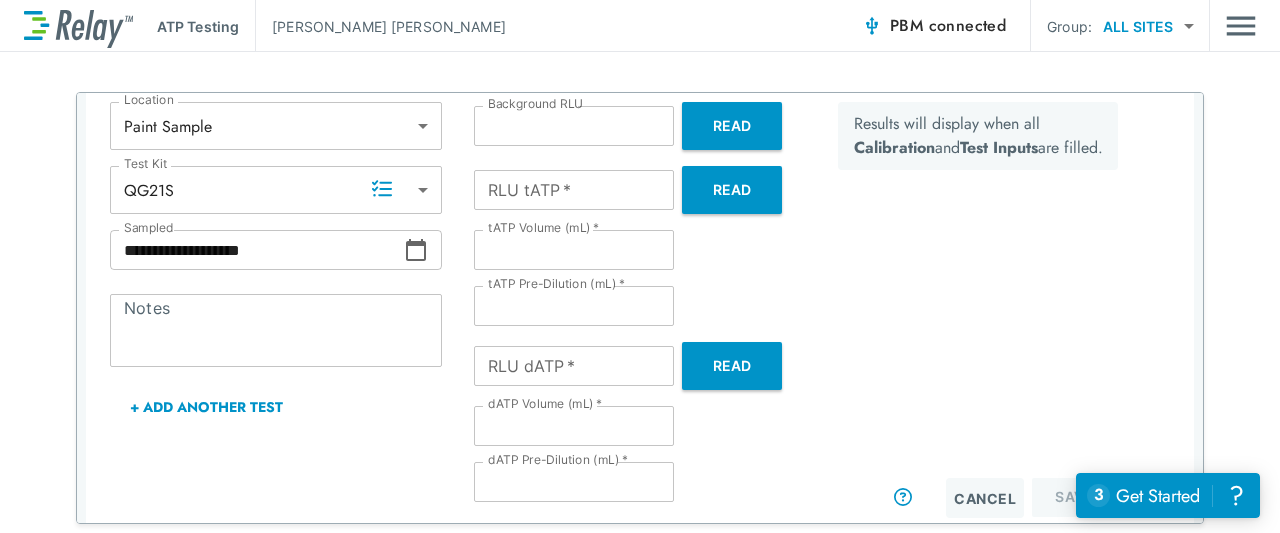 click on "Read" at bounding box center [732, 366] 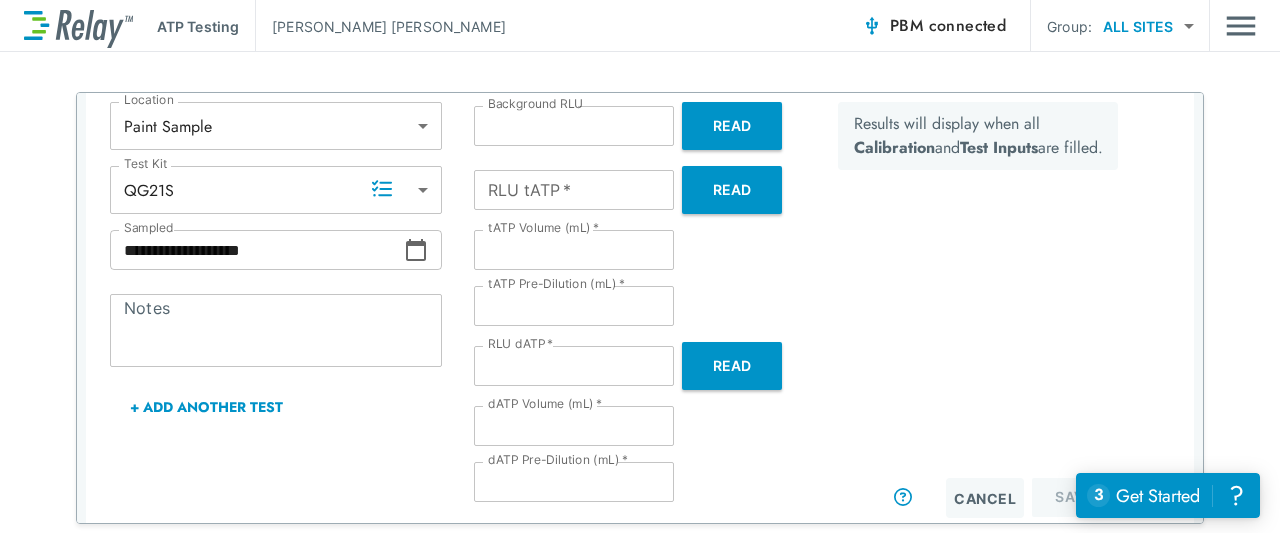 type on "***" 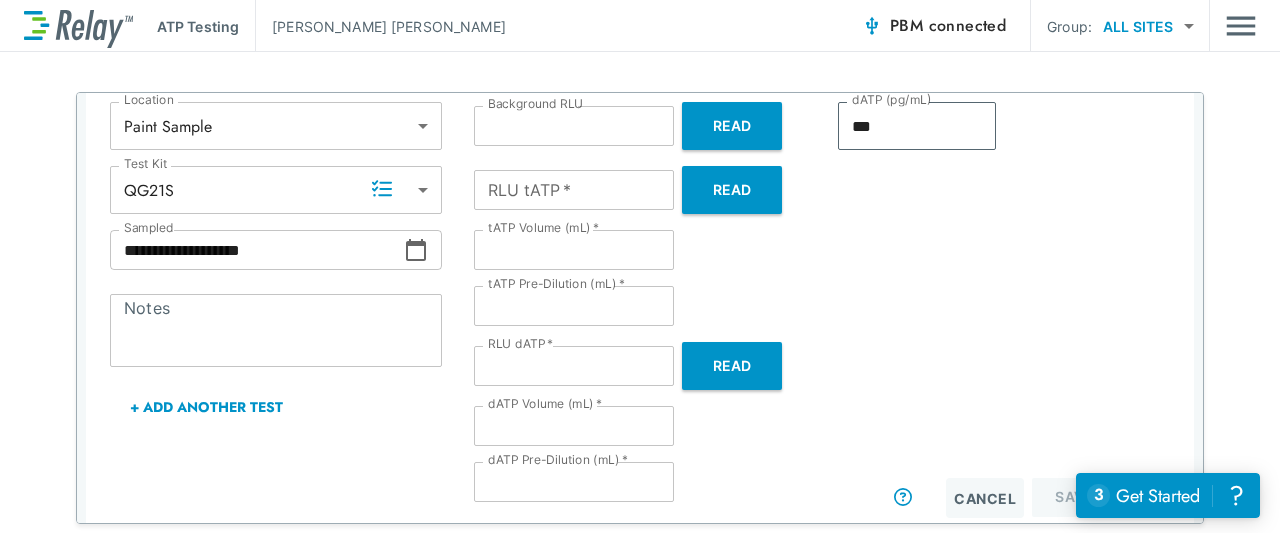 click on "Read" at bounding box center (732, 190) 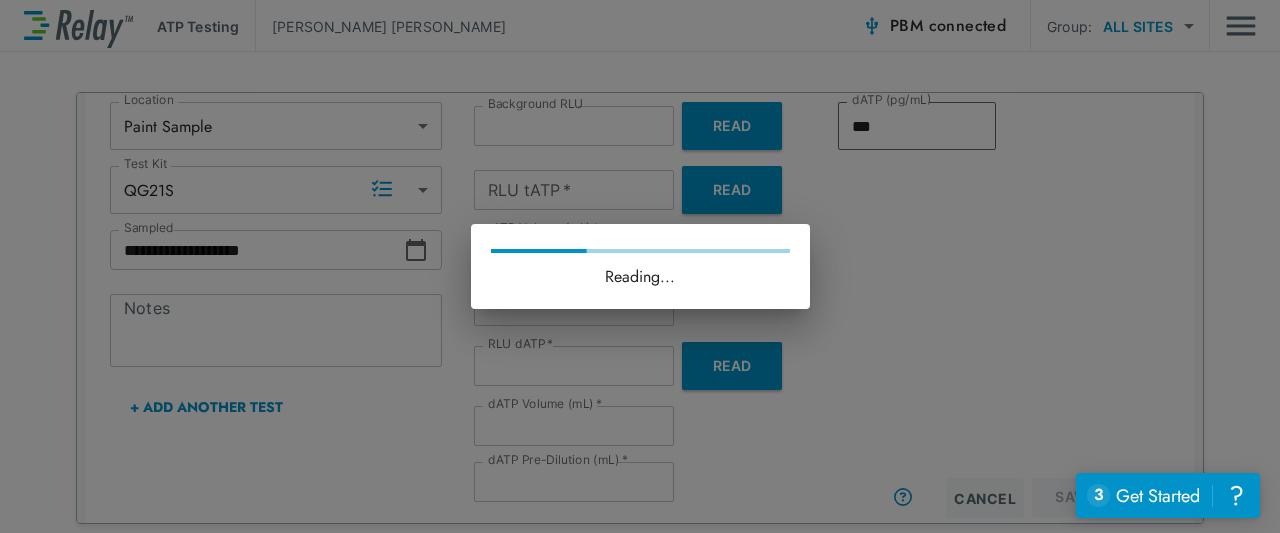 type on "***" 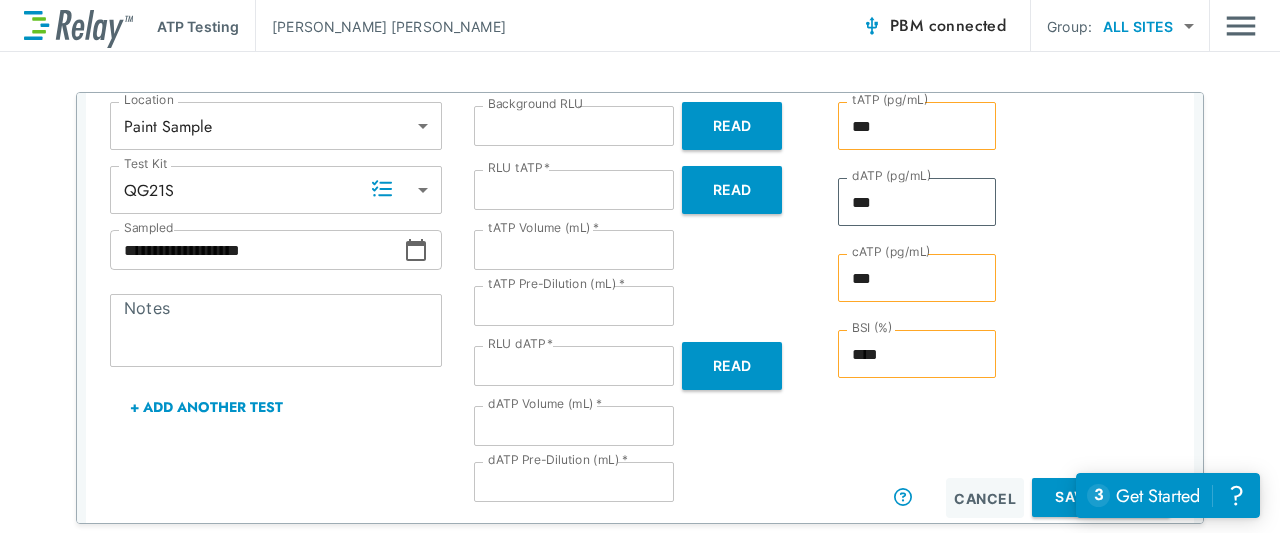 click on "*" at bounding box center (574, 250) 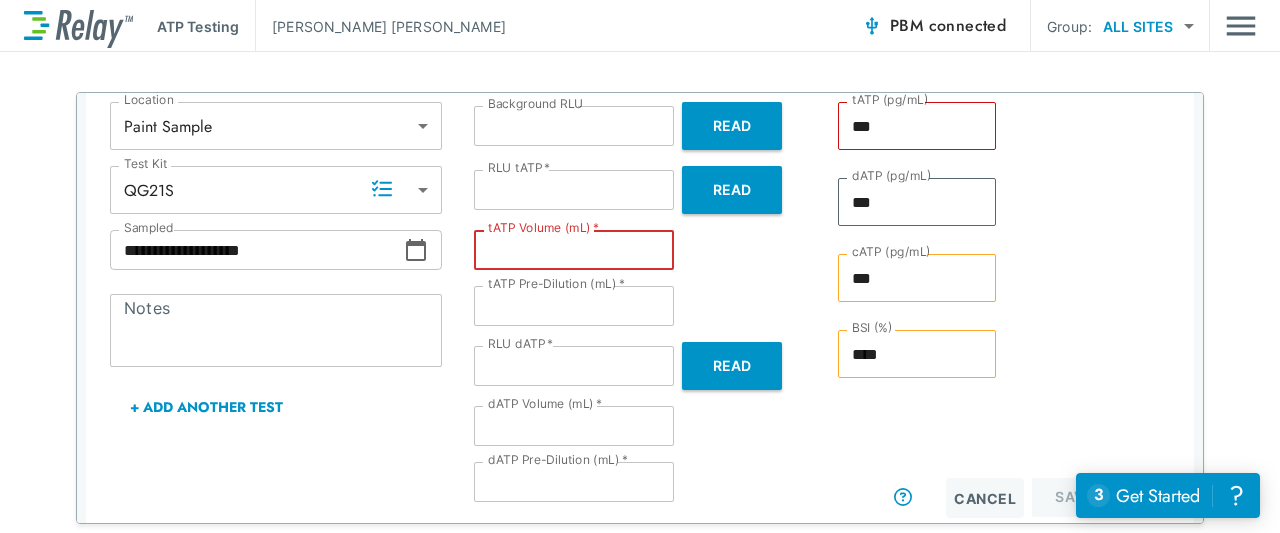 type on "*" 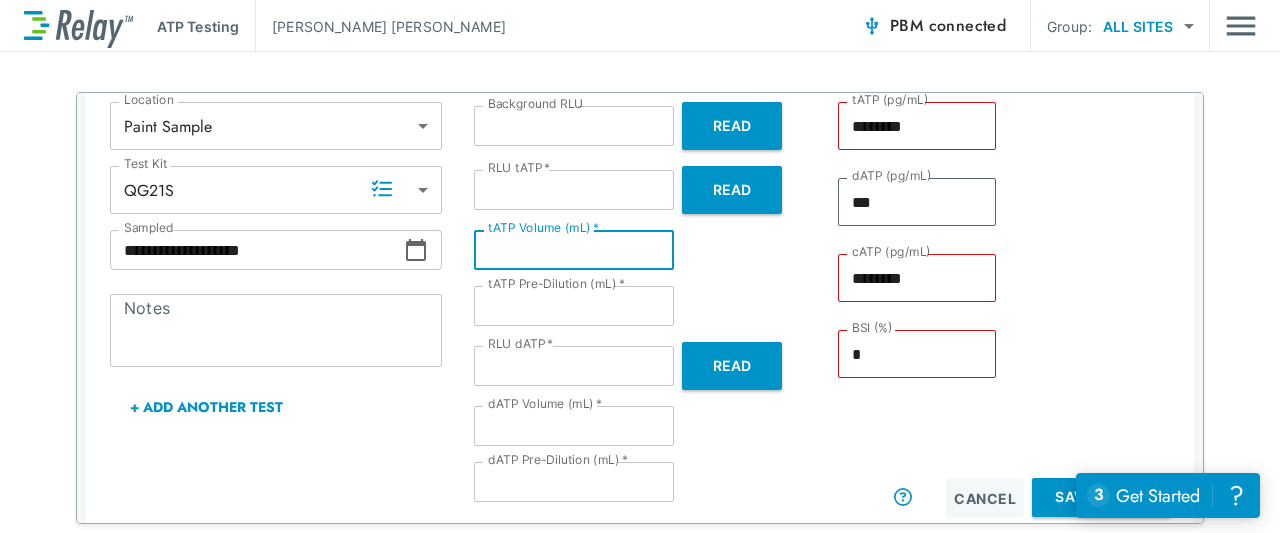 type on "********" 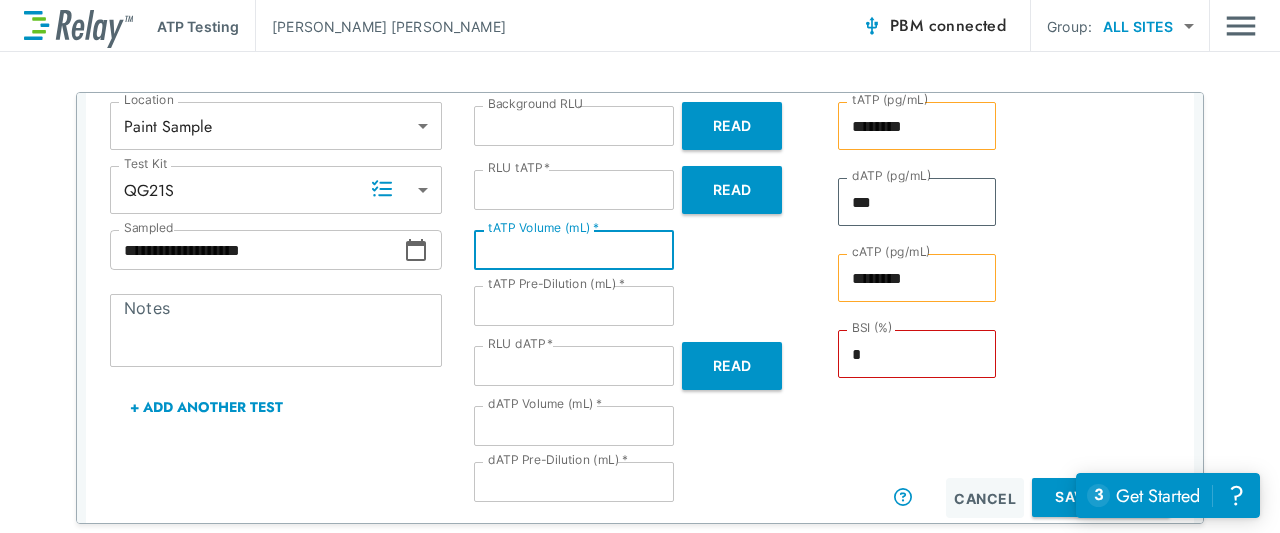 type on "***" 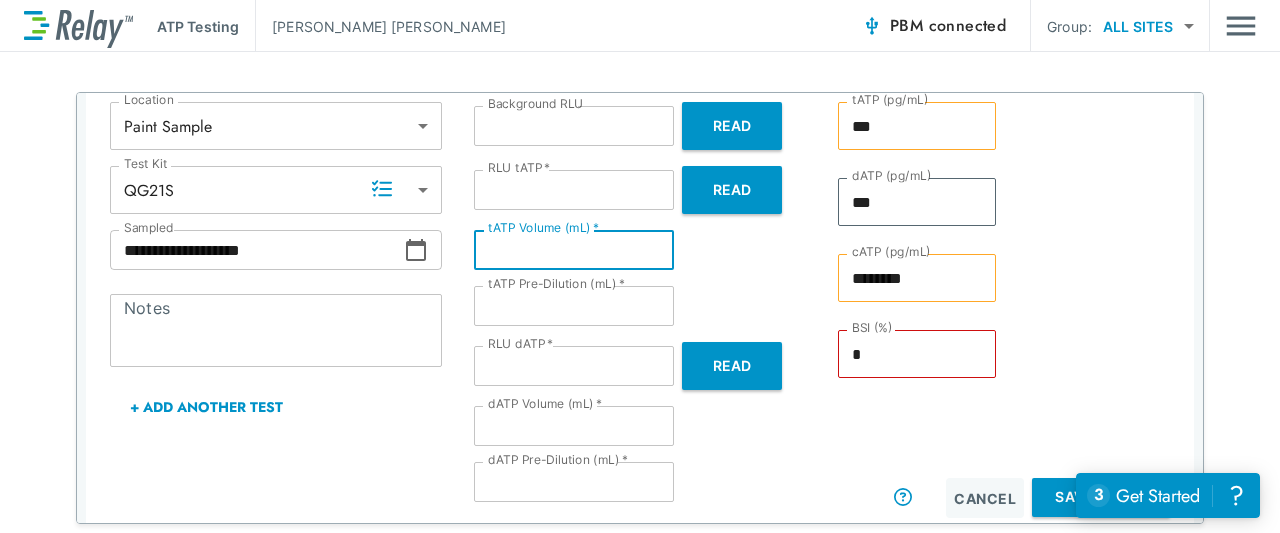 type on "***" 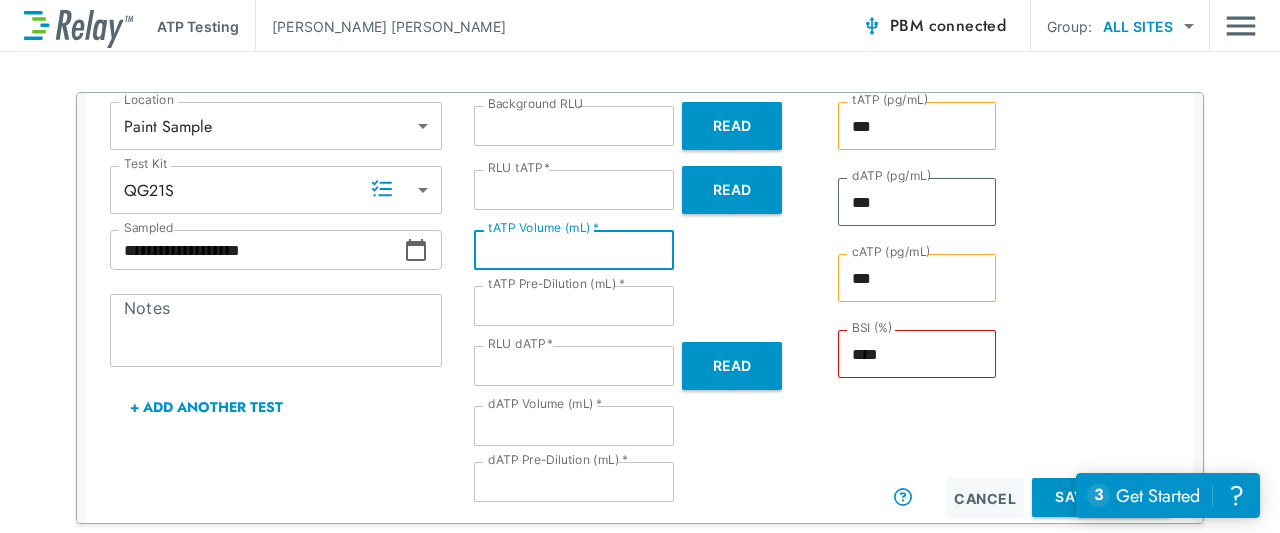 type on "***" 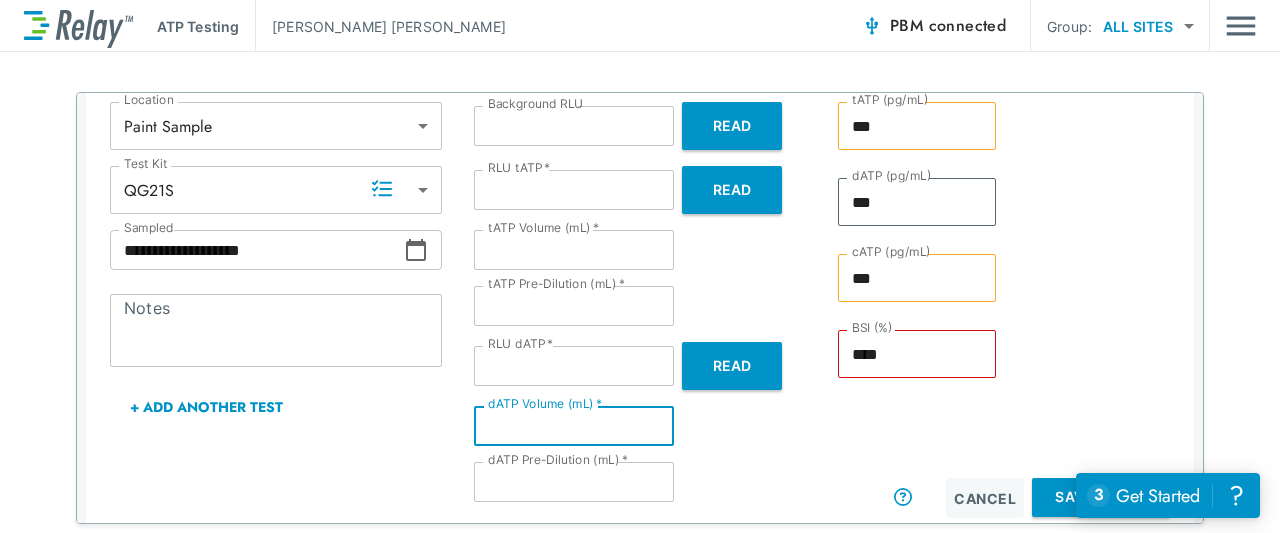 click on "*" at bounding box center [574, 426] 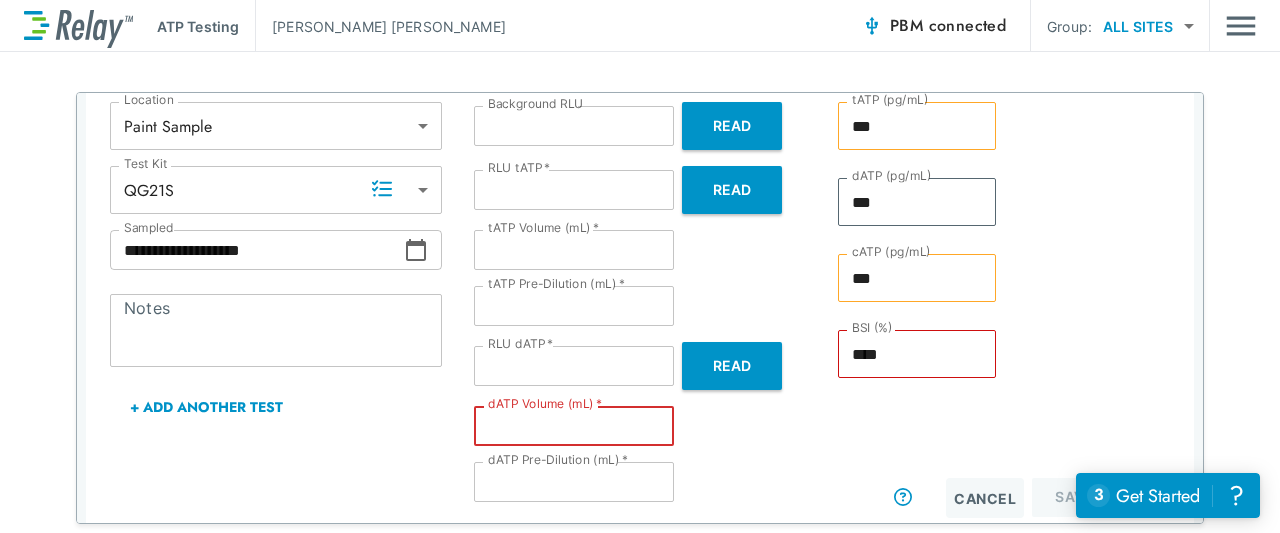 type on "*" 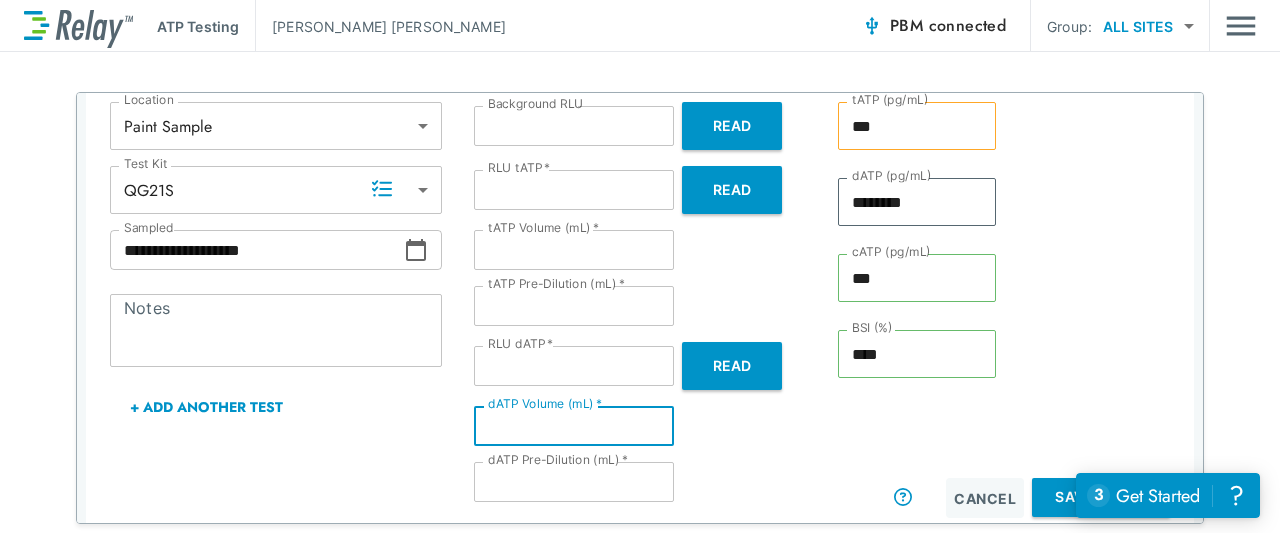 type on "*" 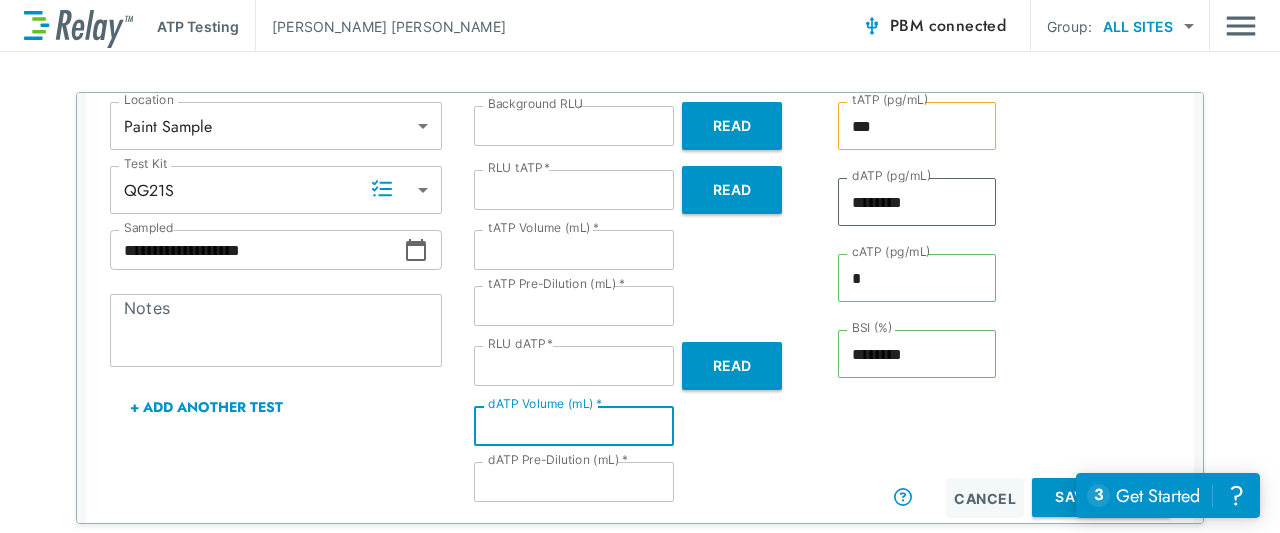 type on "***" 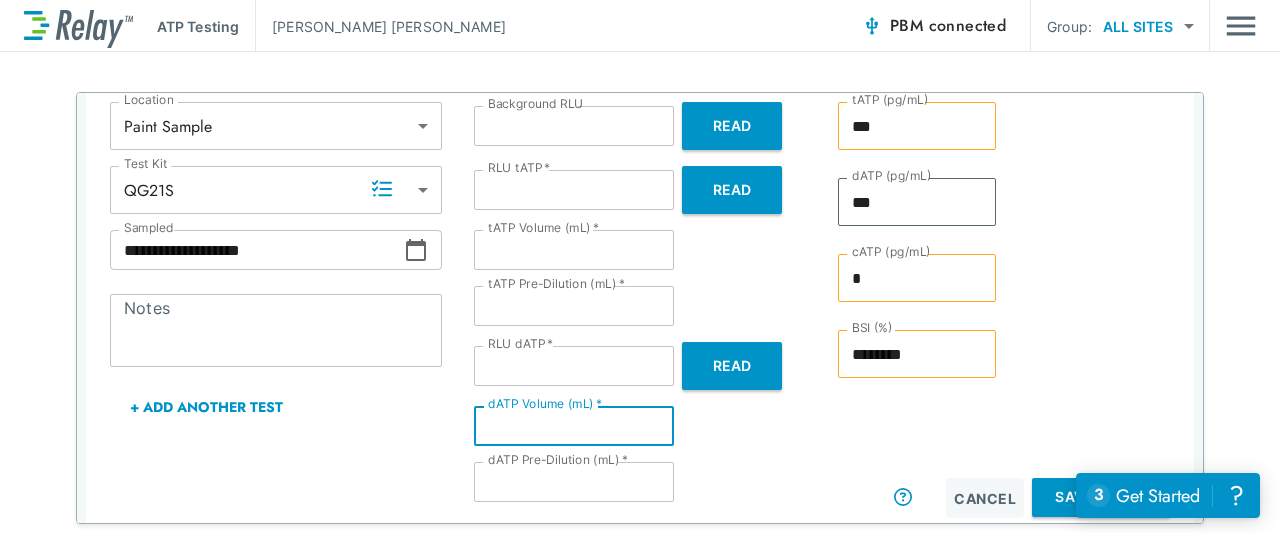 type on "***" 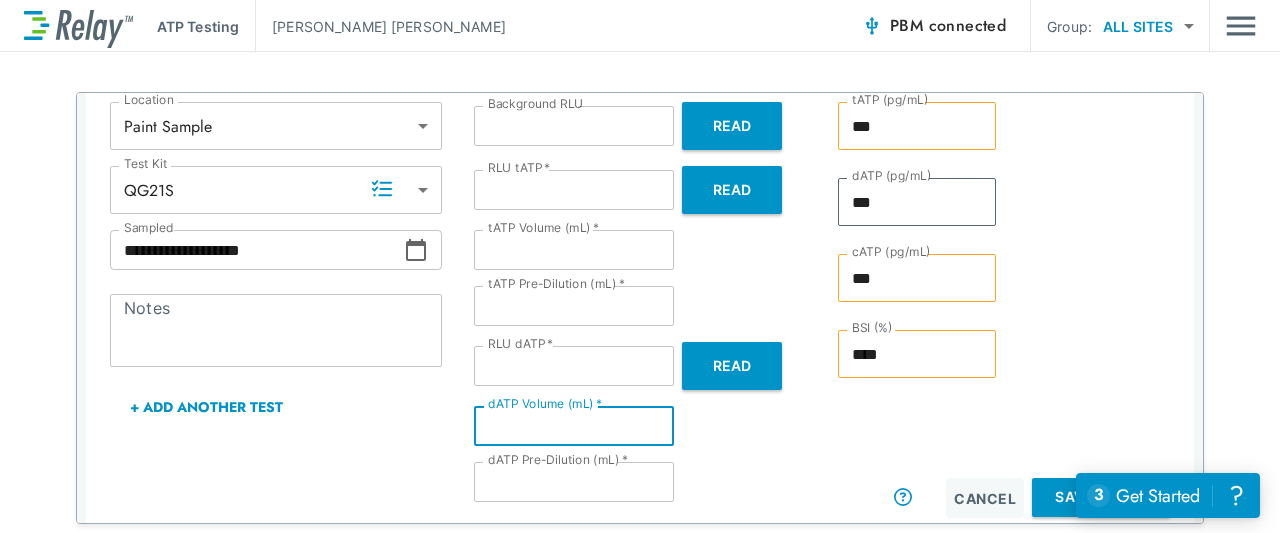 type on "***" 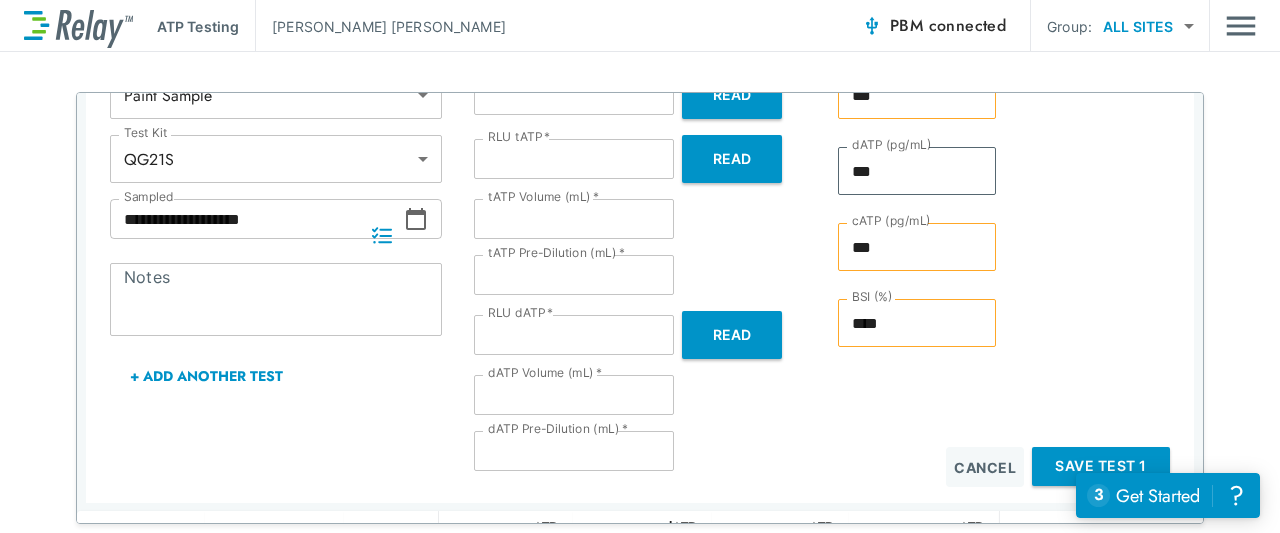 scroll, scrollTop: 215, scrollLeft: 0, axis: vertical 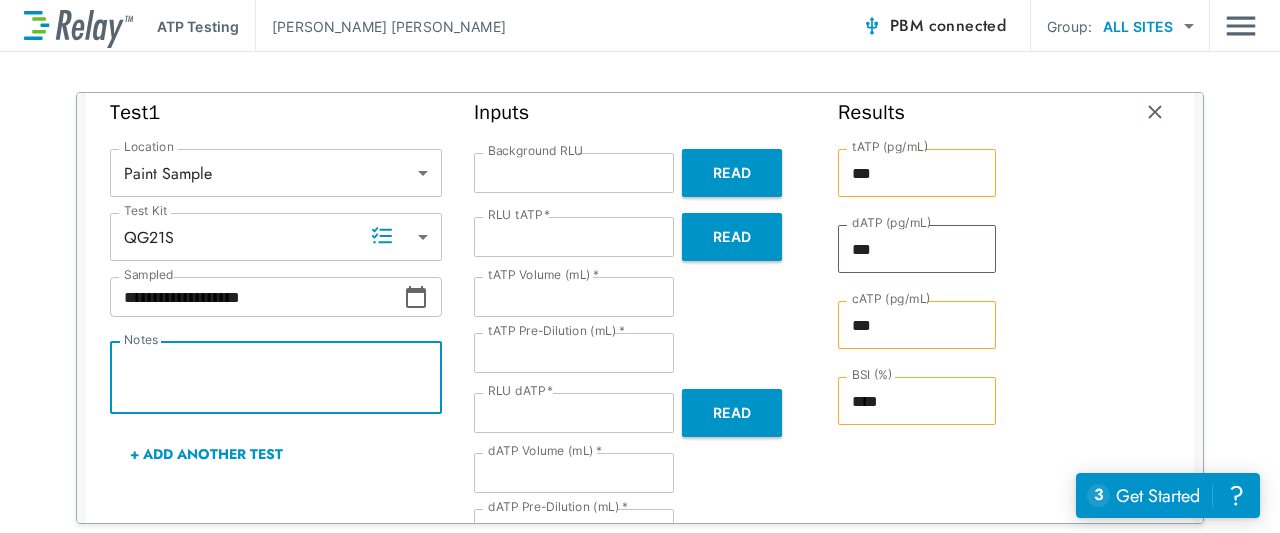 click on "Notes" at bounding box center (276, 378) 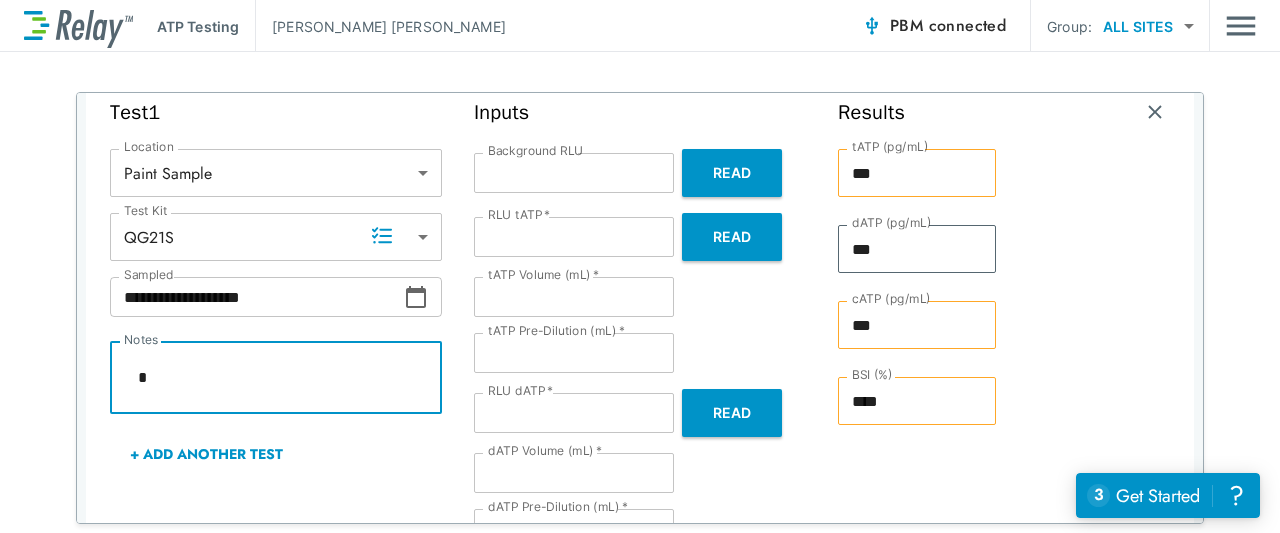 type on "**" 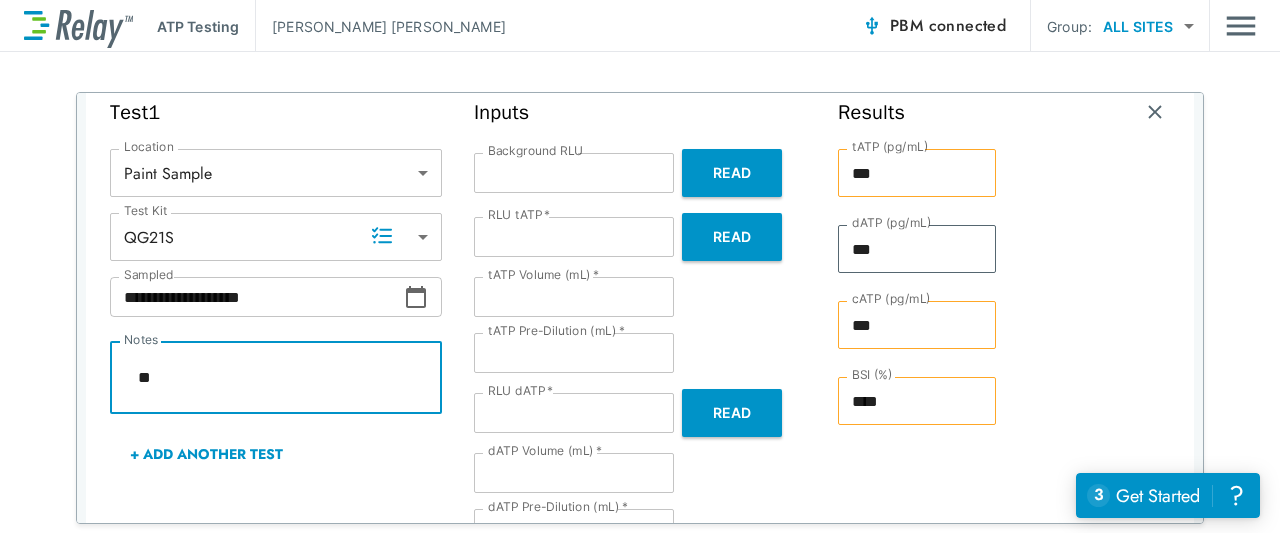 type on "*" 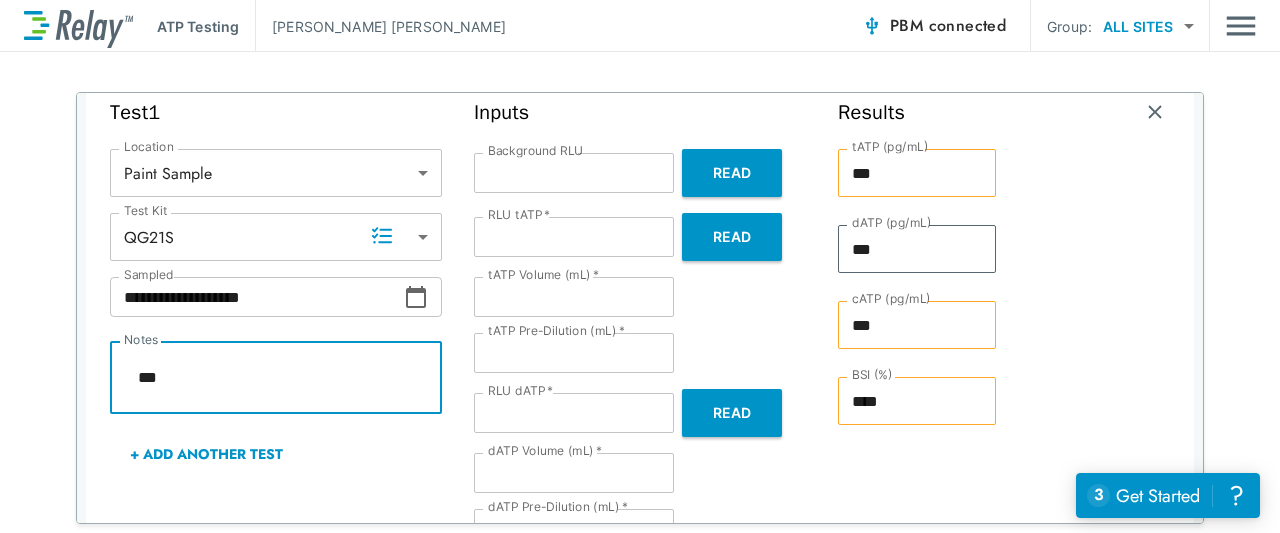 type on "*" 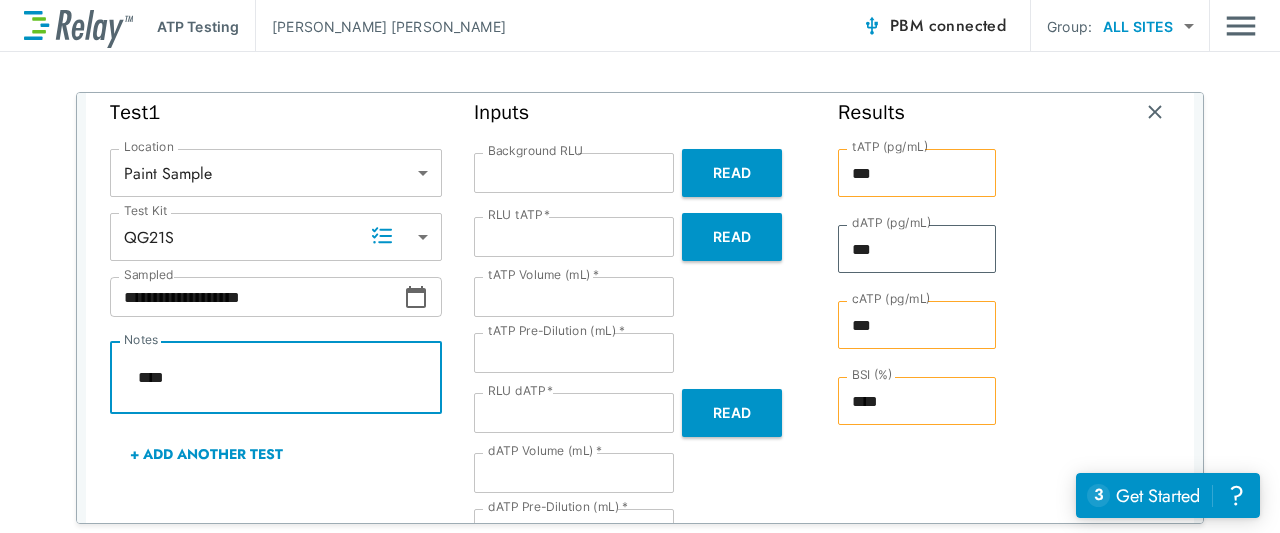 type on "*****" 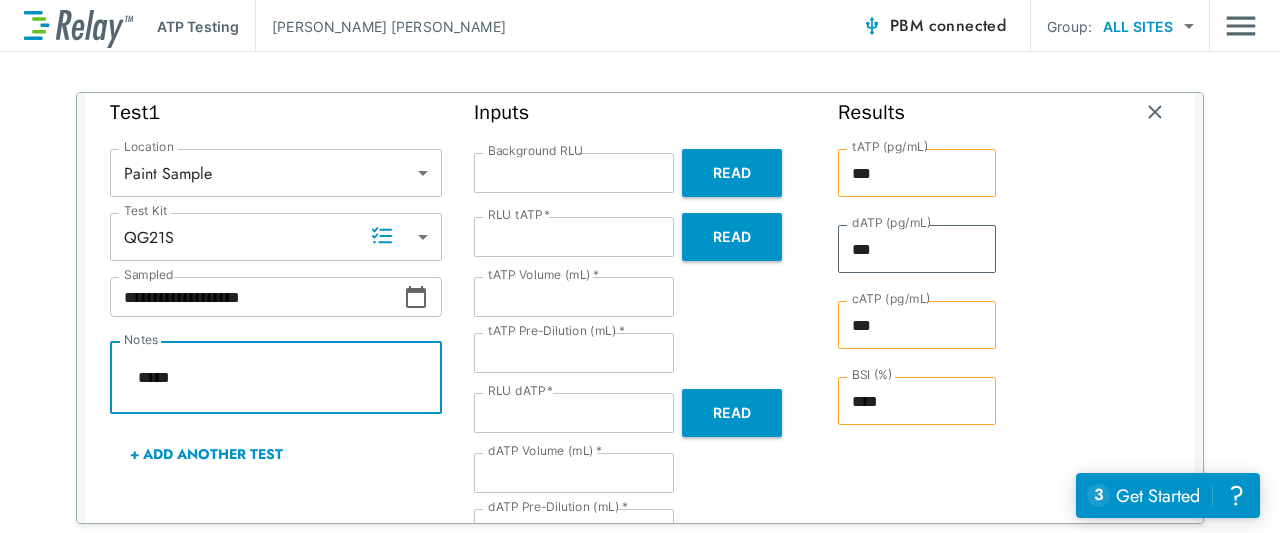 type on "*" 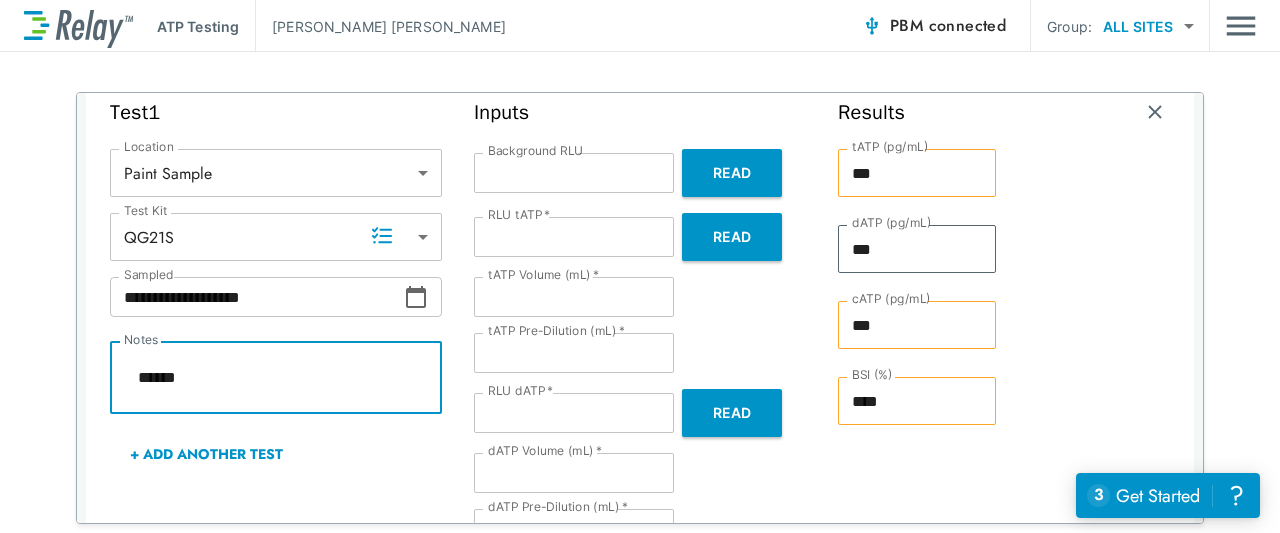 type on "*" 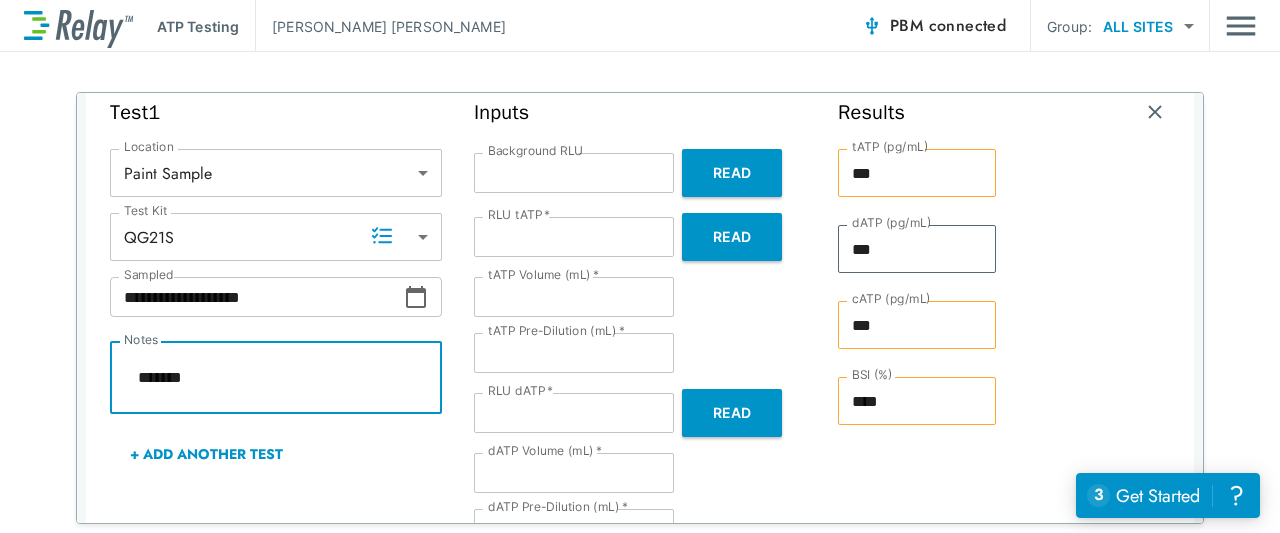 type on "********" 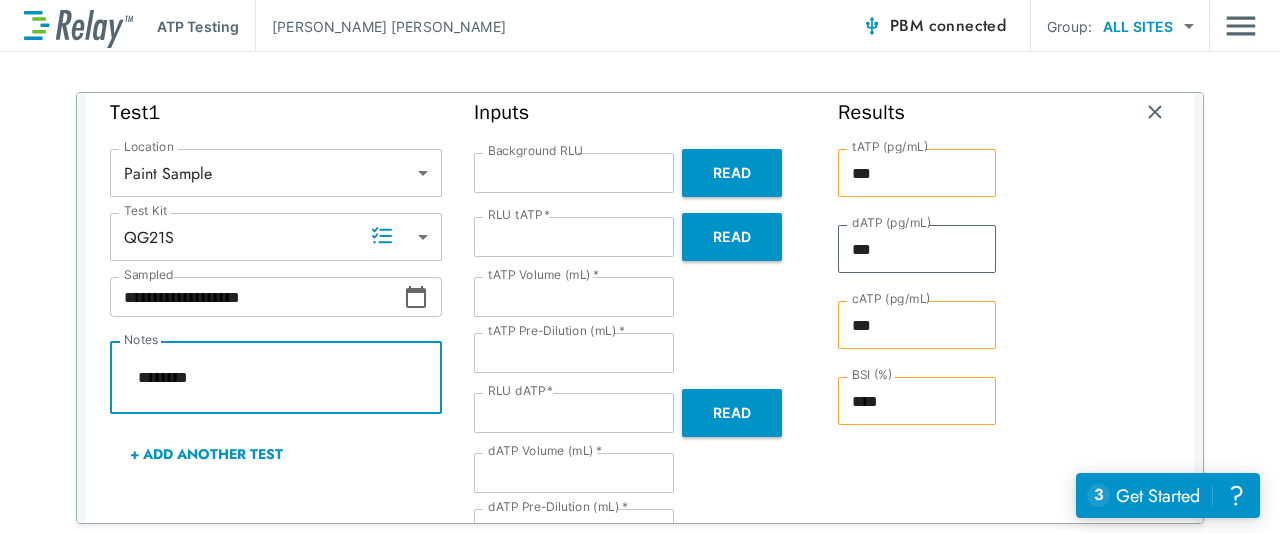type on "*" 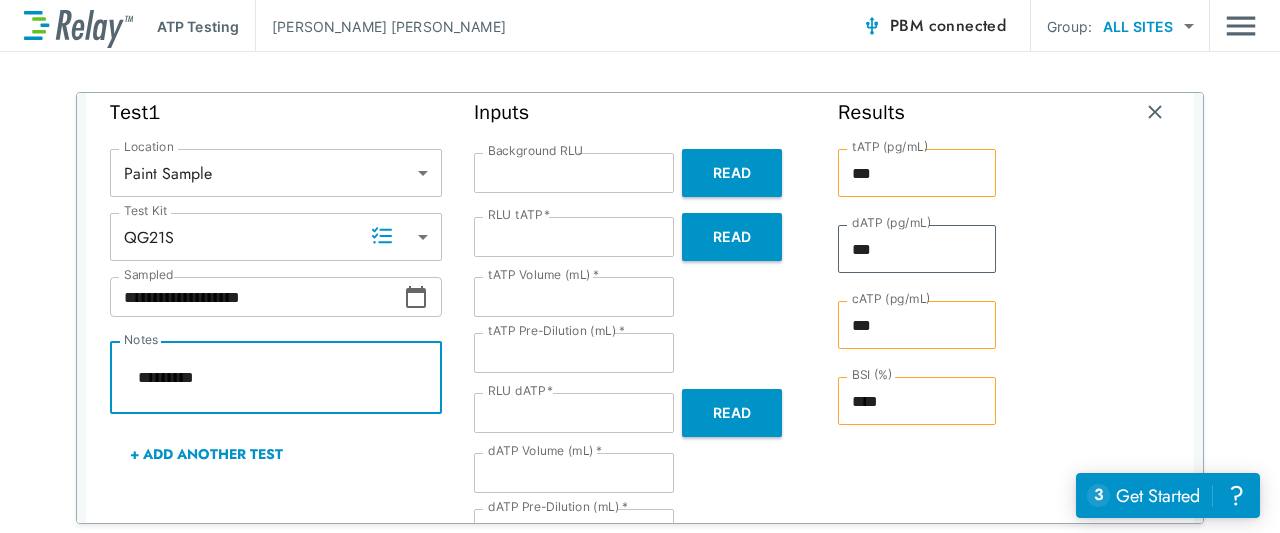type on "**********" 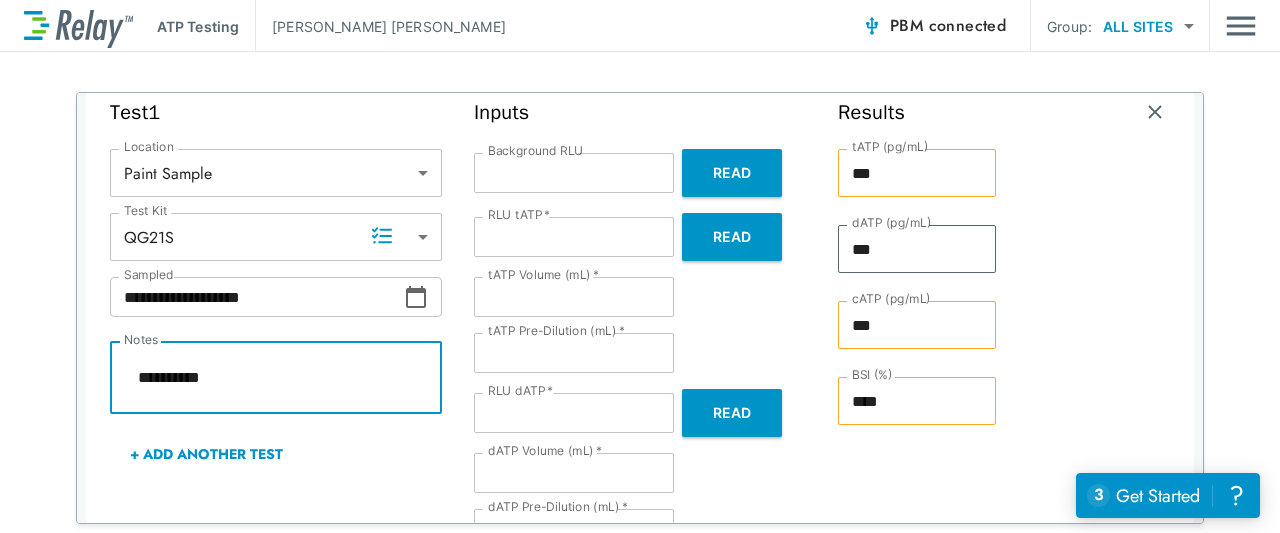 type on "*" 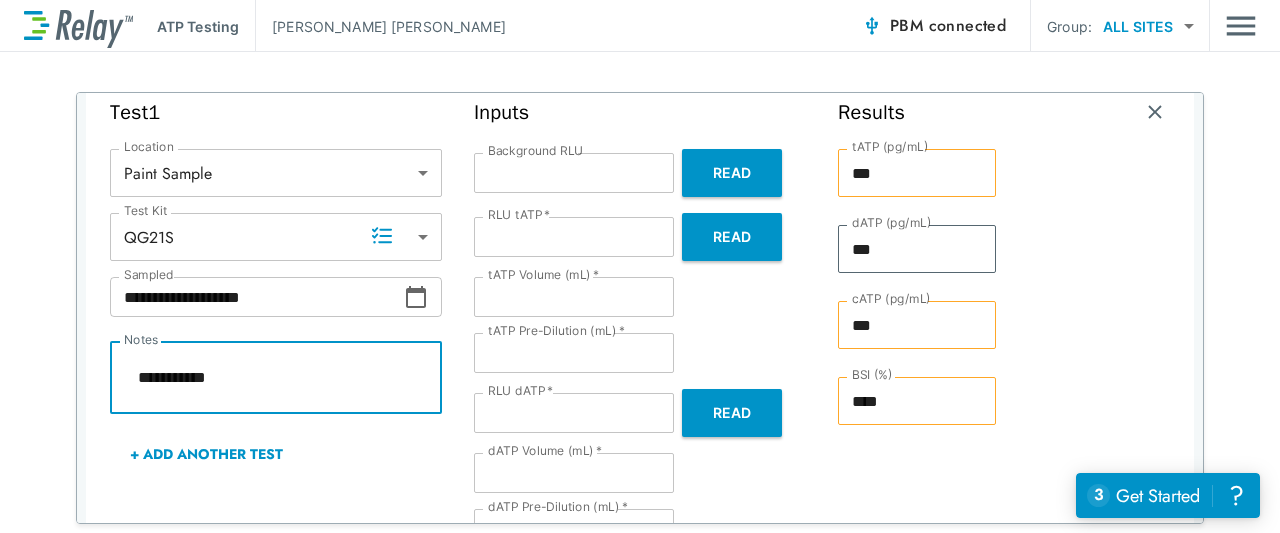 scroll, scrollTop: 14, scrollLeft: 0, axis: vertical 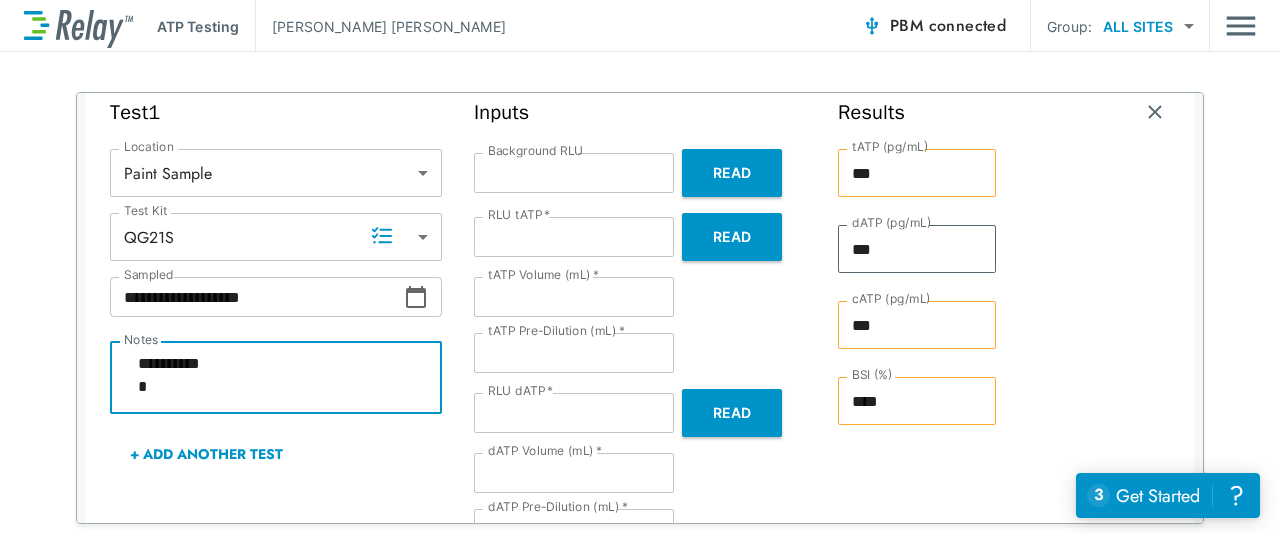 type on "**********" 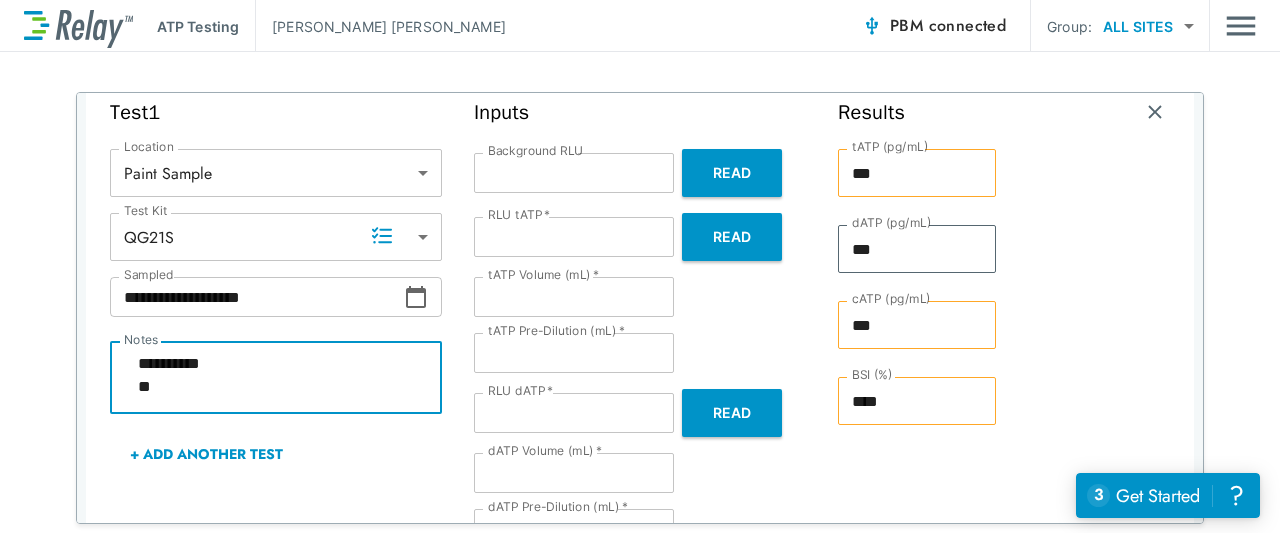 type on "*" 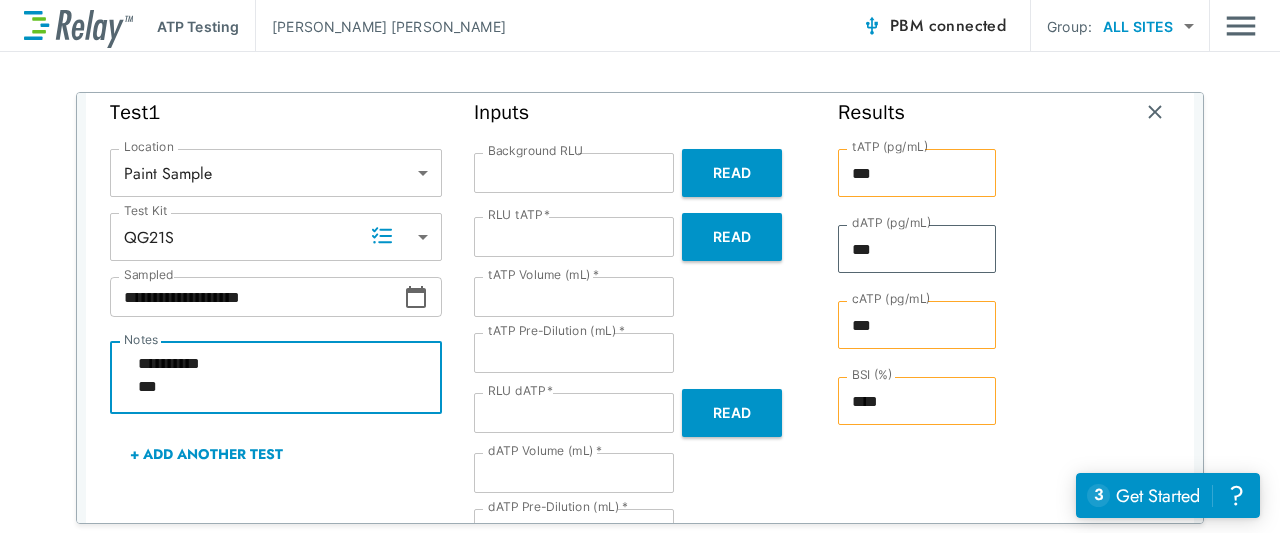 type on "*" 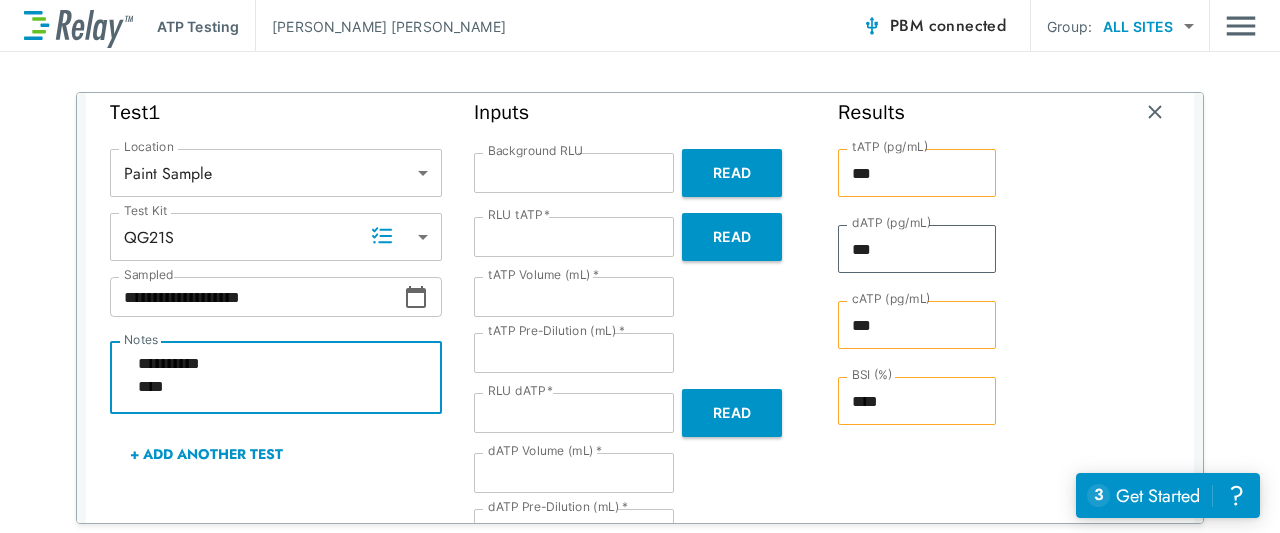type on "*" 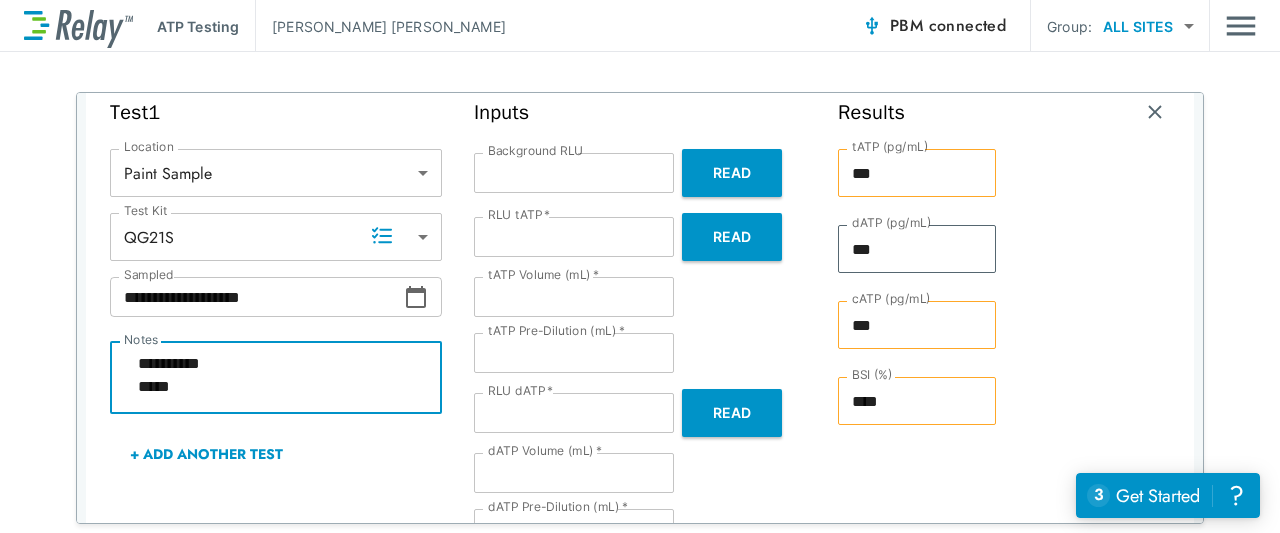 type on "**********" 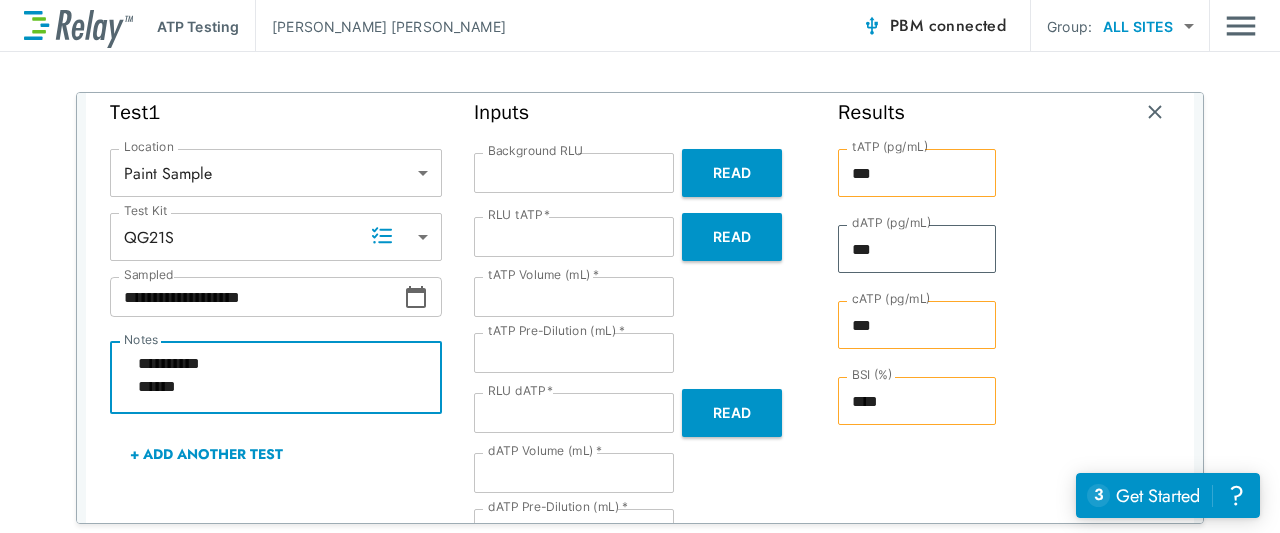 type on "**********" 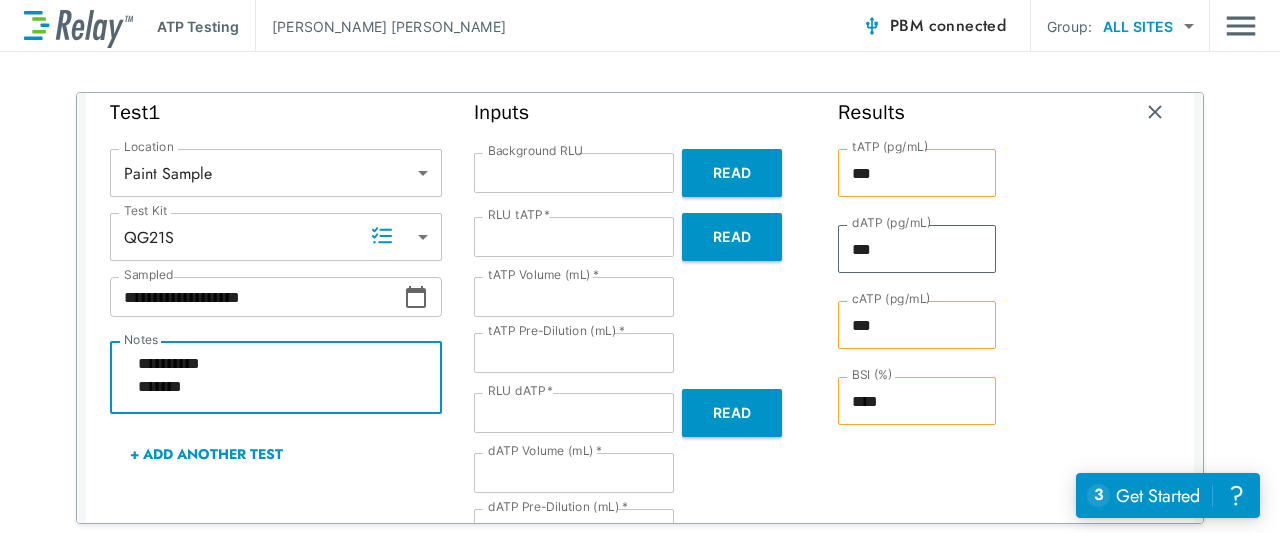 type on "**********" 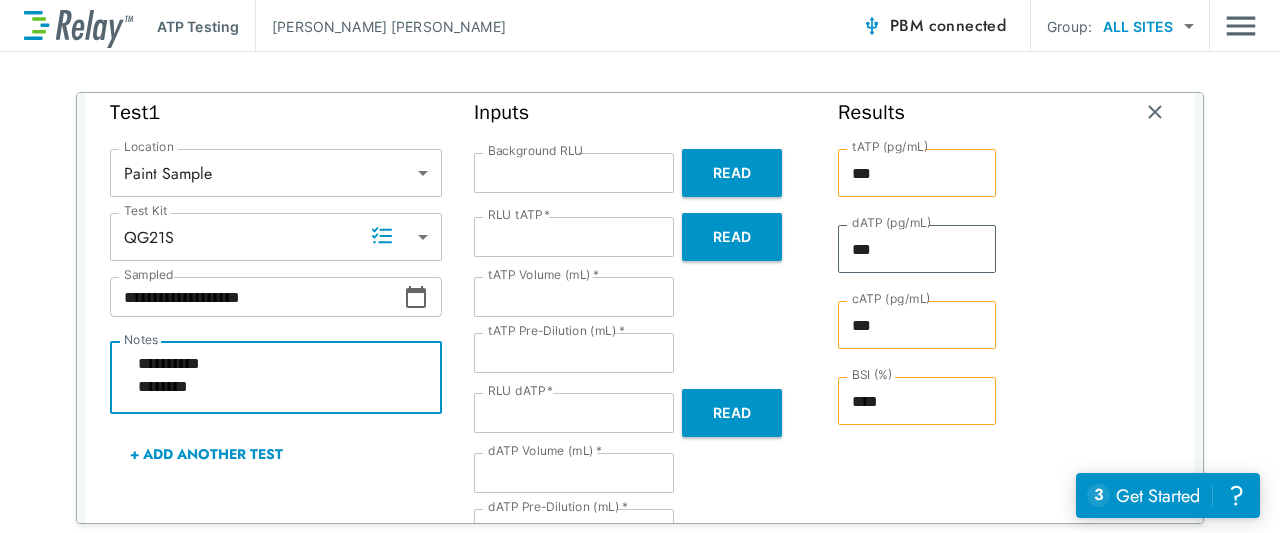 type on "*" 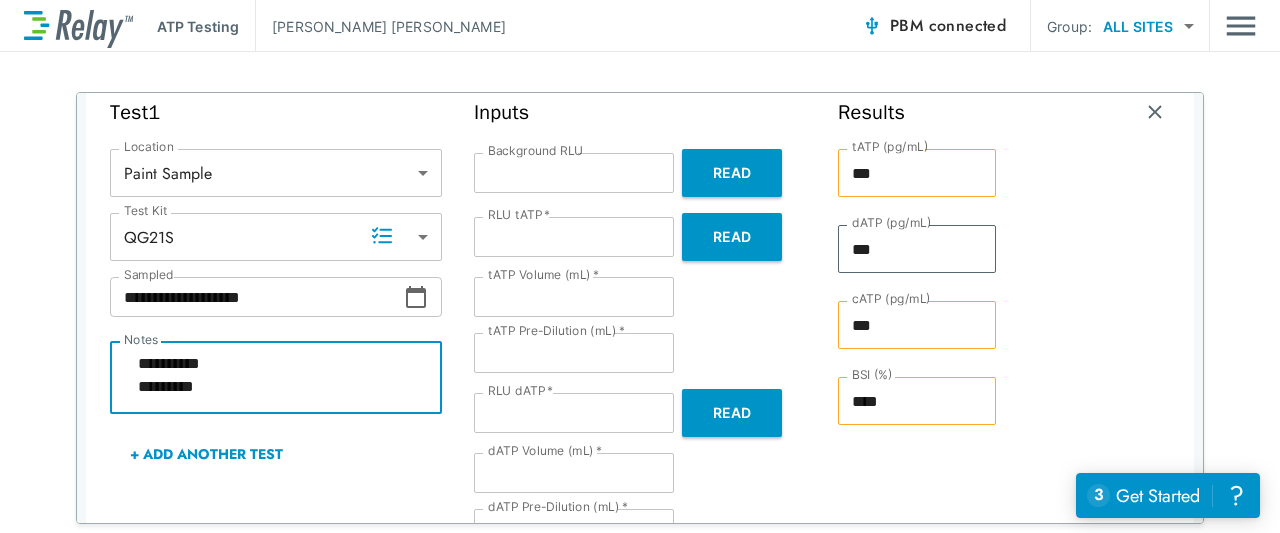 scroll, scrollTop: 37, scrollLeft: 0, axis: vertical 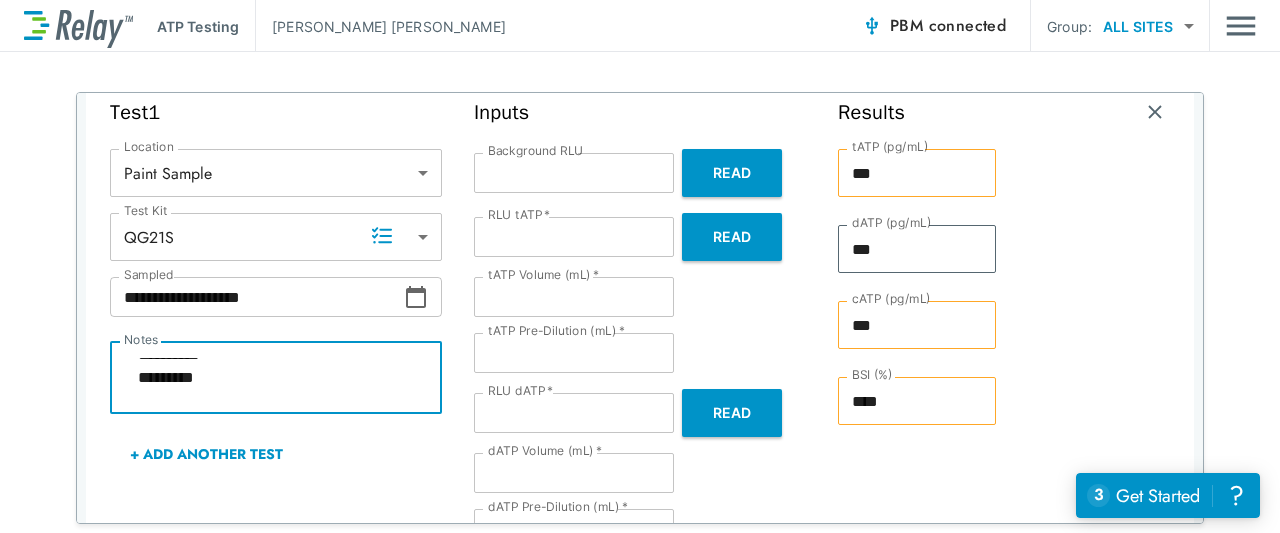 type on "*" 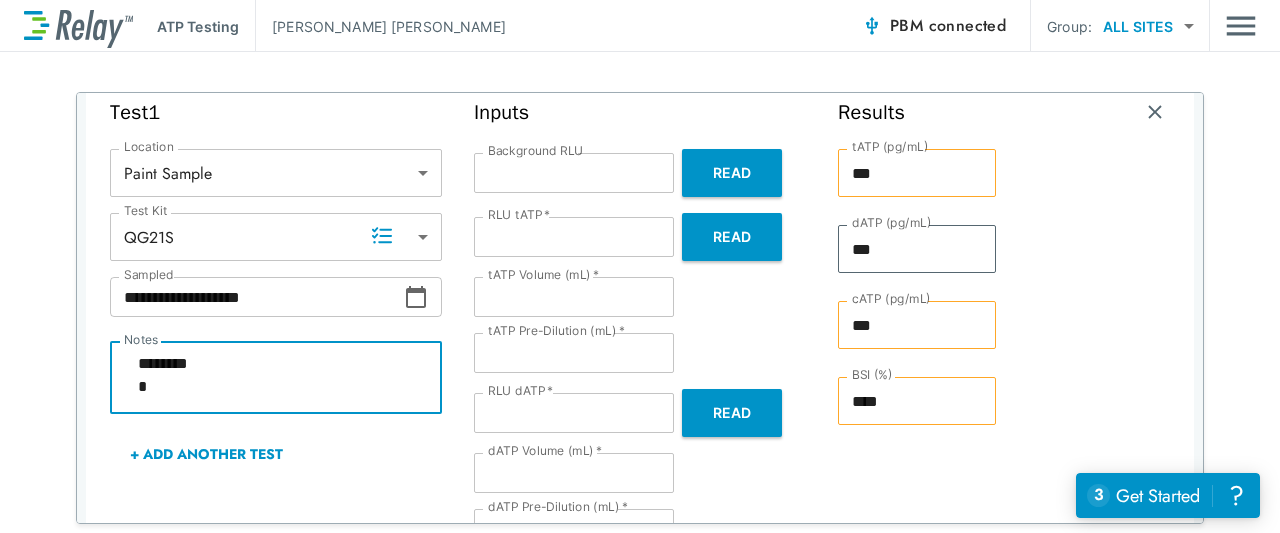 type on "**********" 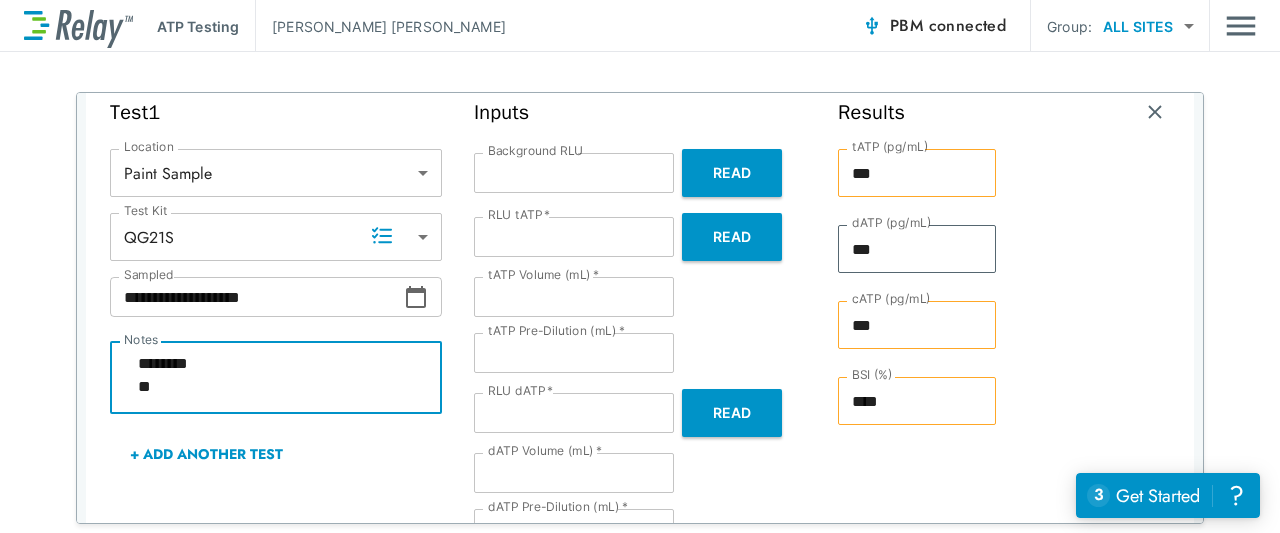 type on "**********" 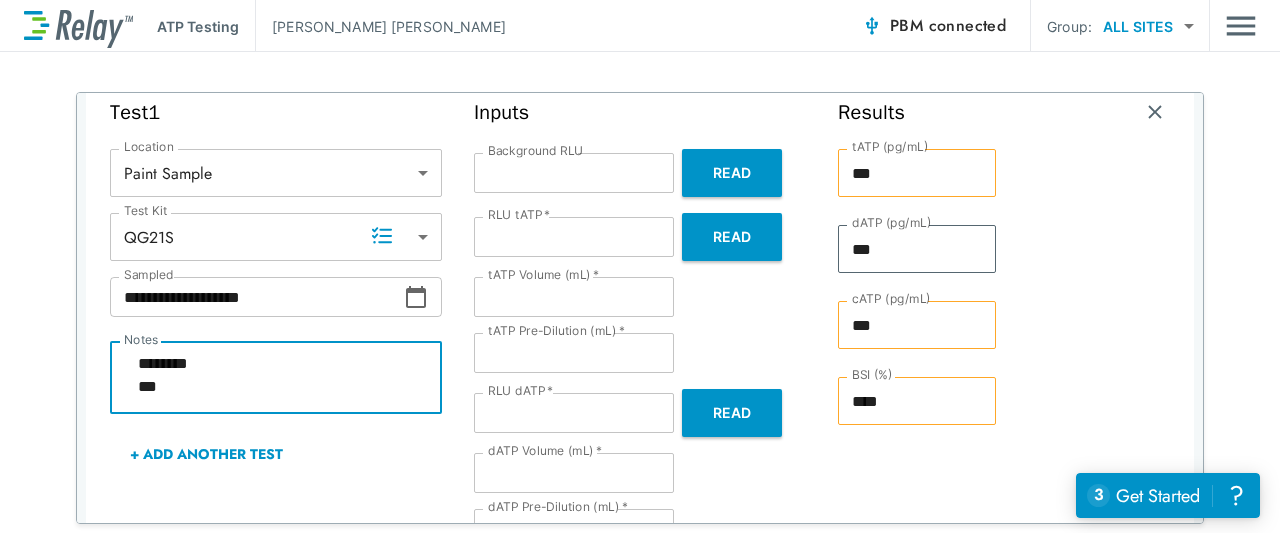 type on "*" 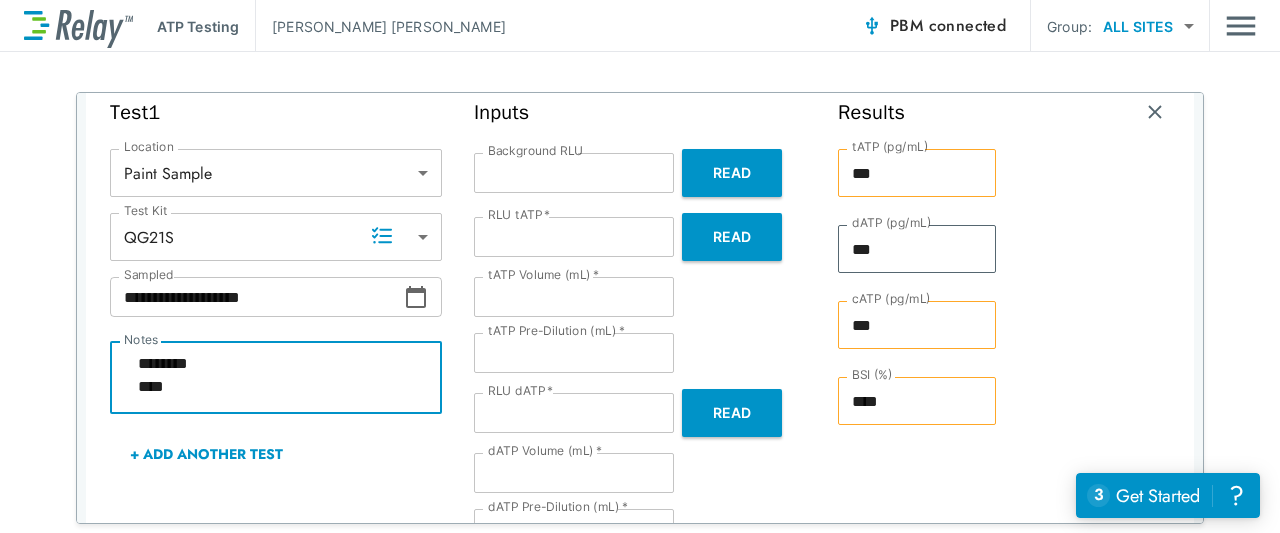 type on "**********" 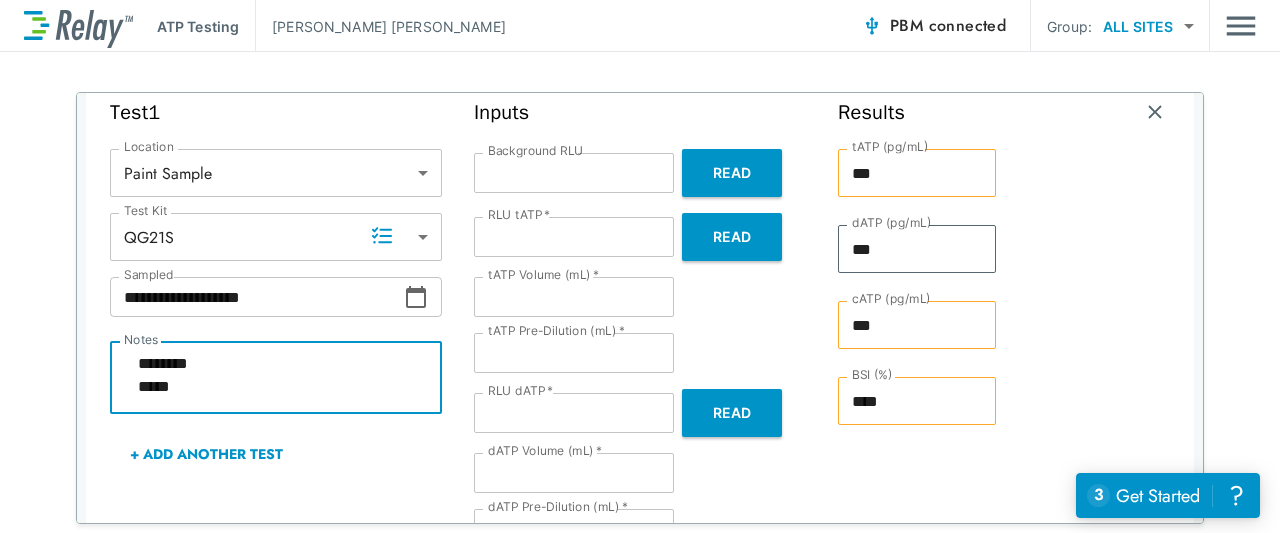 type on "*" 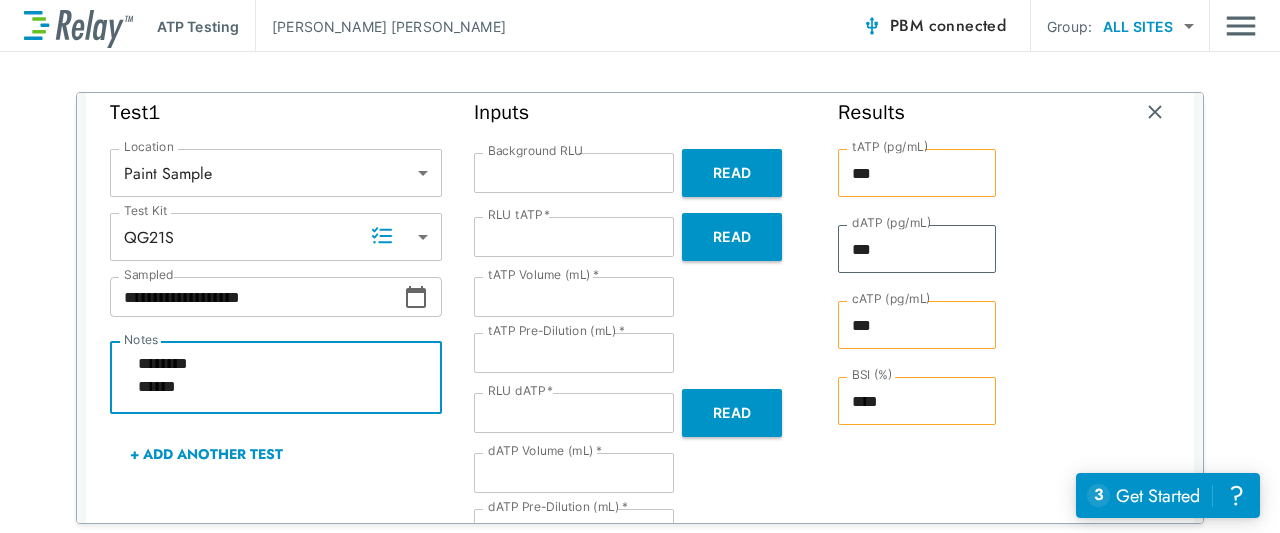 type on "*" 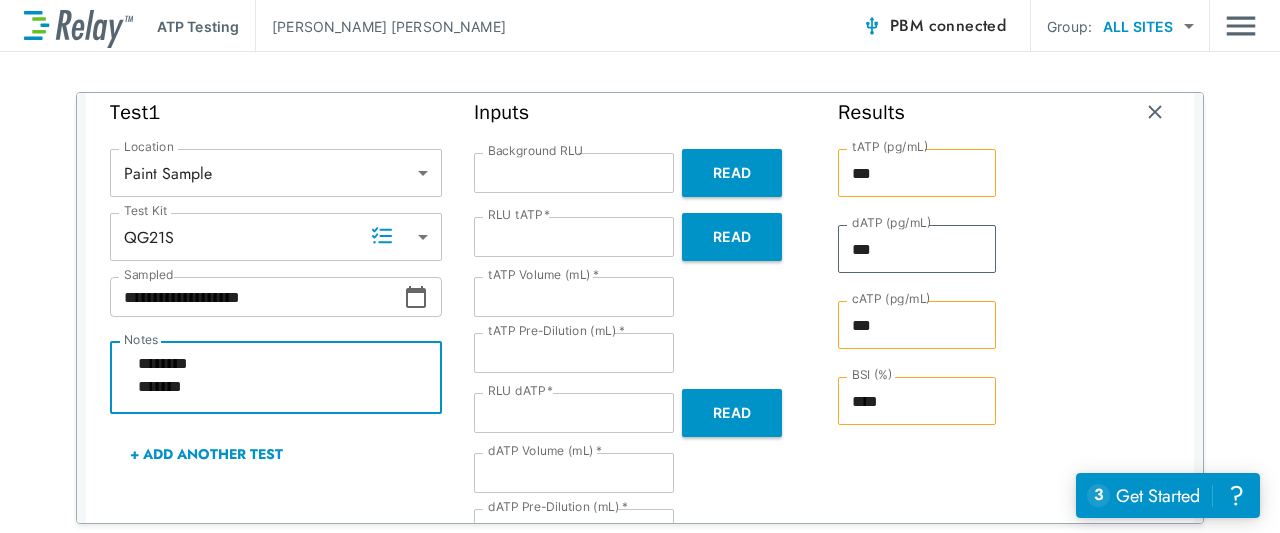 type on "*" 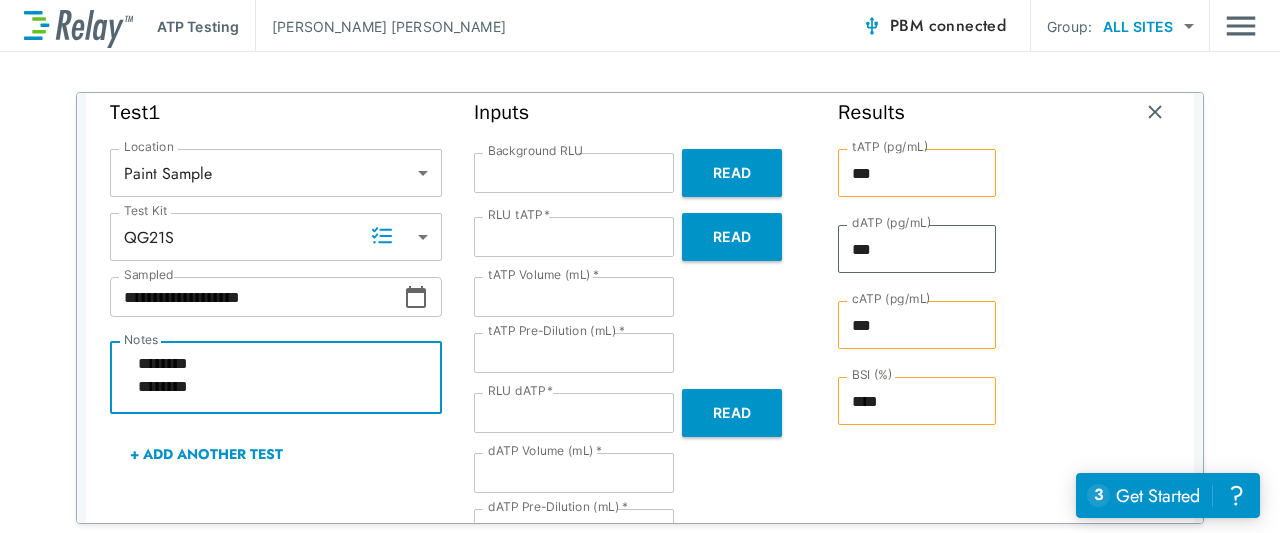type on "**********" 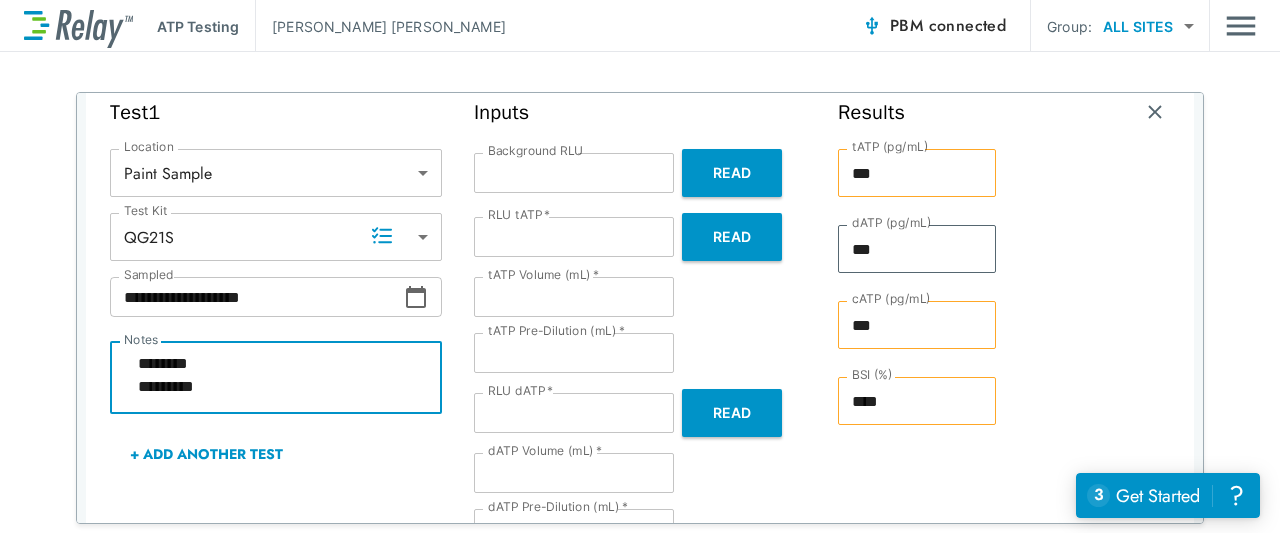 type on "*" 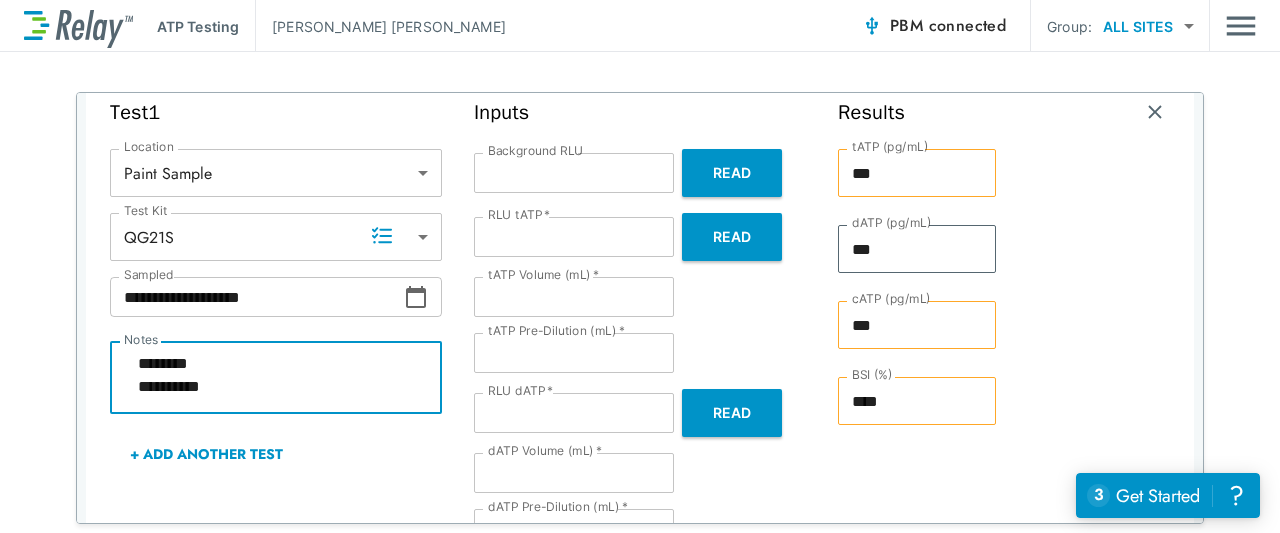 type on "*" 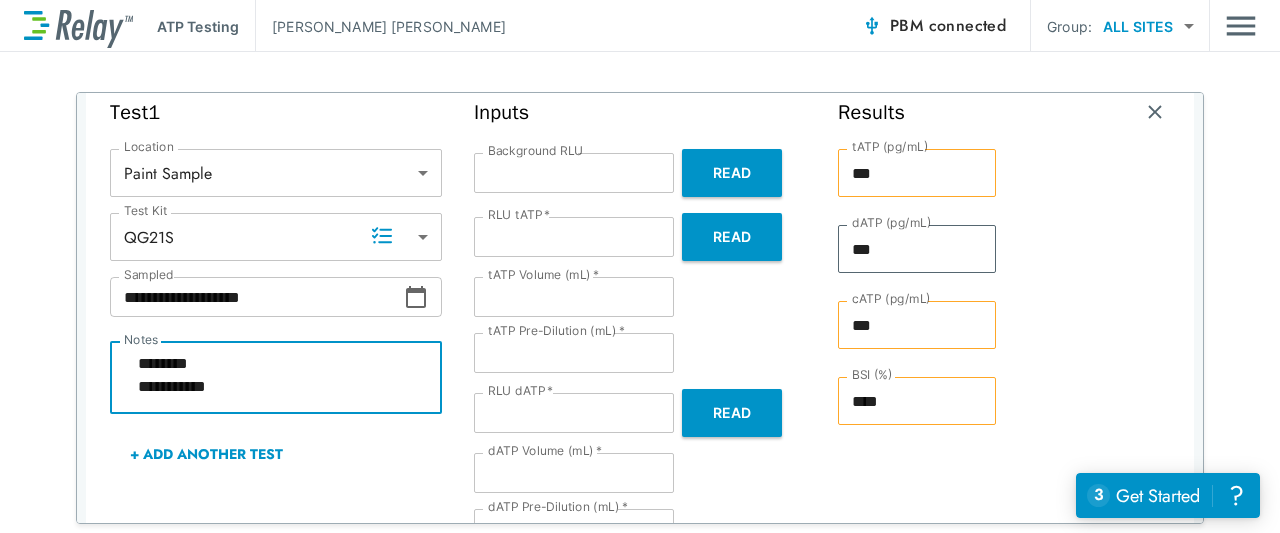 type on "**********" 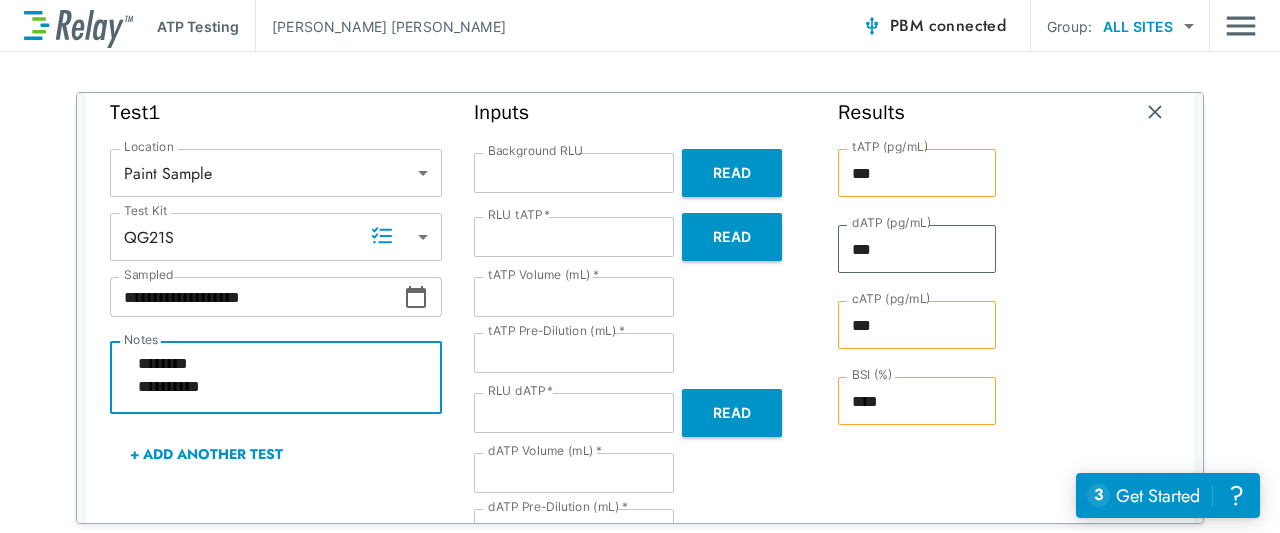 type on "**********" 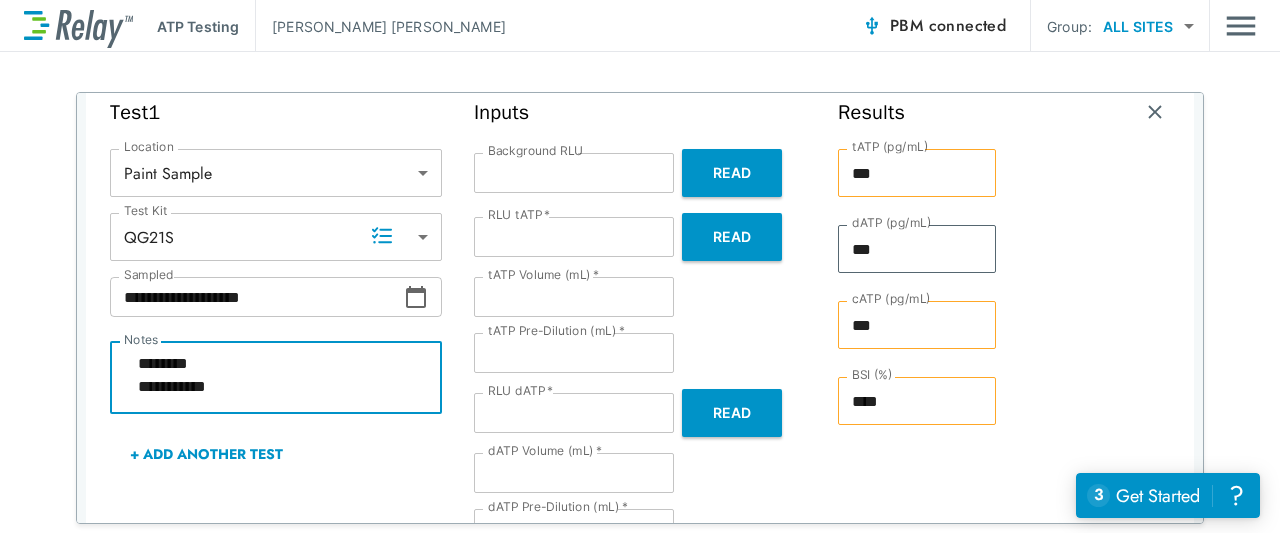 type on "**********" 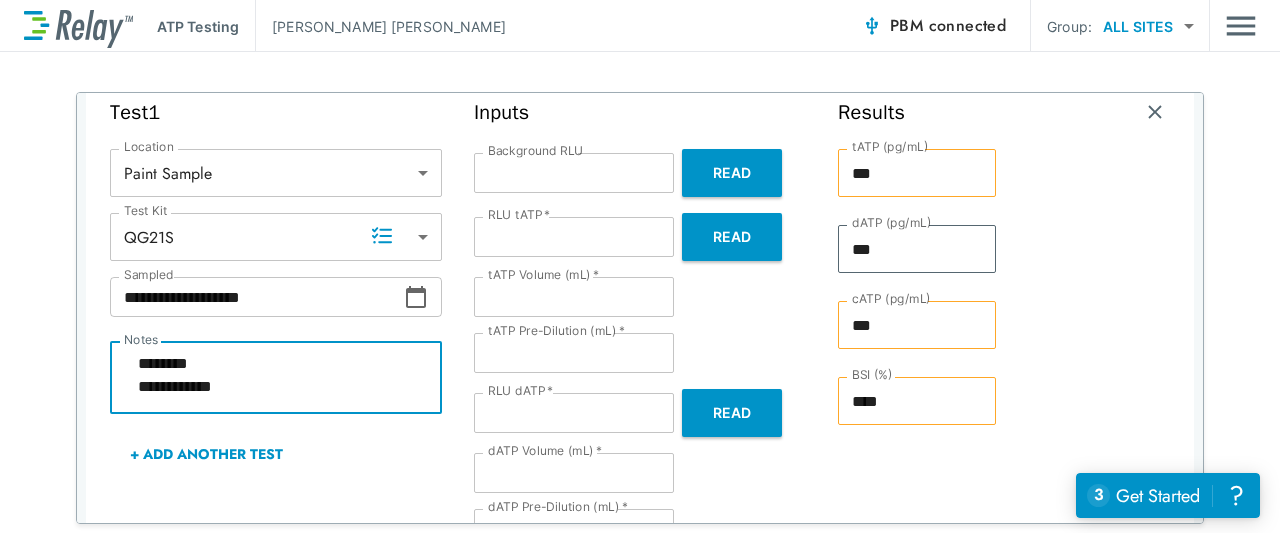 type on "*" 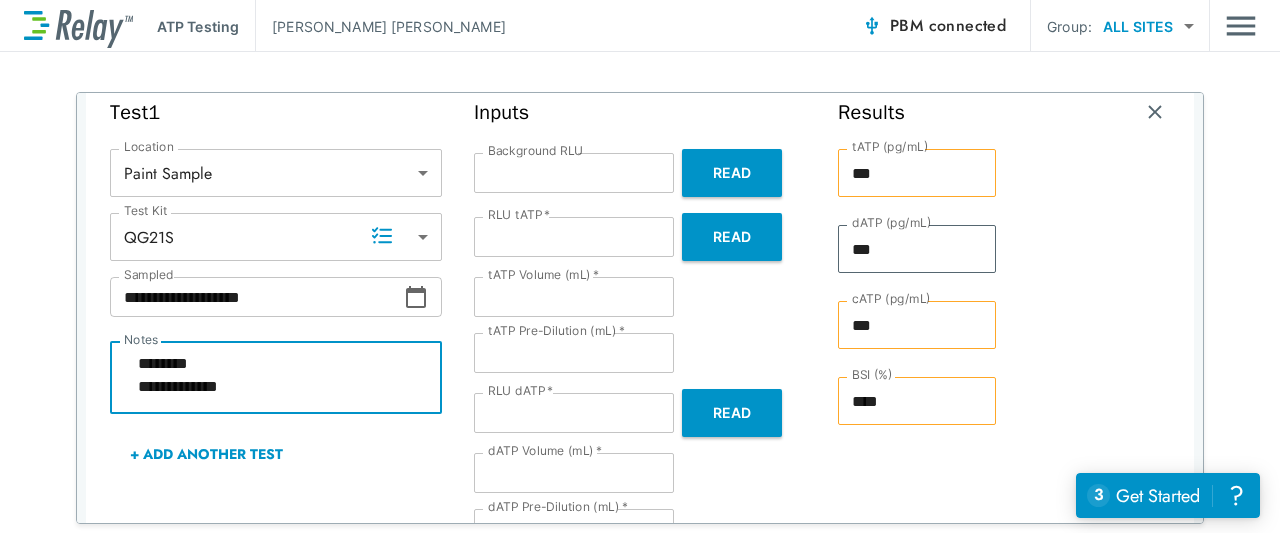 scroll, scrollTop: 0, scrollLeft: 0, axis: both 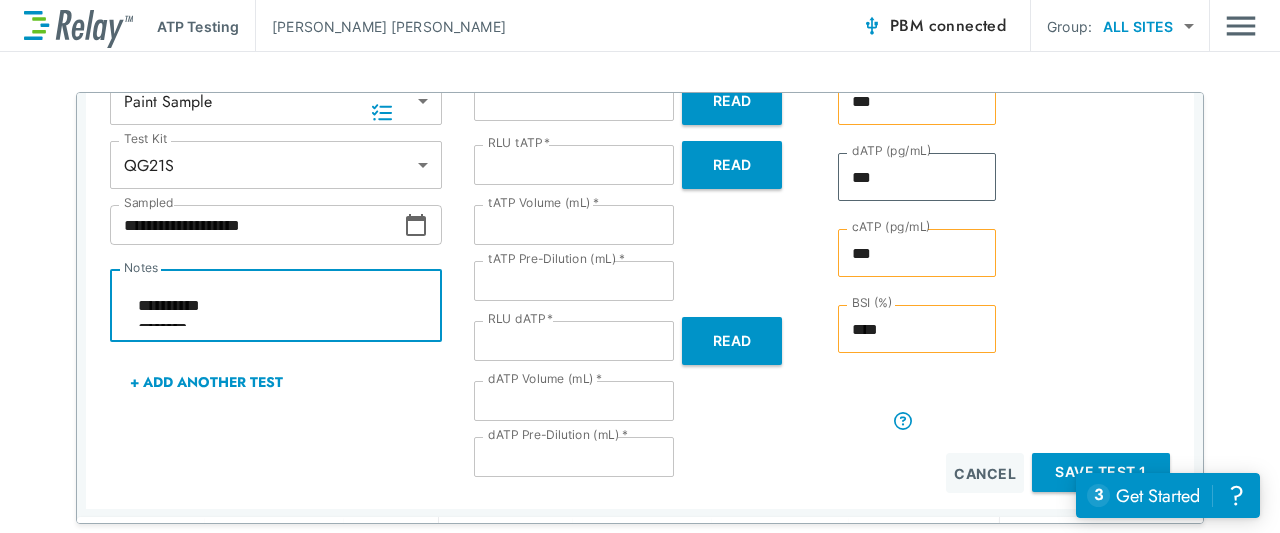 type on "*" 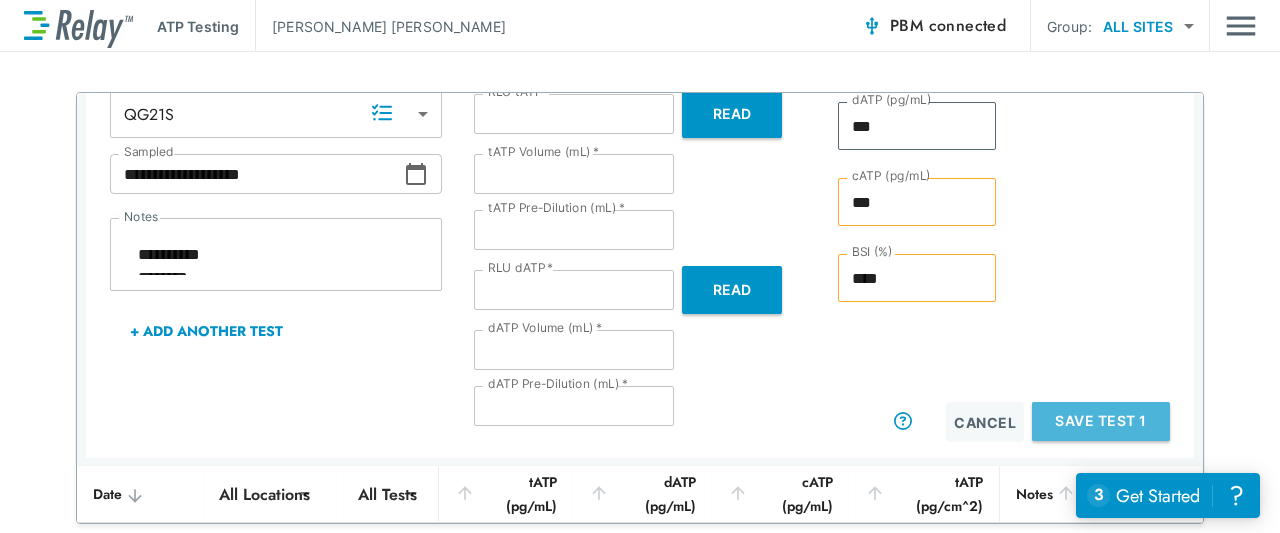 click on "Save Test 1" at bounding box center [1101, 421] 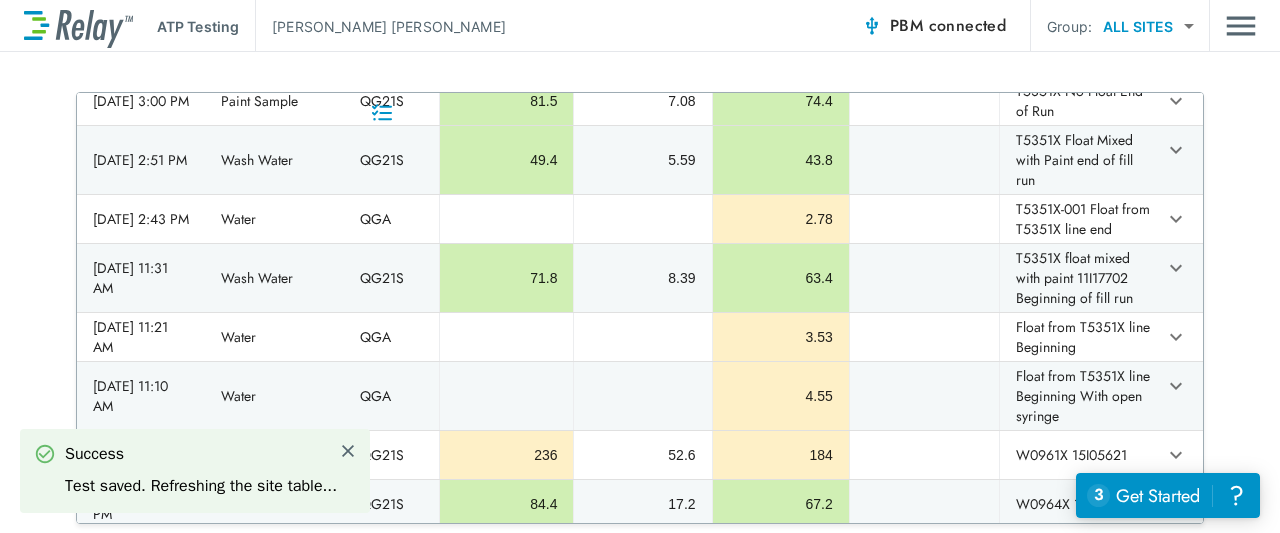 scroll, scrollTop: 338, scrollLeft: 0, axis: vertical 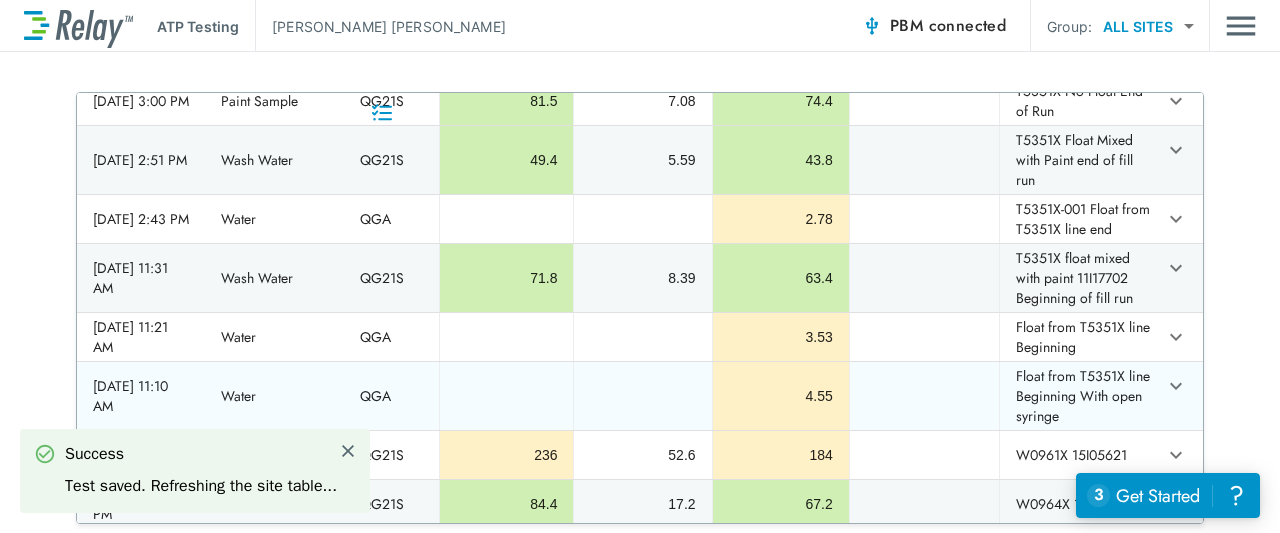 type on "*" 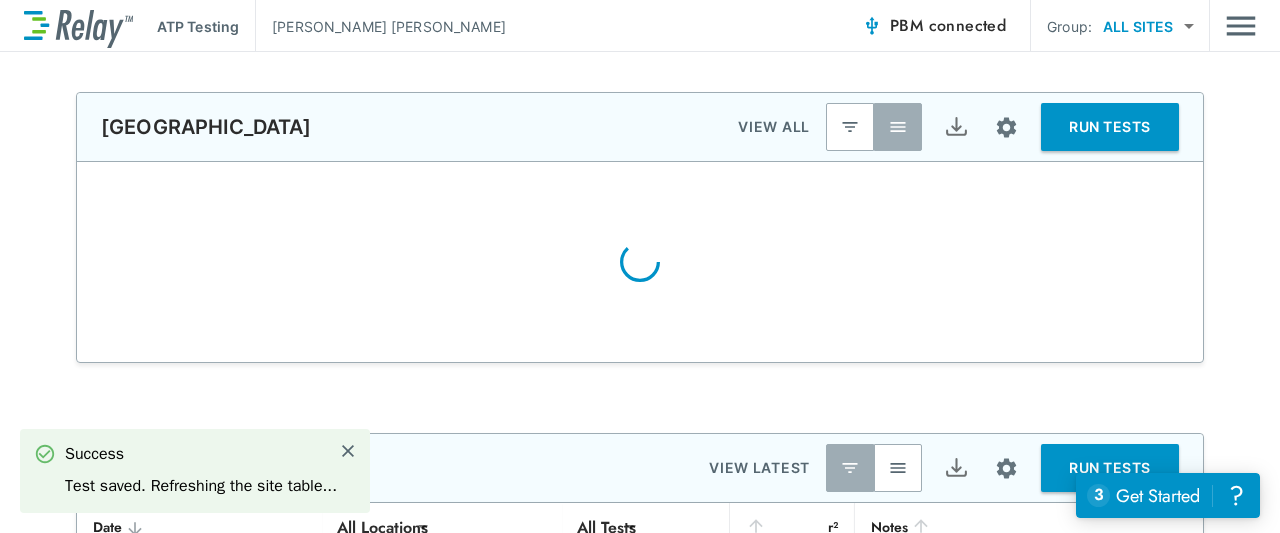 scroll, scrollTop: 0, scrollLeft: 0, axis: both 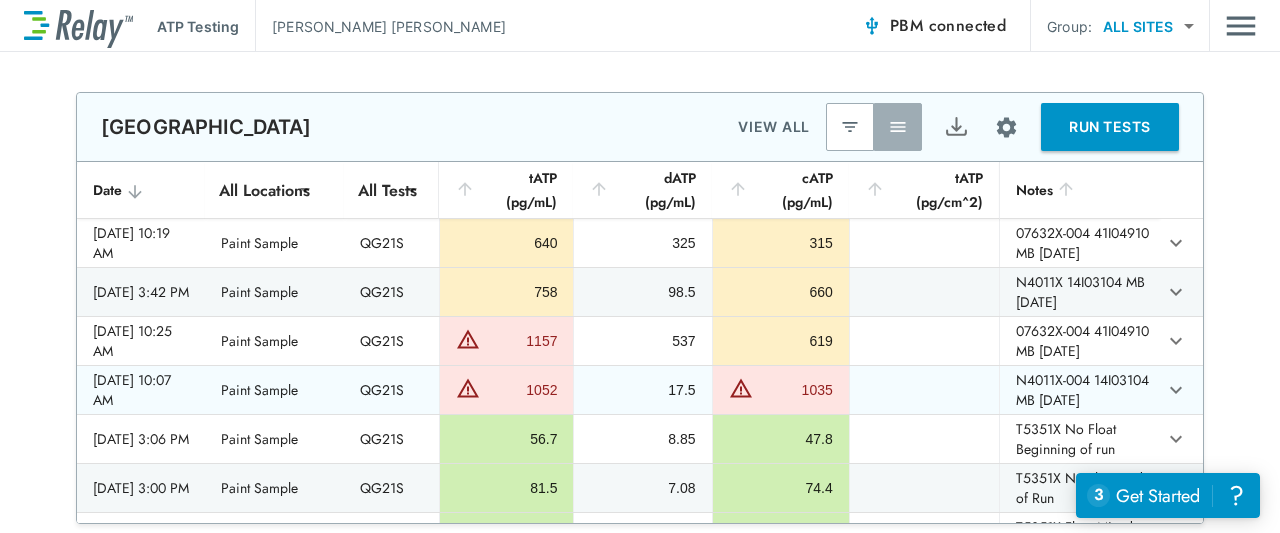 type on "******" 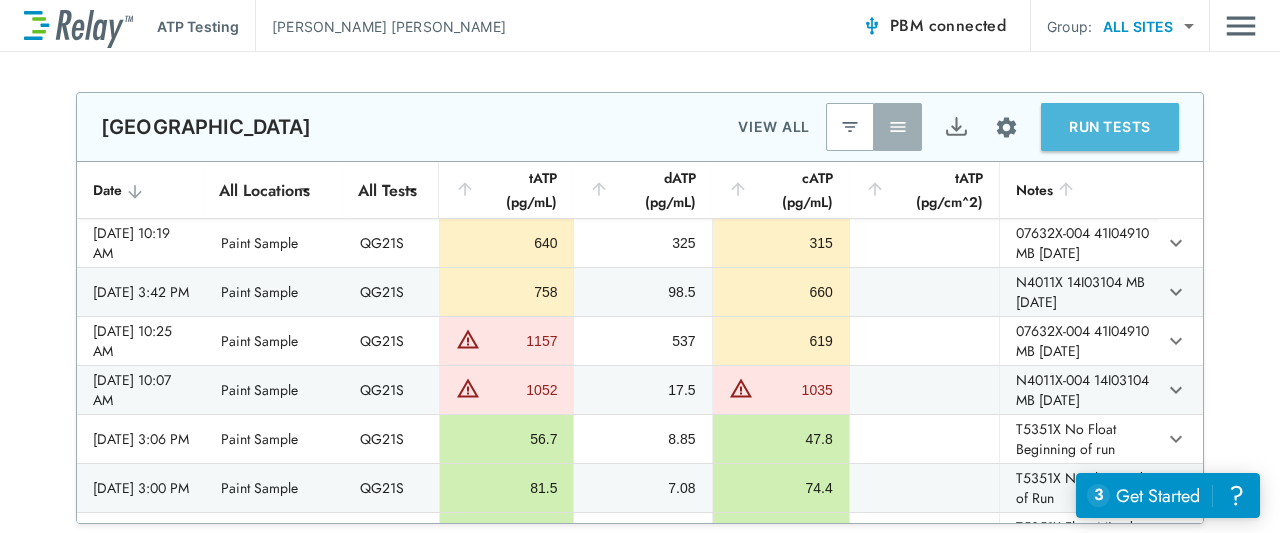 click on "RUN TESTS" at bounding box center [1110, 127] 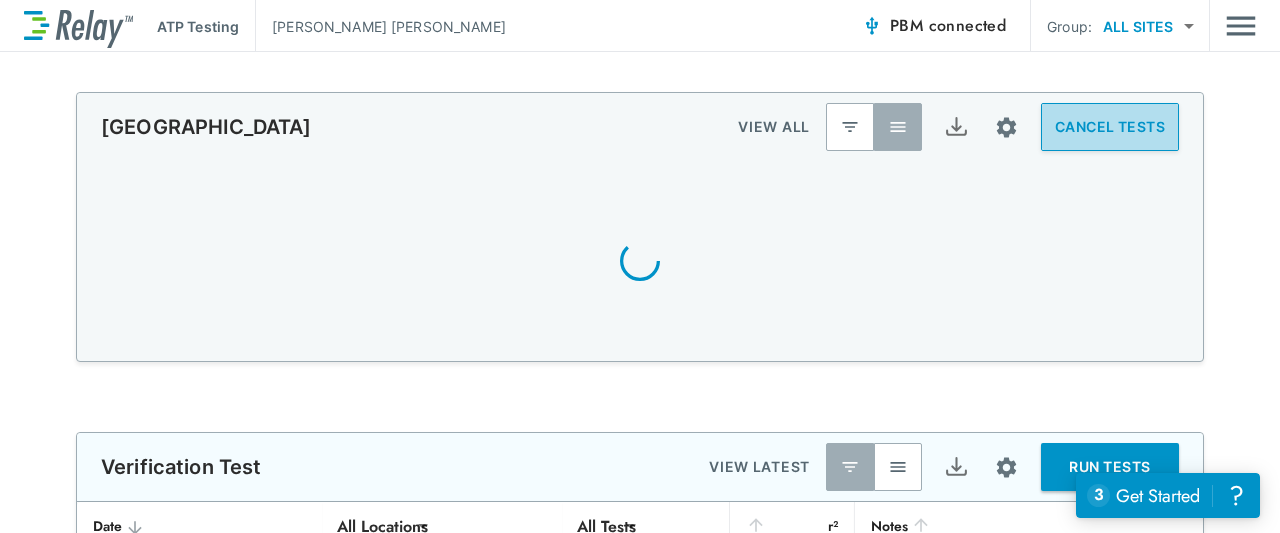 click on "CANCEL TESTS" at bounding box center [1110, 127] 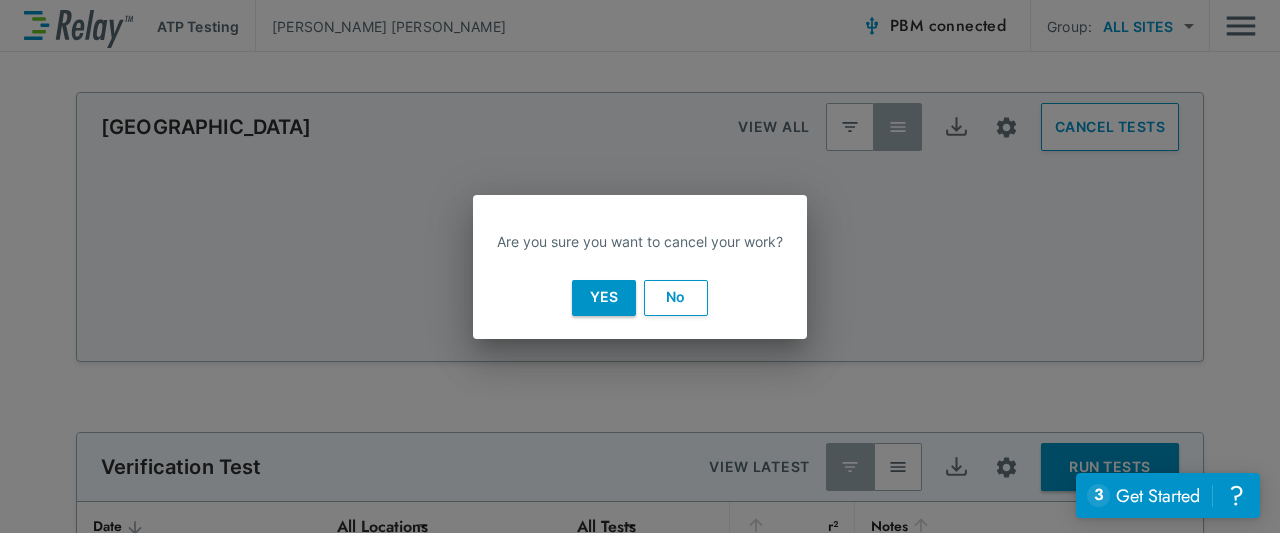 click on "No" at bounding box center (676, 298) 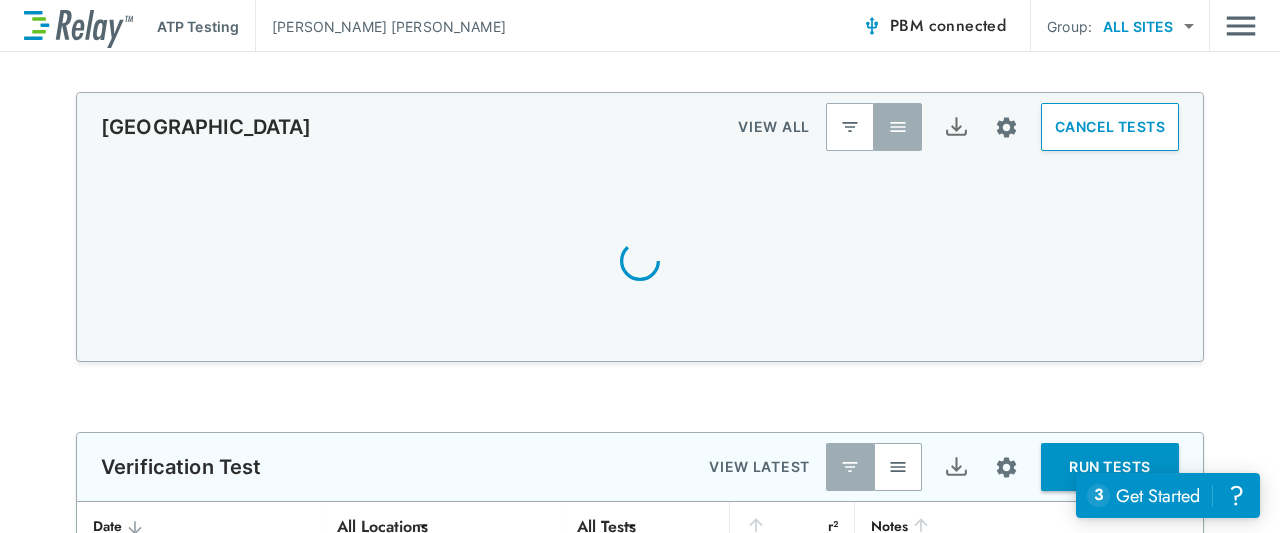 click on "No" at bounding box center (676, 298) 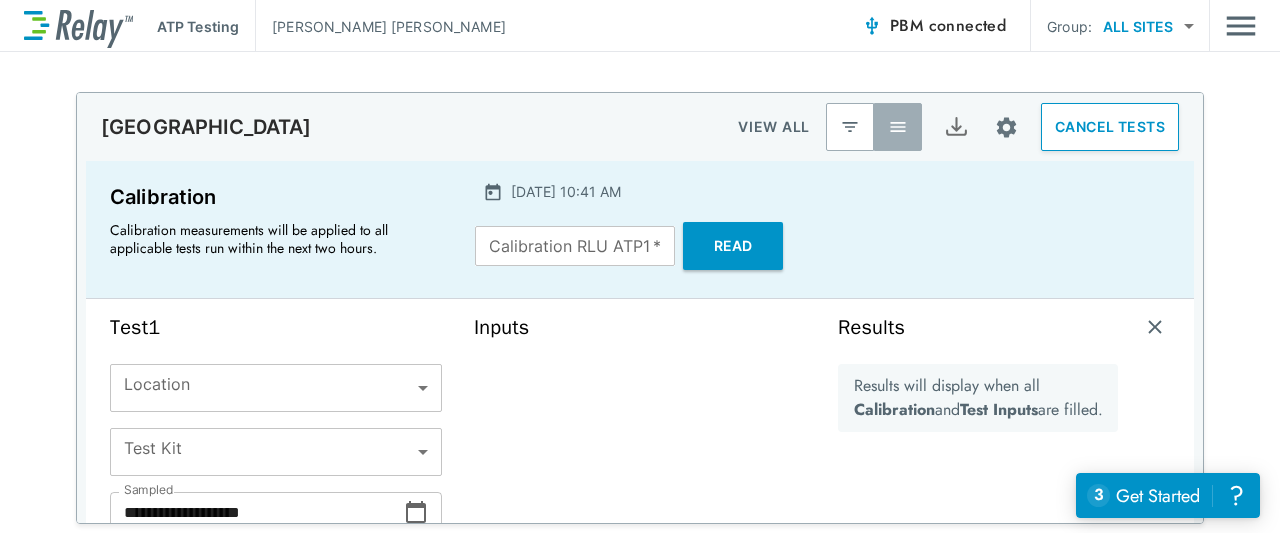 type on "******" 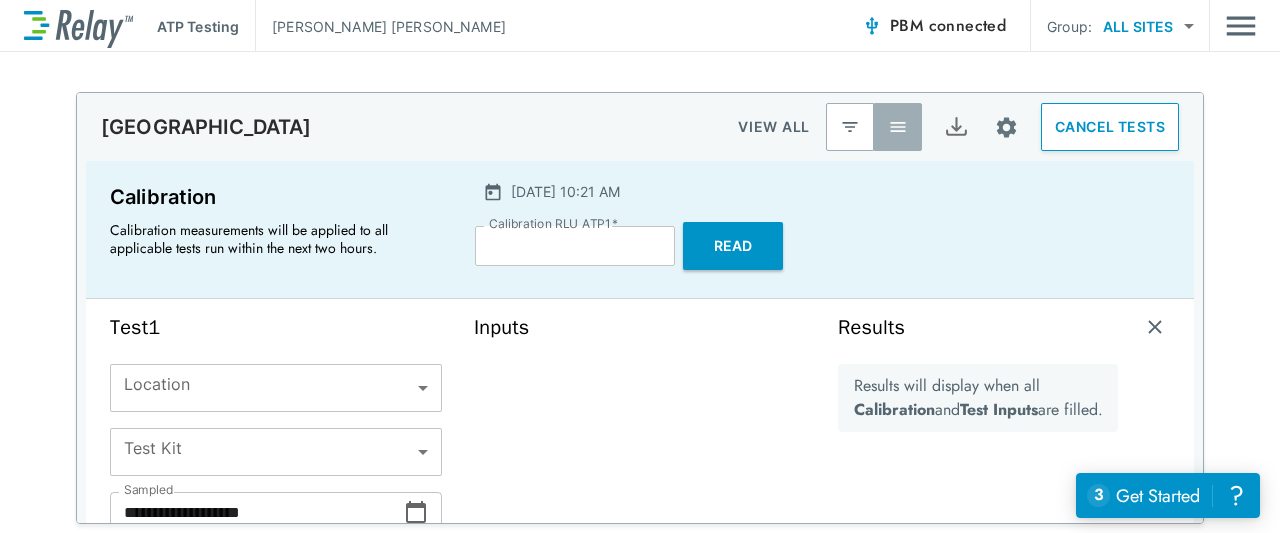 click on "**********" at bounding box center [640, 266] 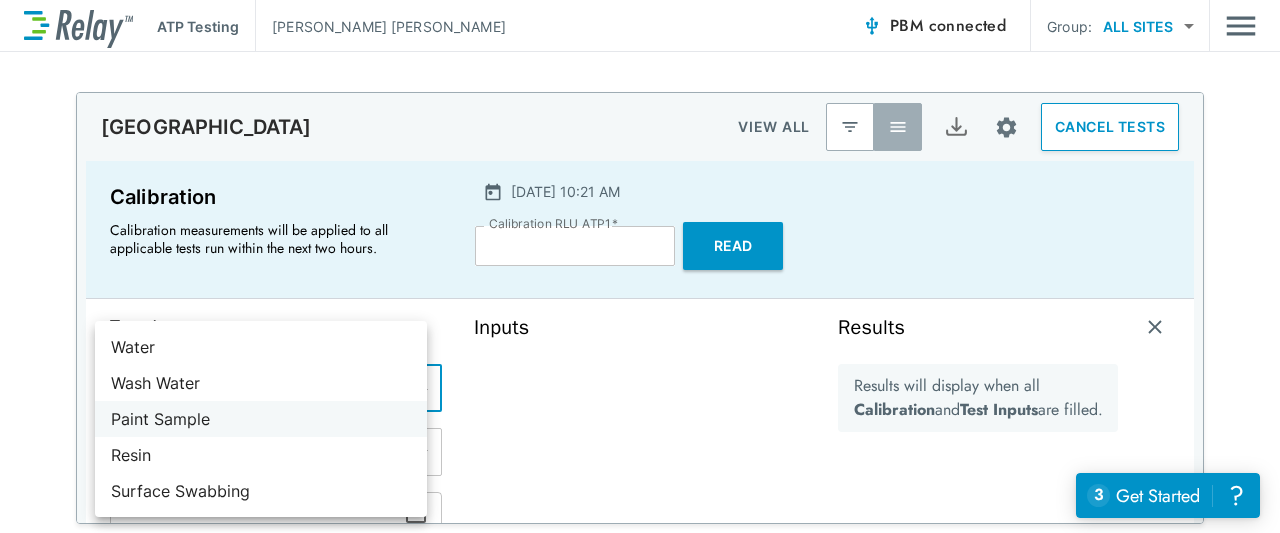click on "Paint Sample" at bounding box center [261, 419] 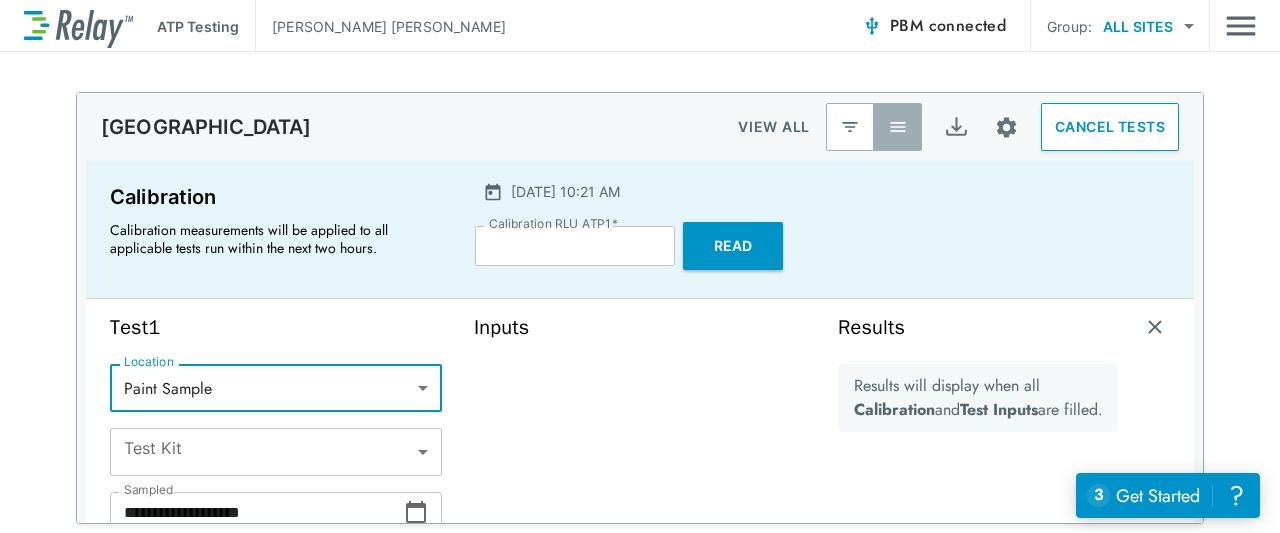 type on "*****" 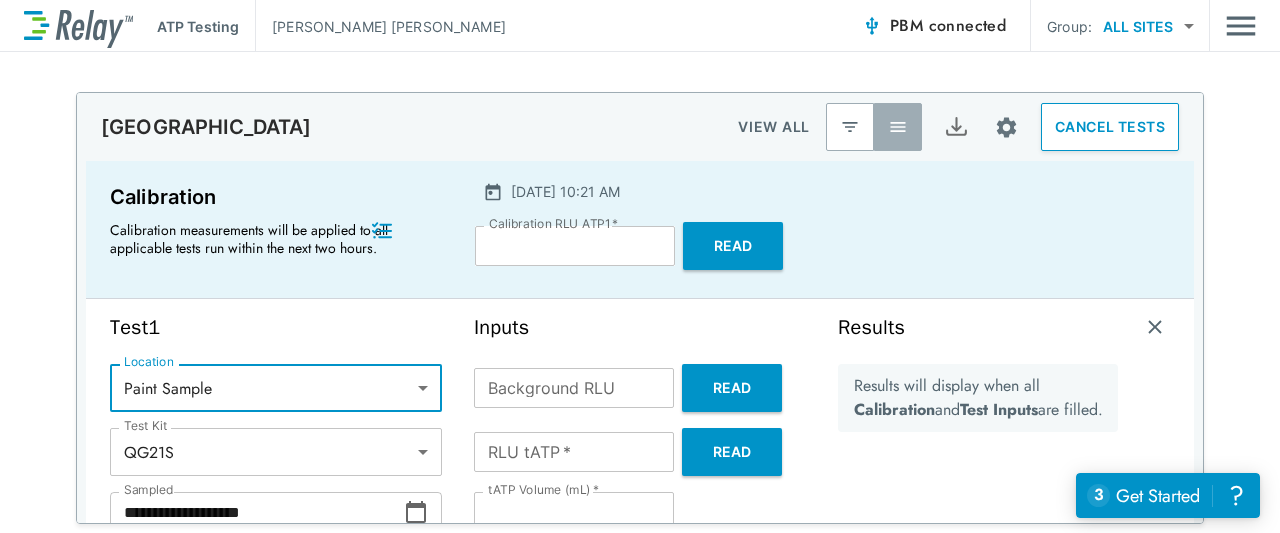 click on "Notes" at bounding box center (276, 593) 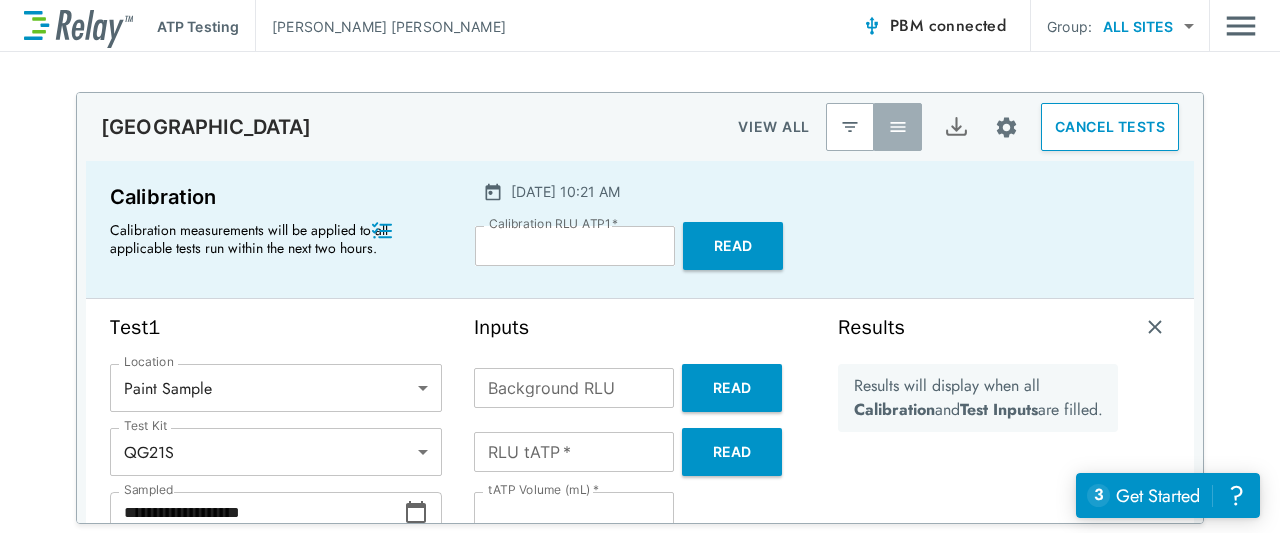 scroll, scrollTop: 220, scrollLeft: 0, axis: vertical 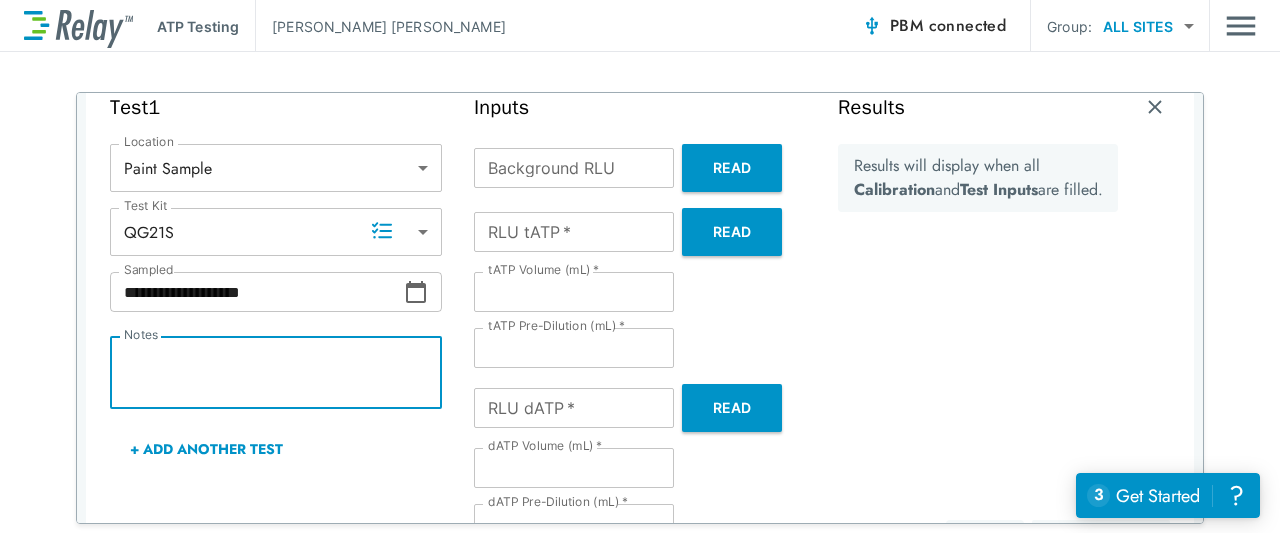 click on "Read" at bounding box center (732, 168) 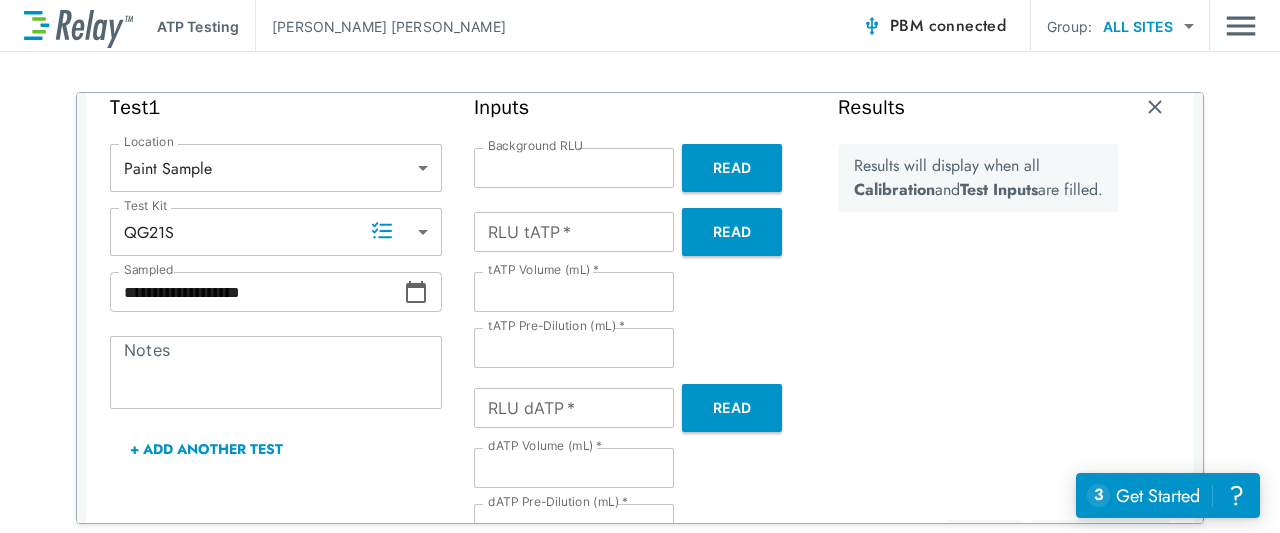 type on "*" 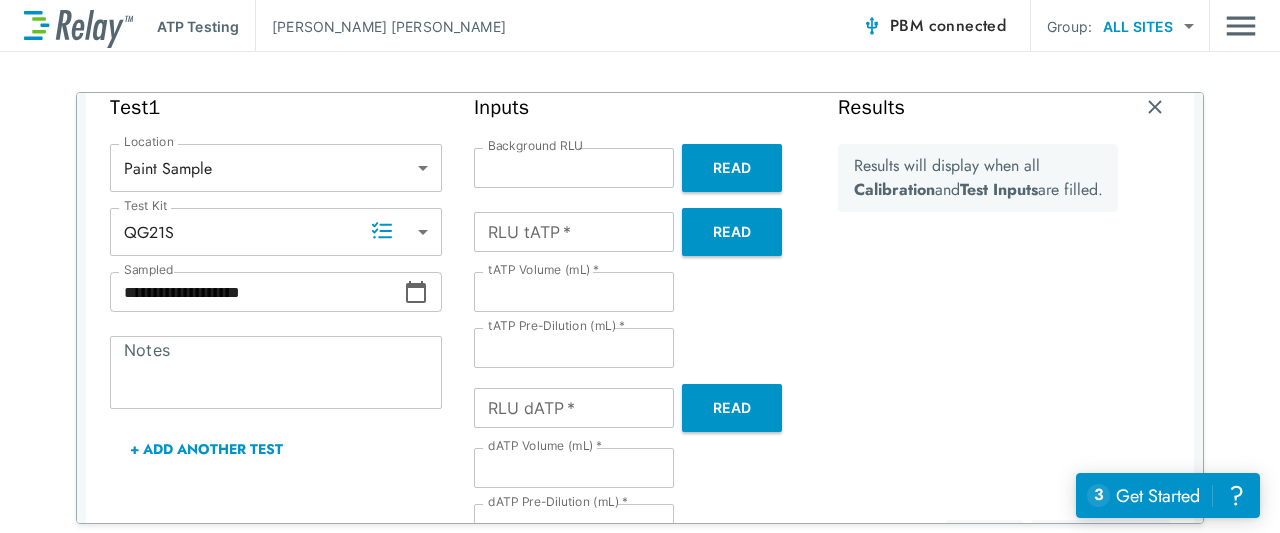 click on "Notes" at bounding box center [276, 373] 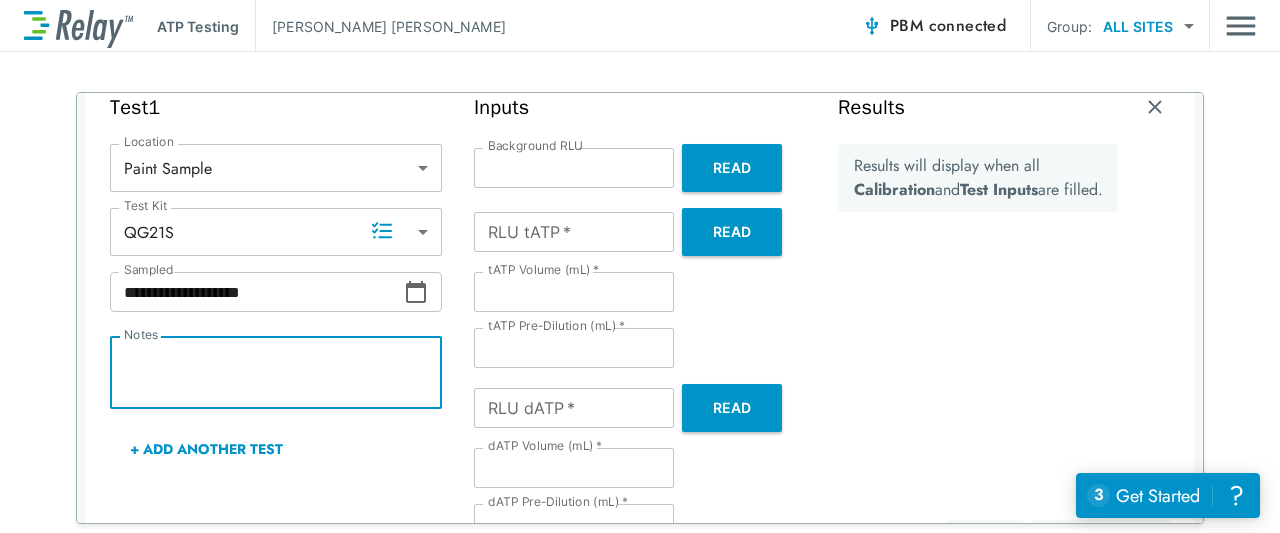 click on "Read" at bounding box center [732, 408] 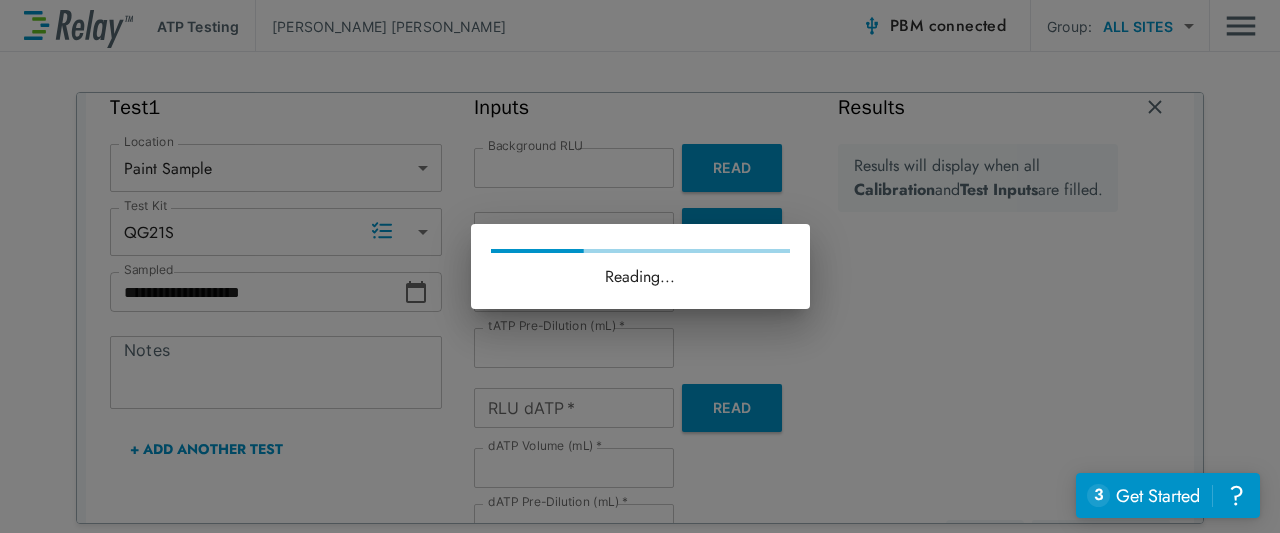 type on "***" 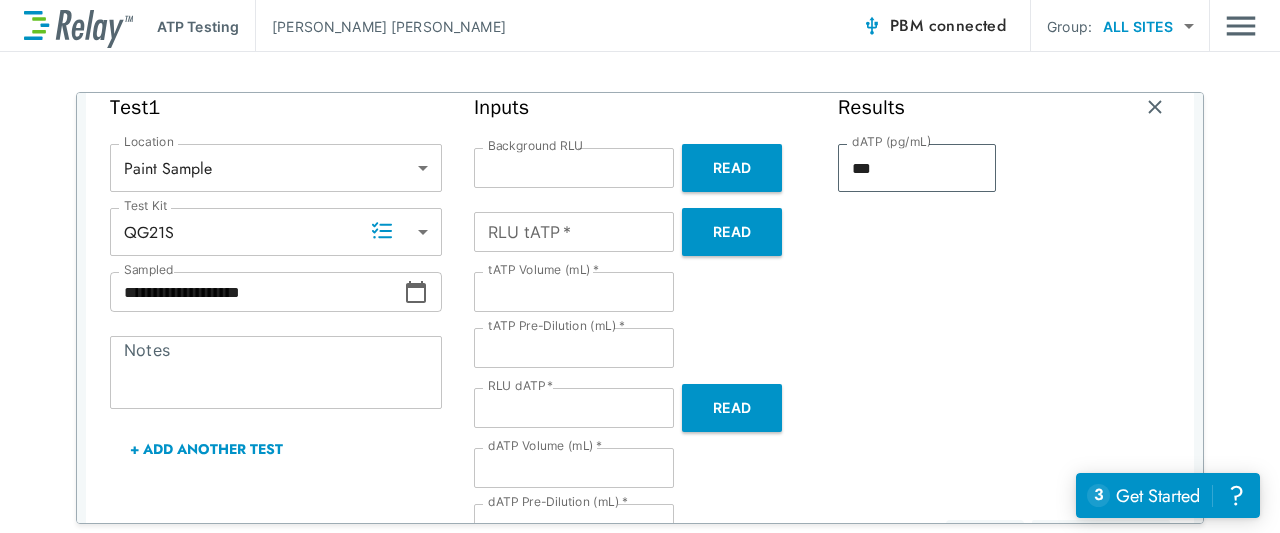 click on "Read" at bounding box center (732, 232) 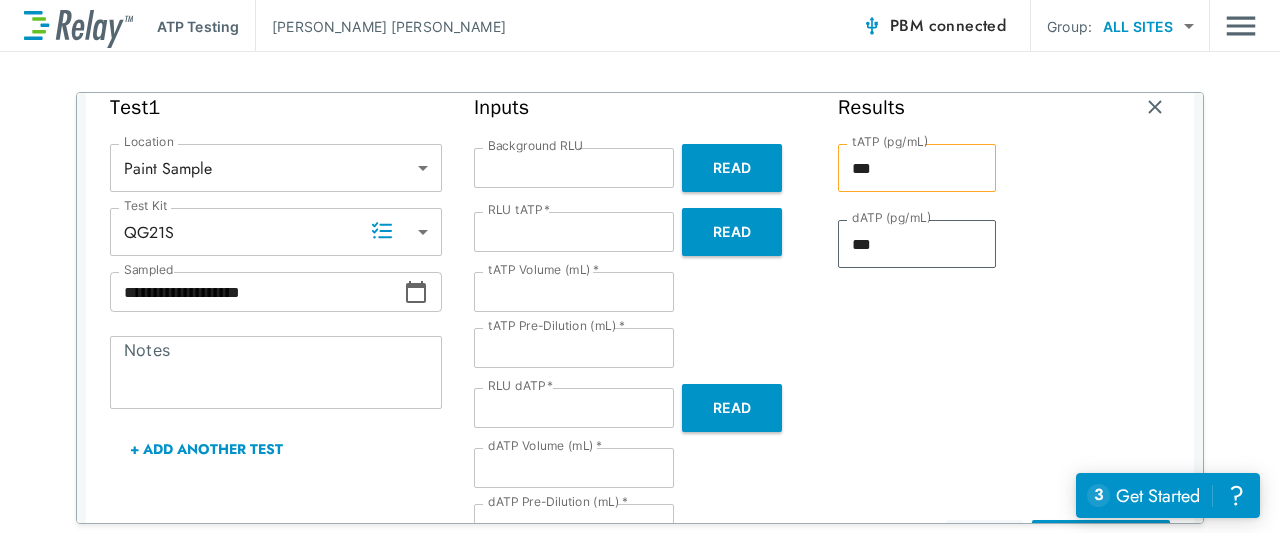 type on "***" 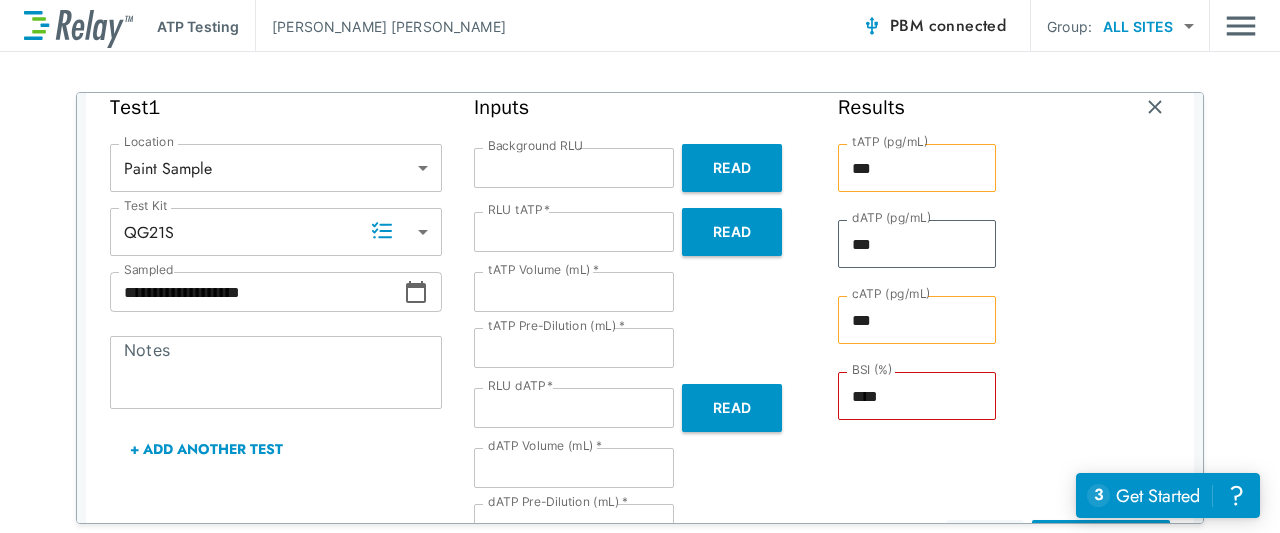 click on "*" at bounding box center (574, 292) 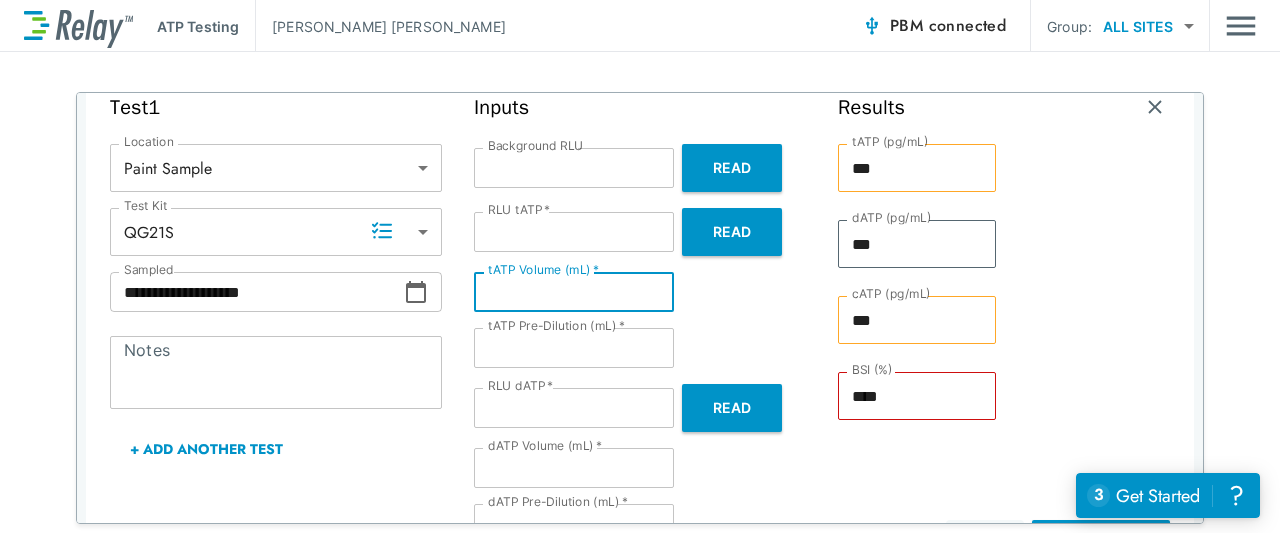 type on "*" 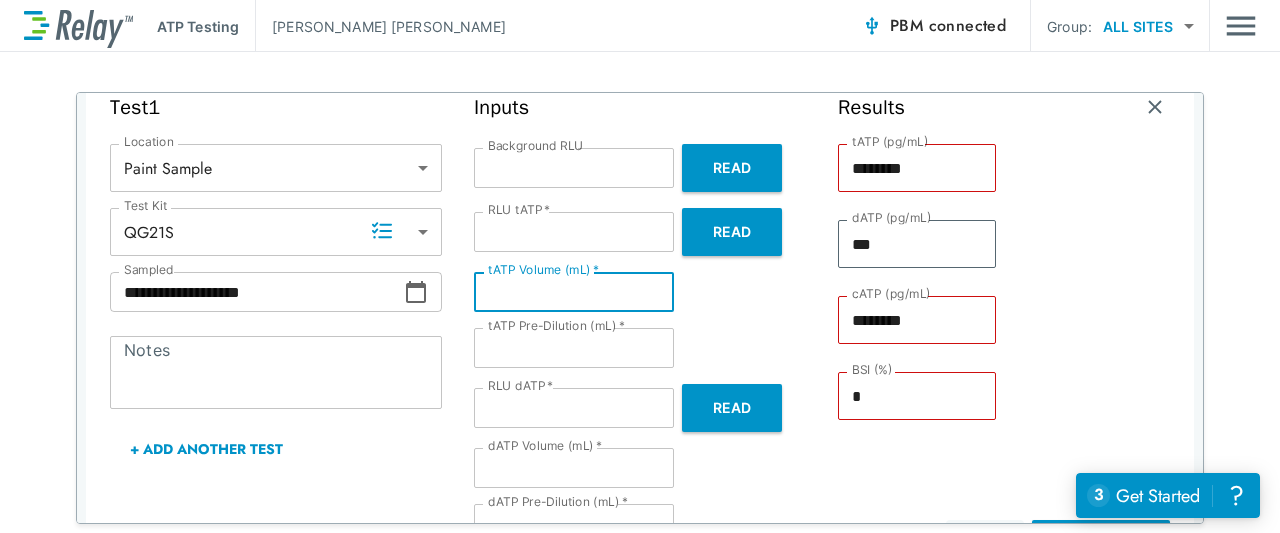 type on "********" 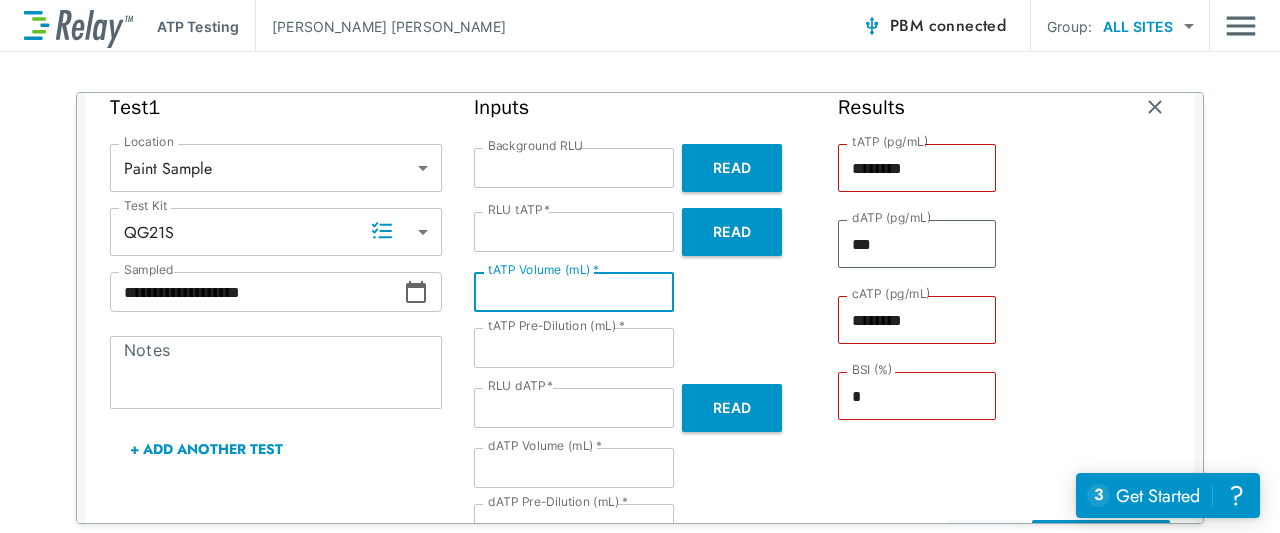 type on "***" 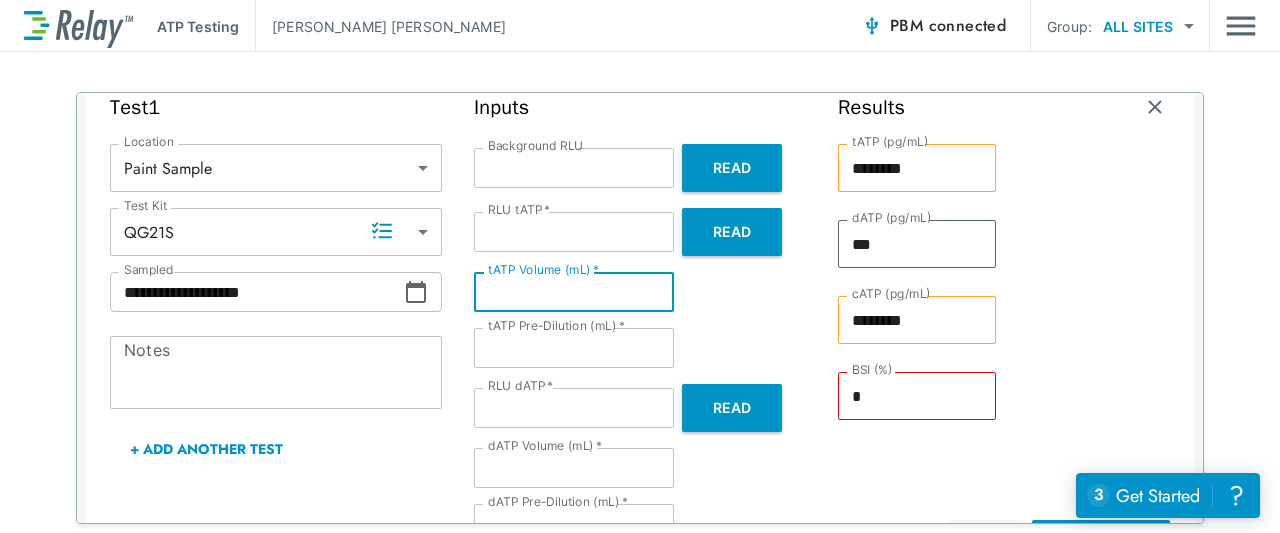 type on "***" 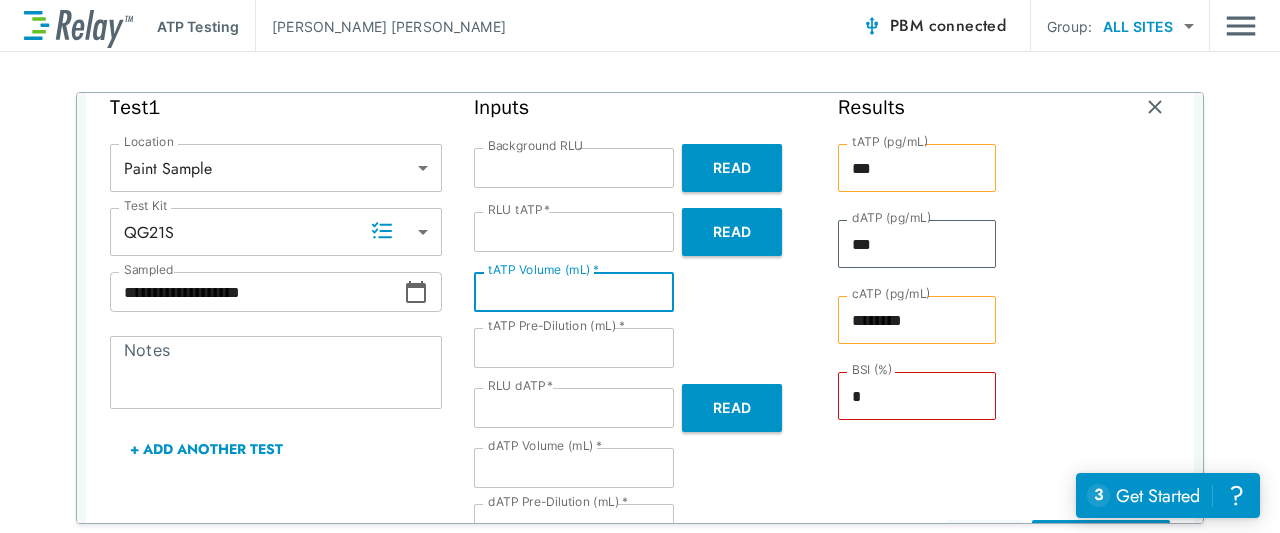 type on "***" 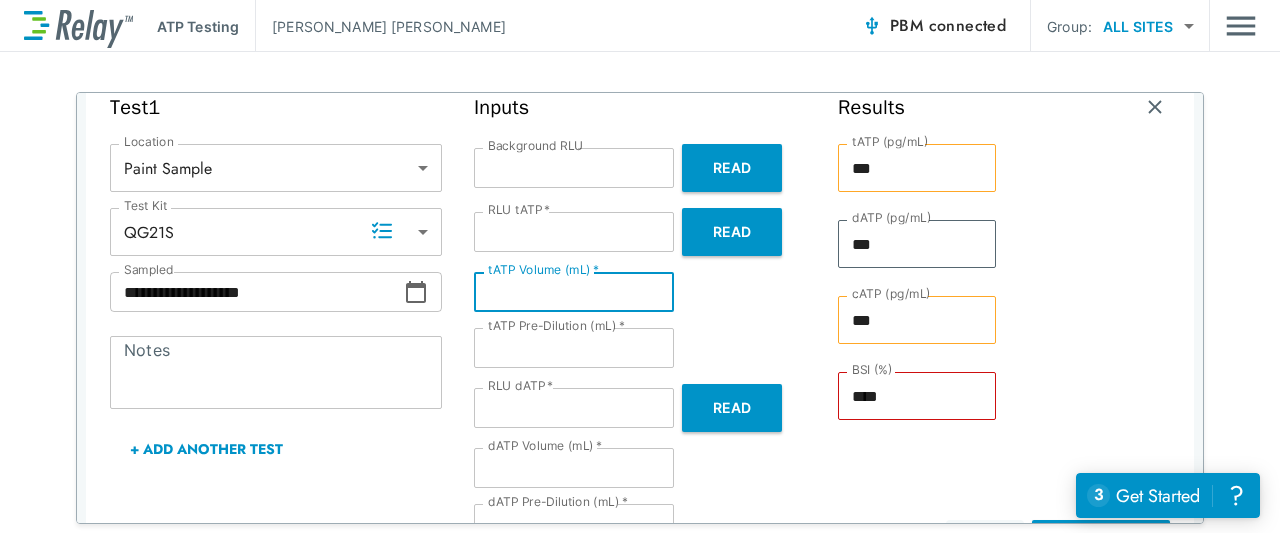 type on "***" 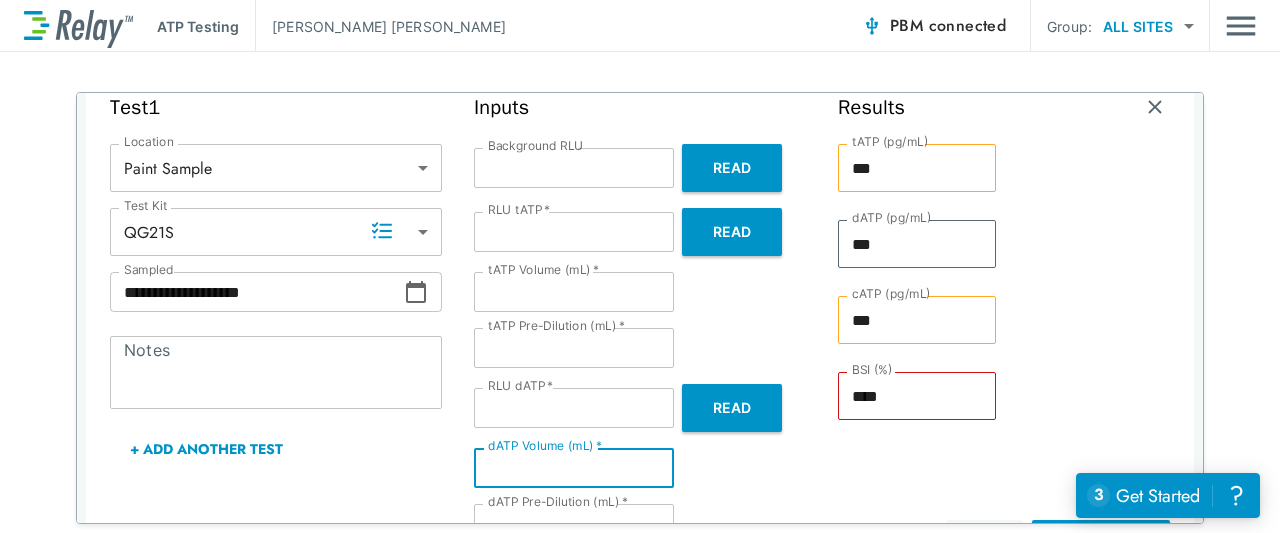 type on "***" 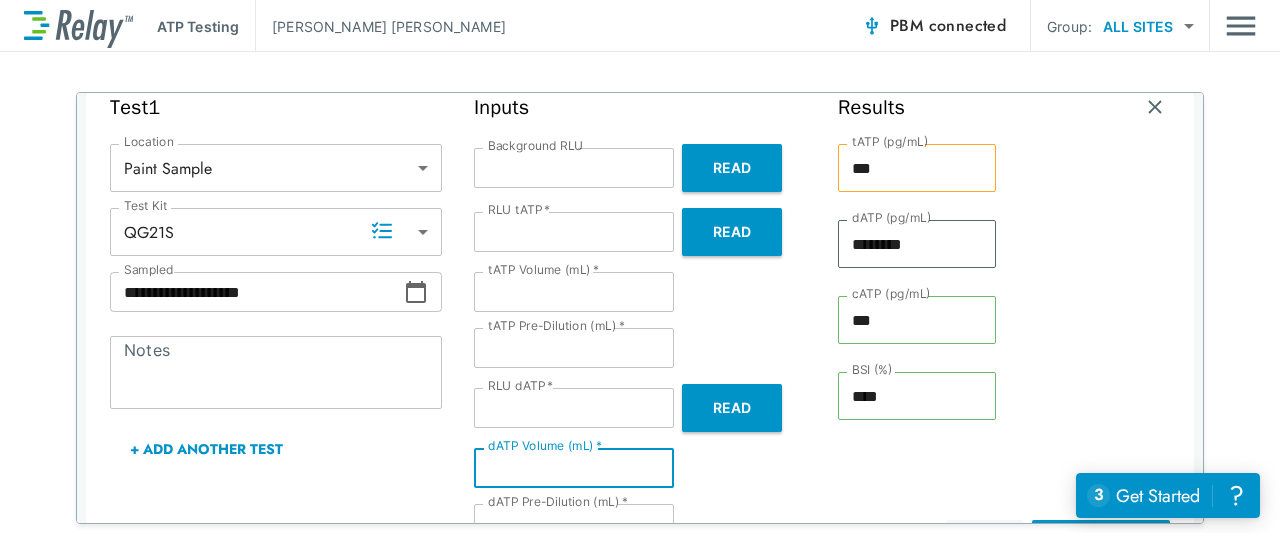 type on "********" 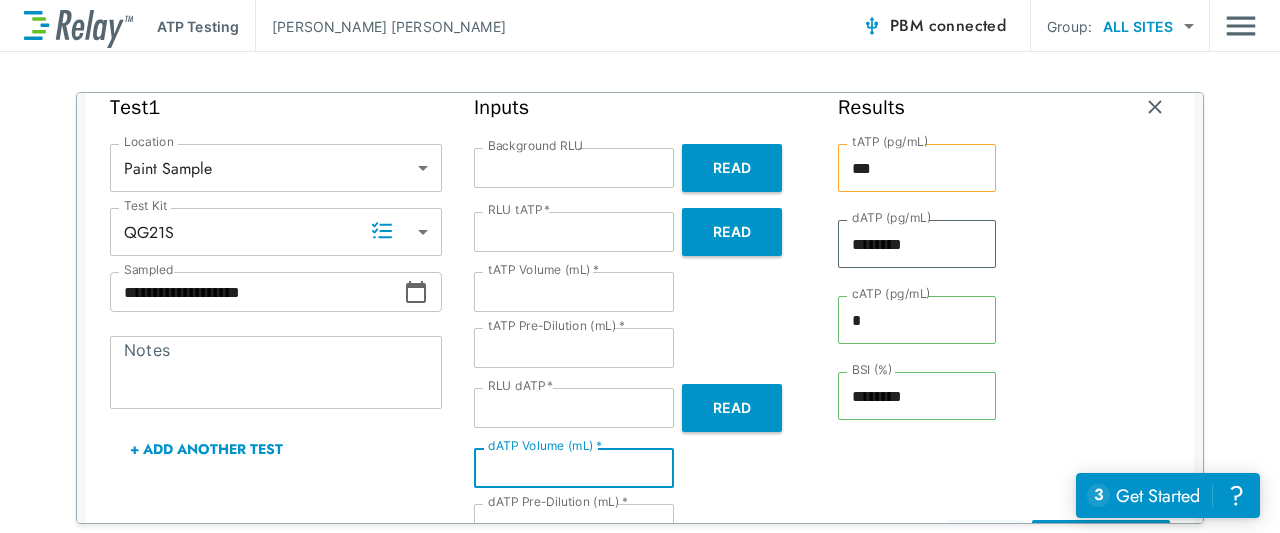 type on "***" 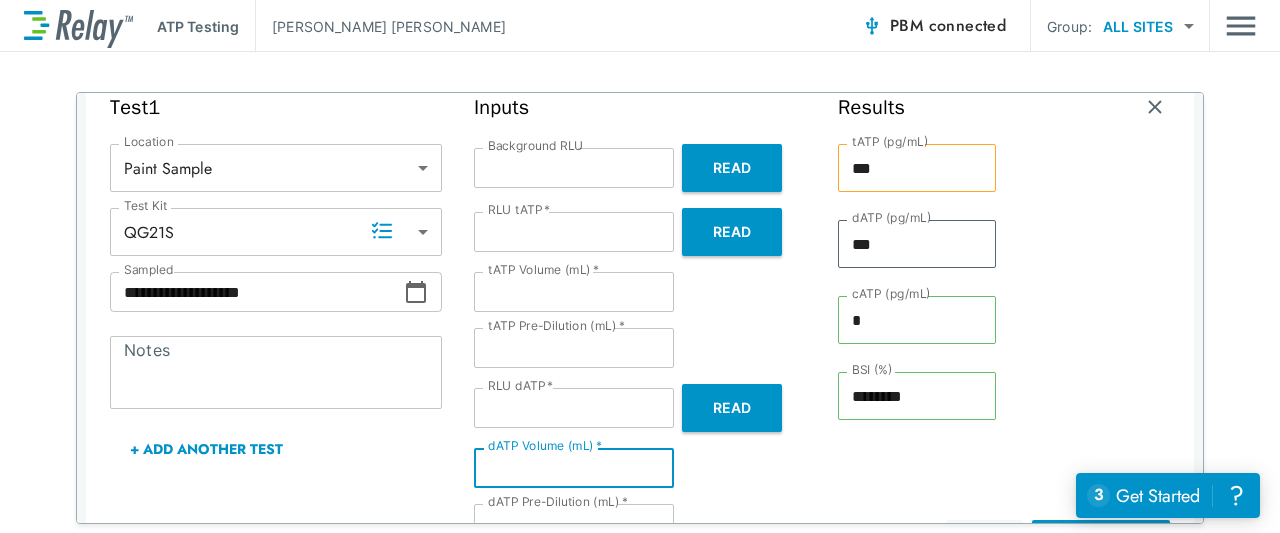 type on "***" 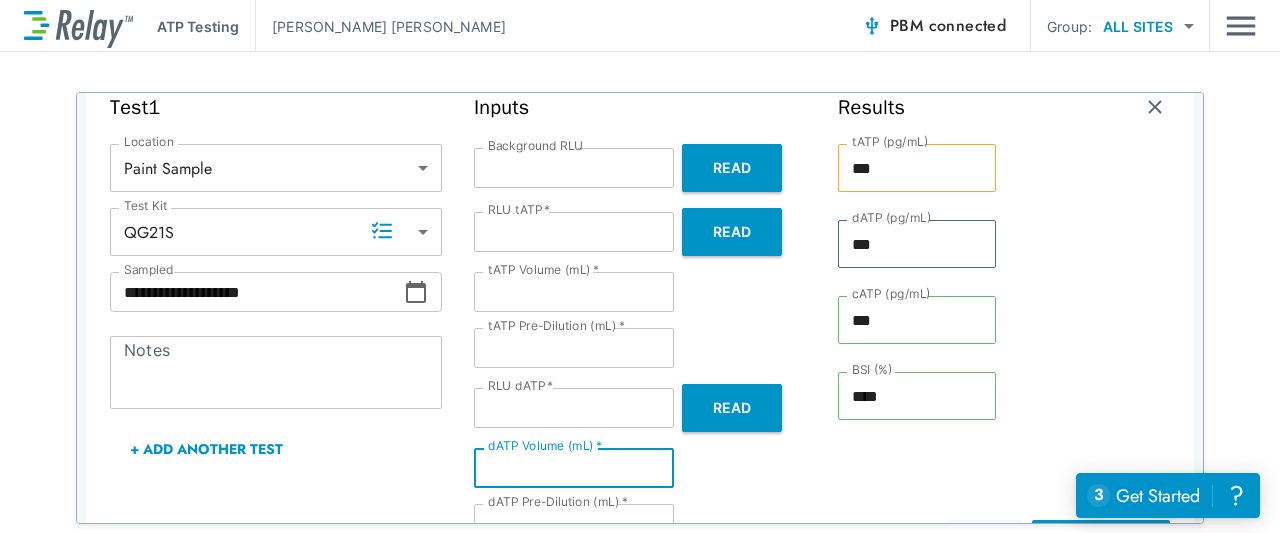 type on "**" 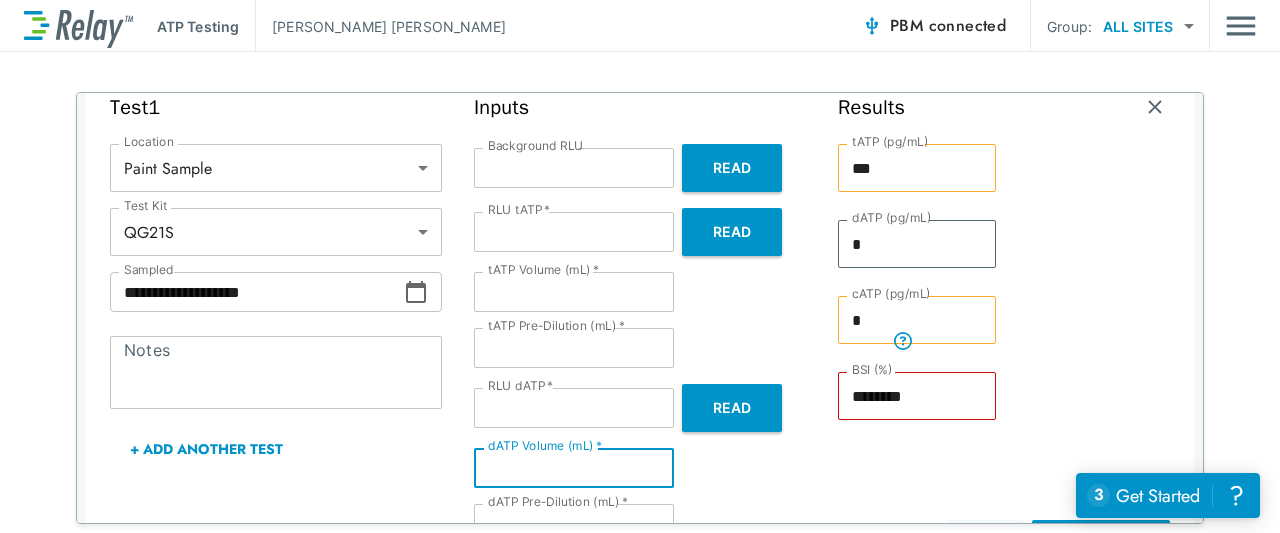 type on "***" 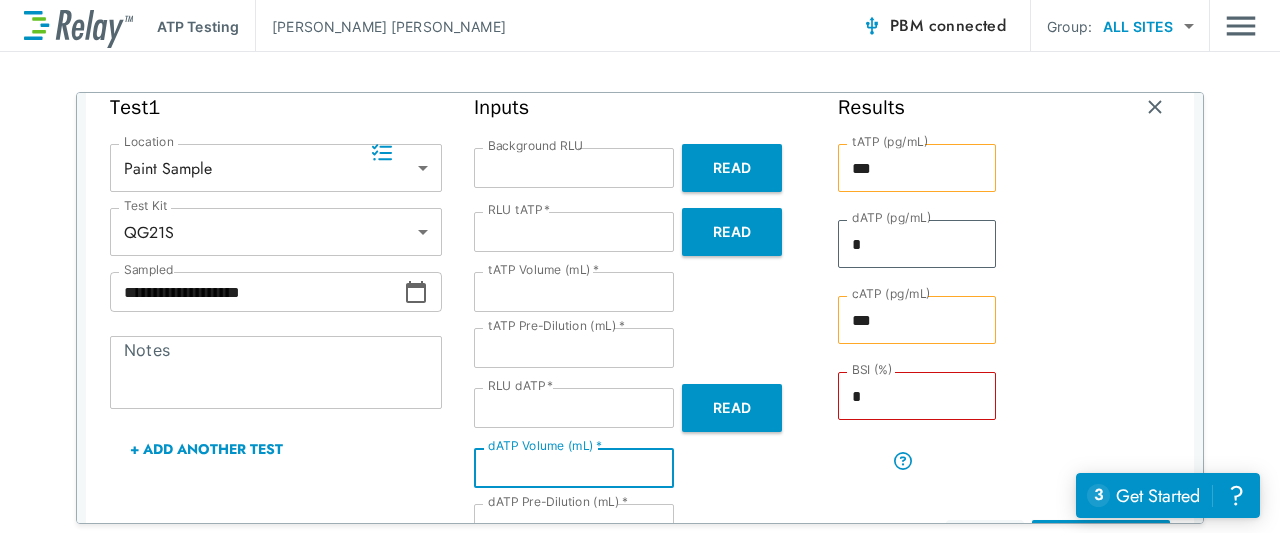 scroll, scrollTop: 298, scrollLeft: 0, axis: vertical 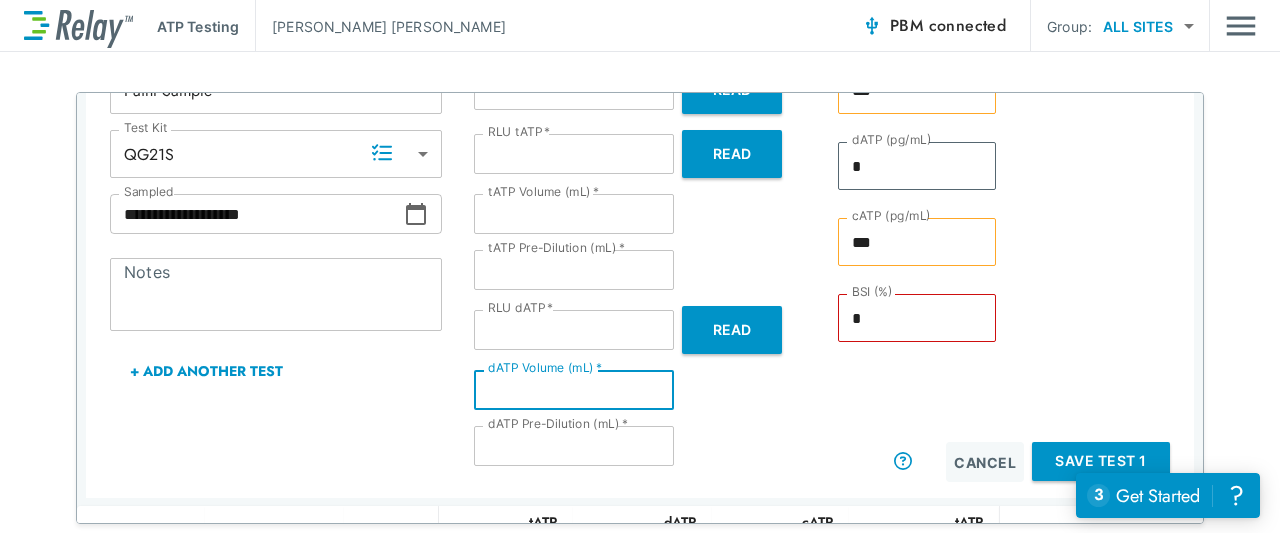 type on "*" 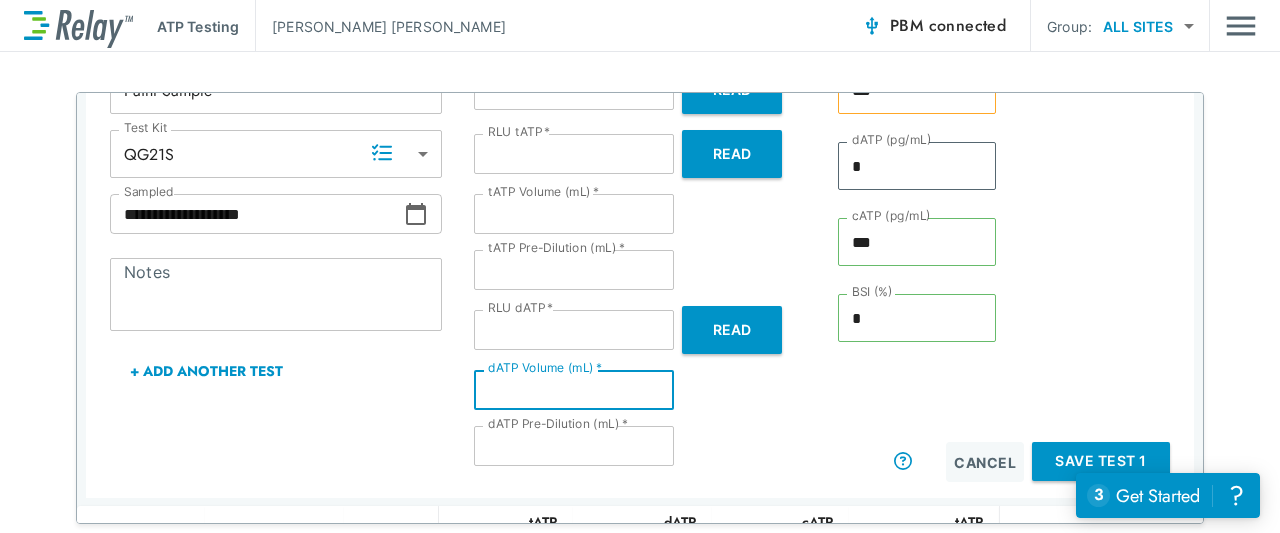 type on "********" 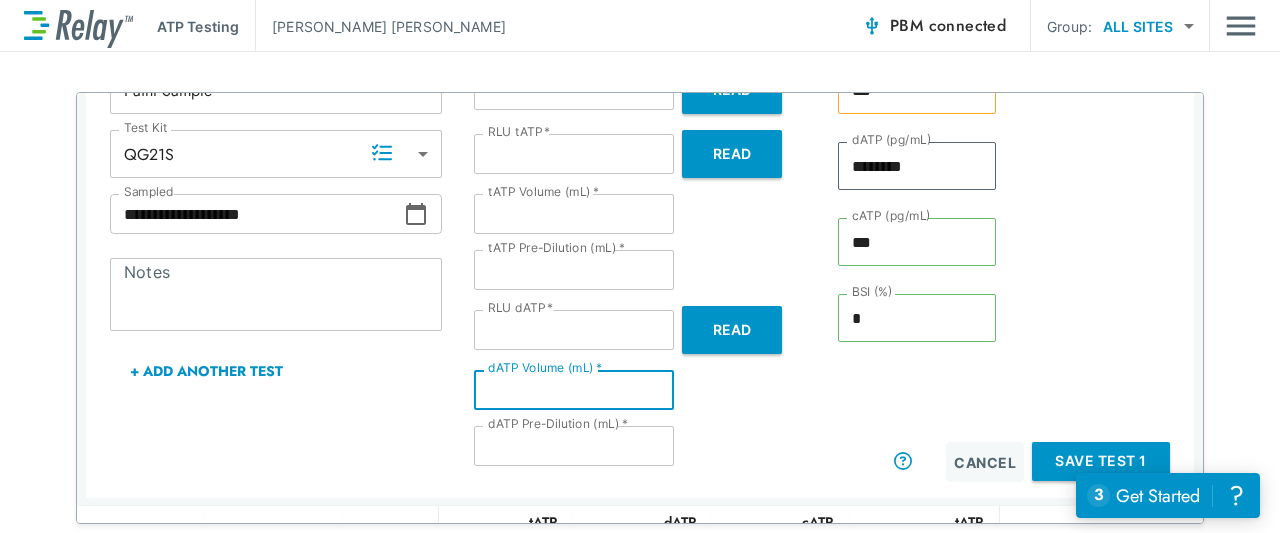 type on "*" 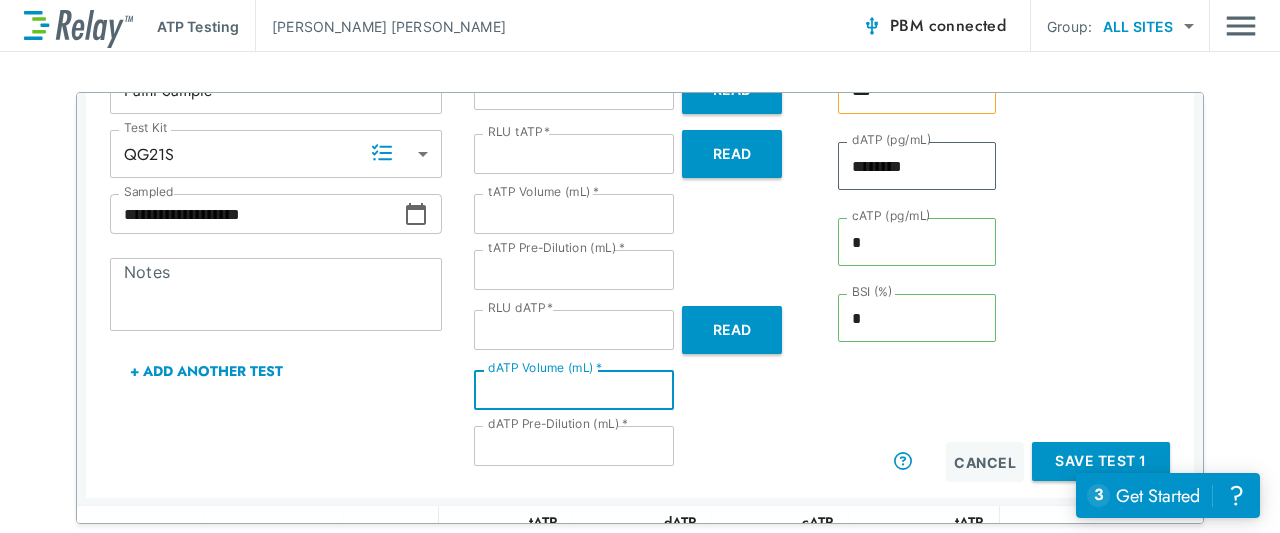 type on "********" 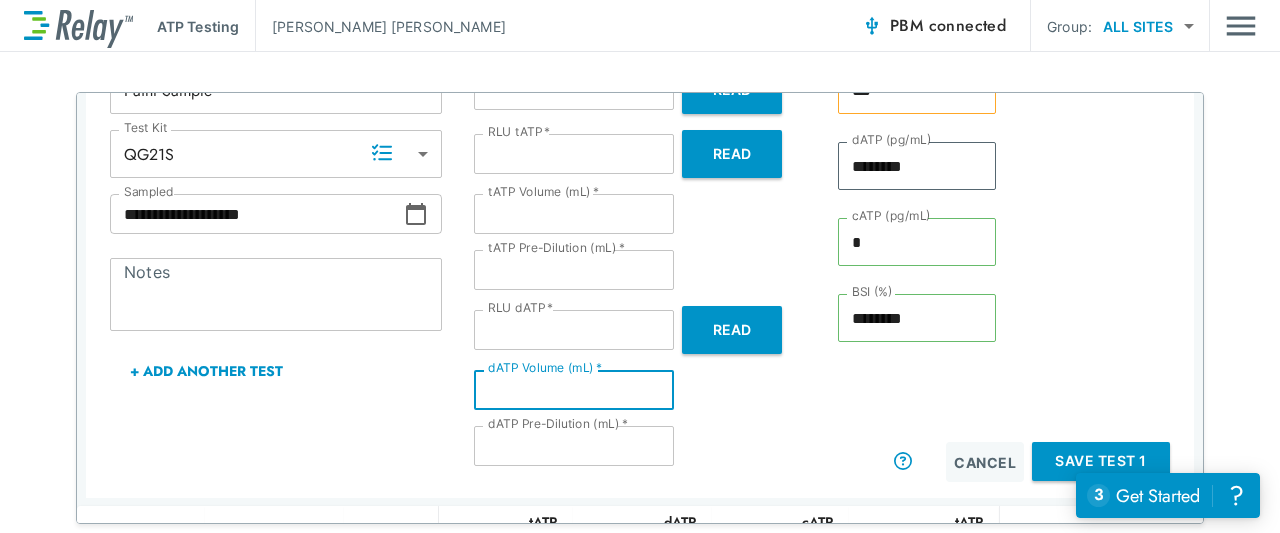 type on "***" 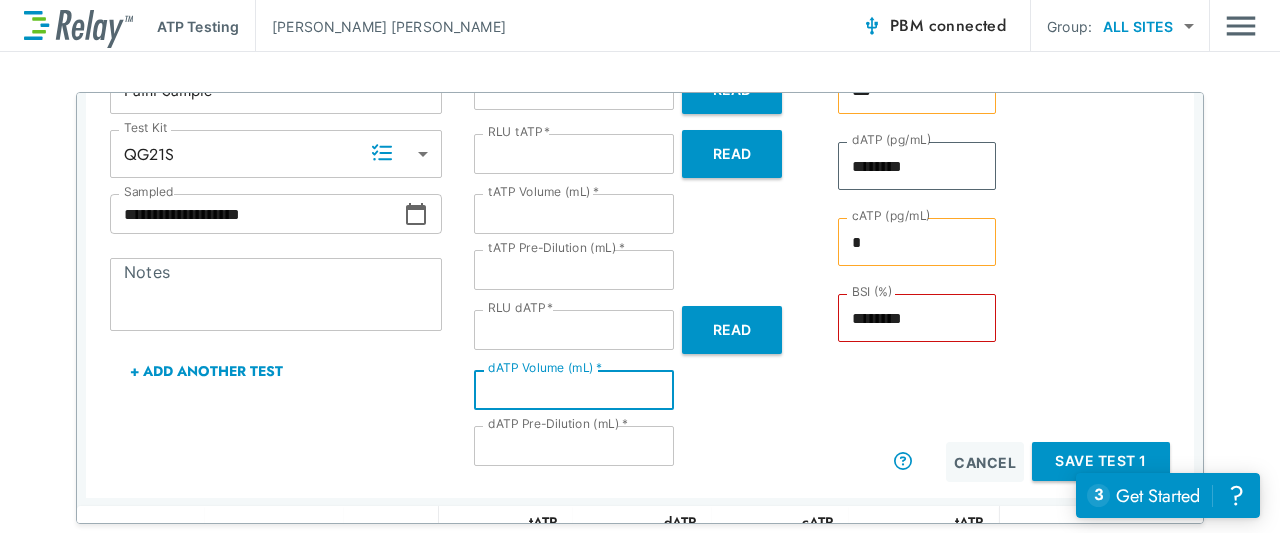 type on "***" 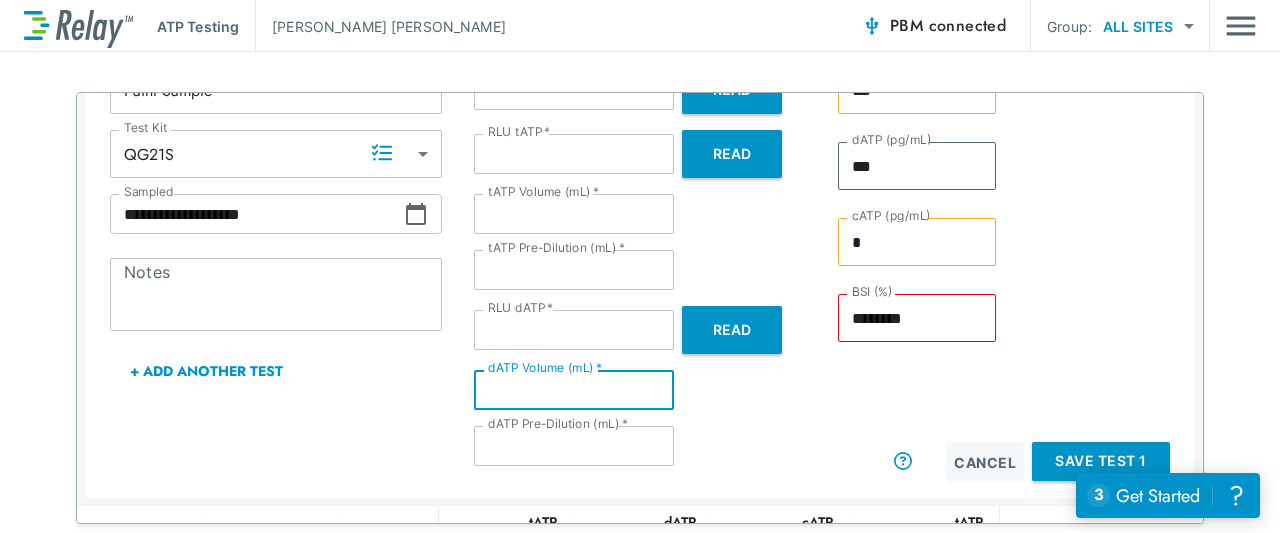 type on "***" 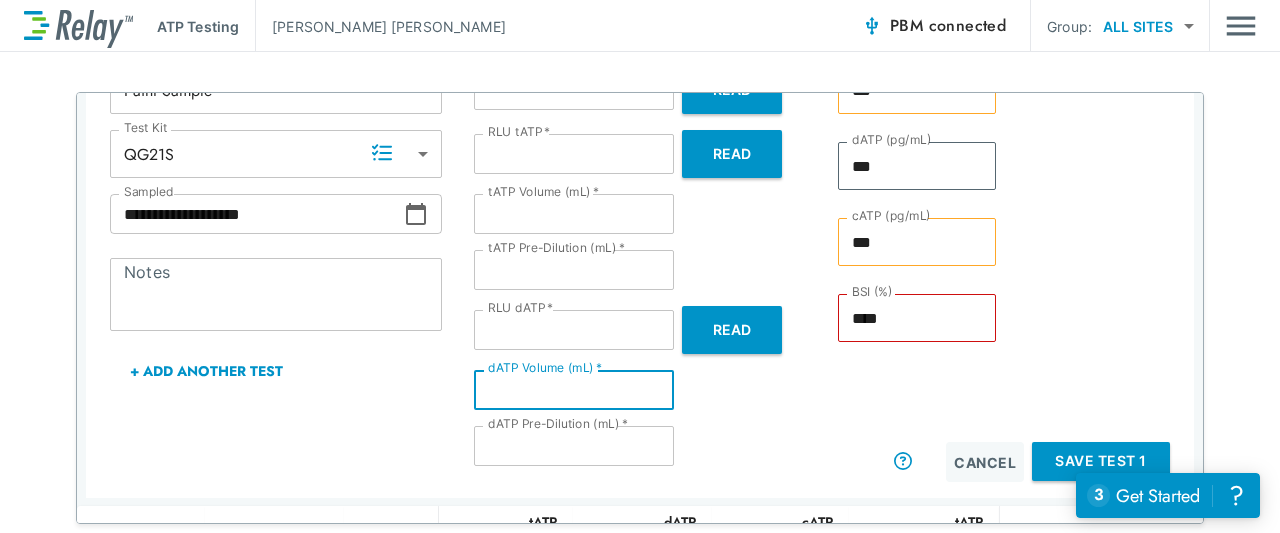 type on "***" 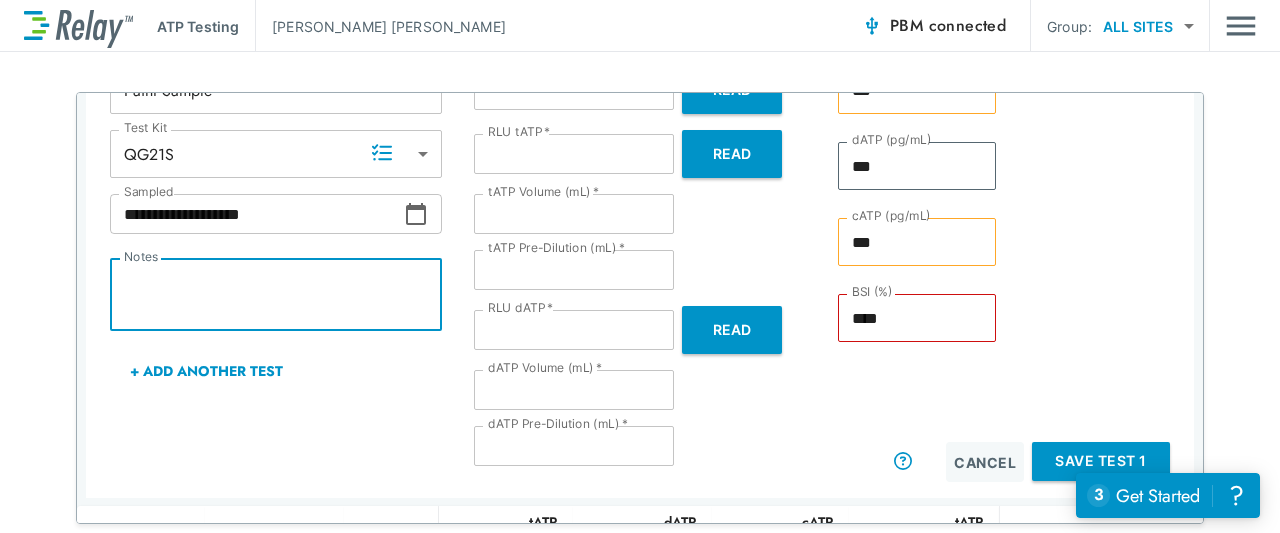 click on "Notes" at bounding box center (276, 295) 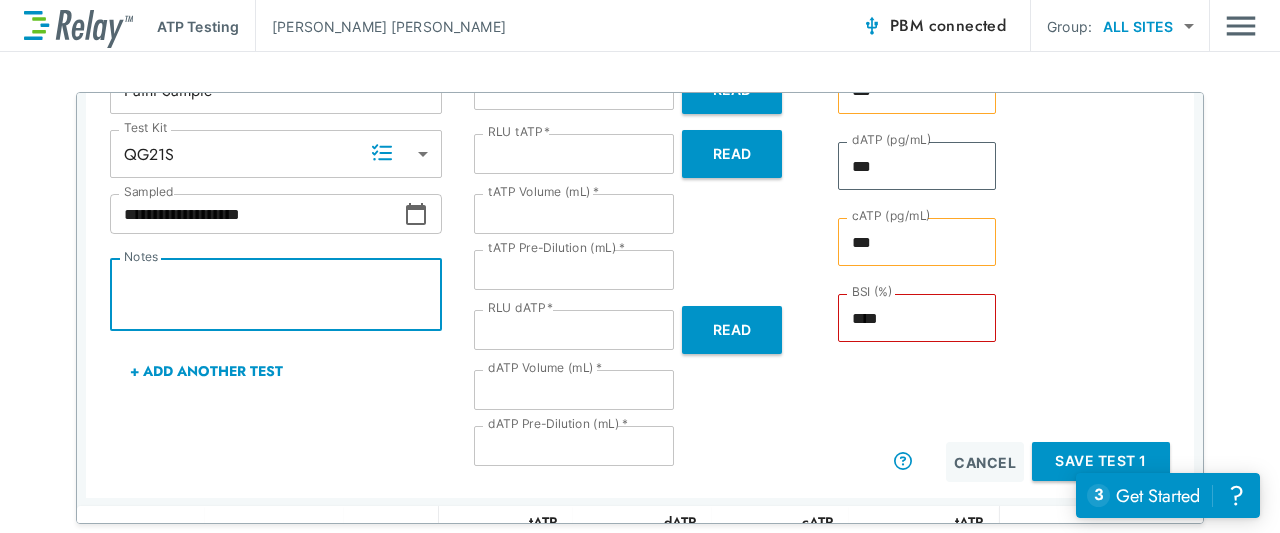 type on "*" 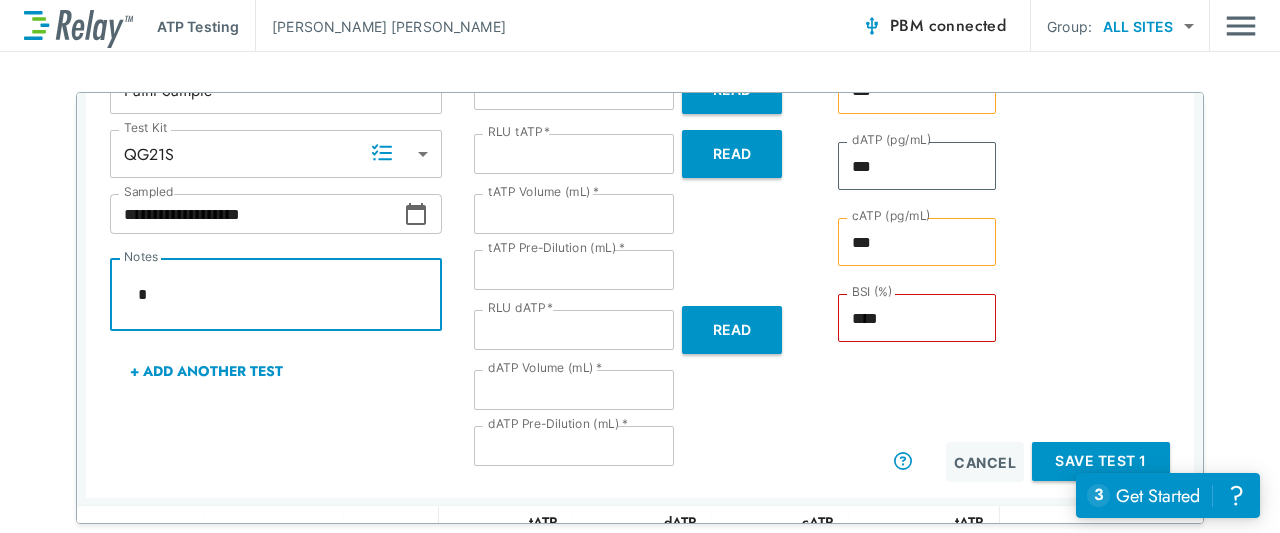 type on "*" 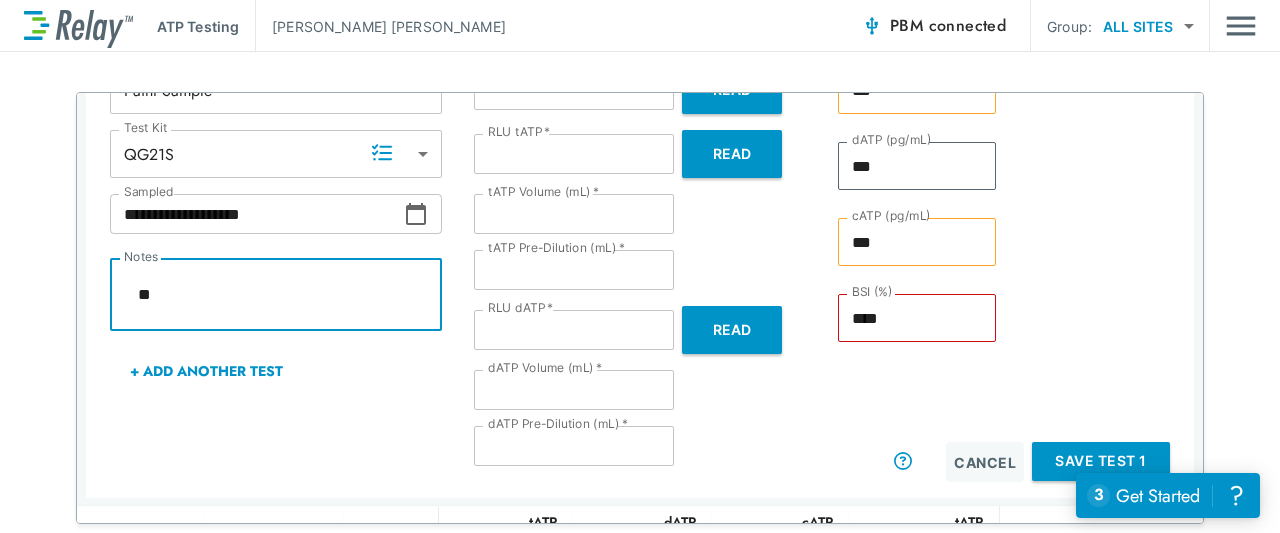 type on "*" 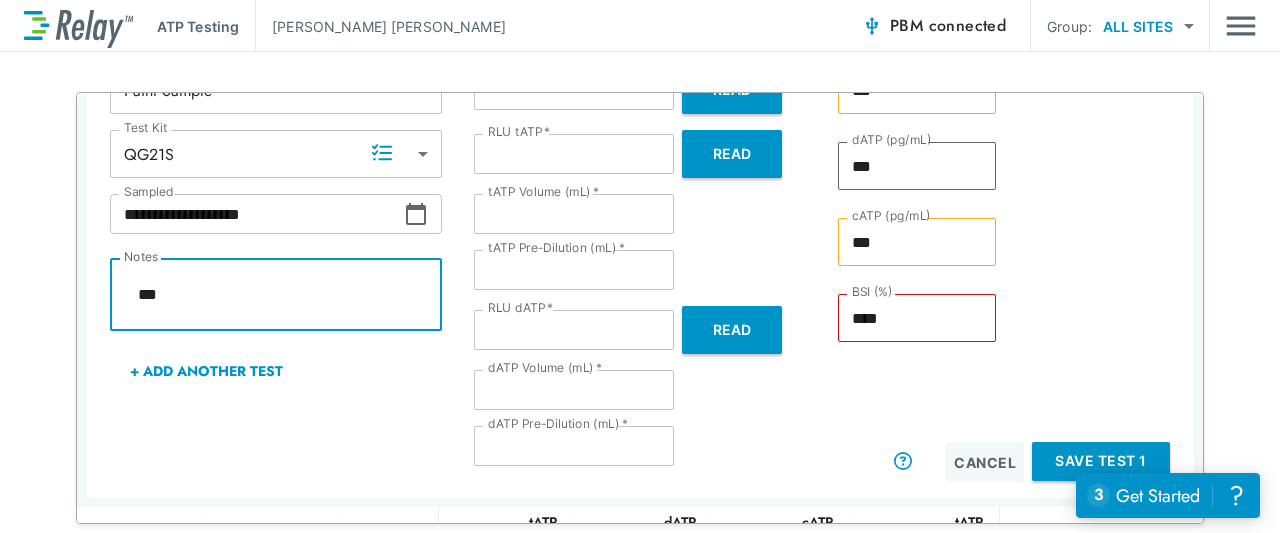type on "****" 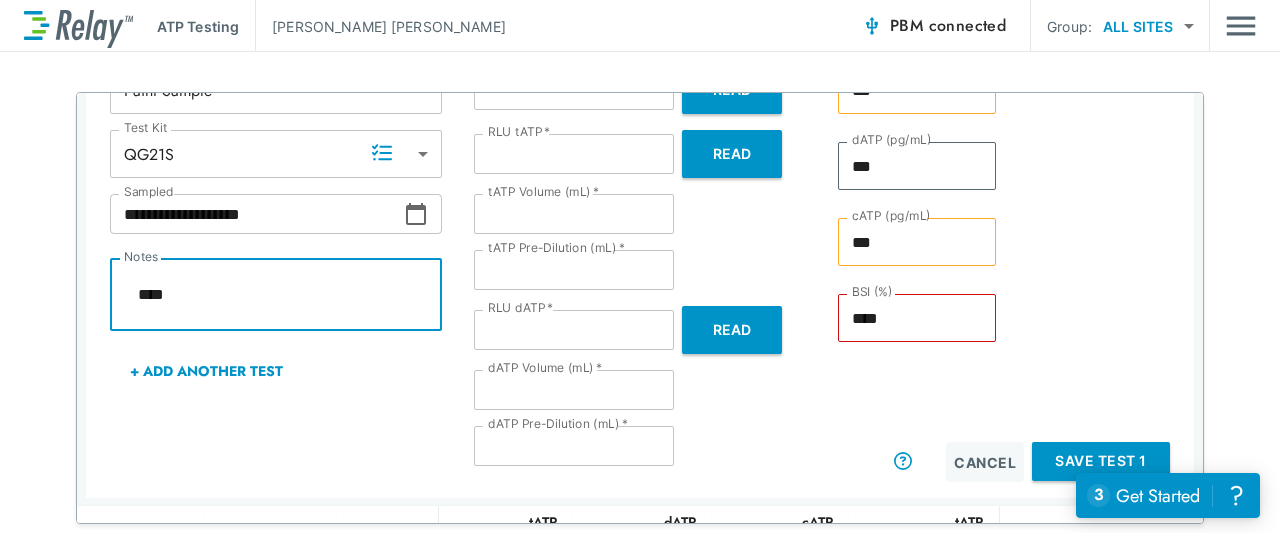 type on "*" 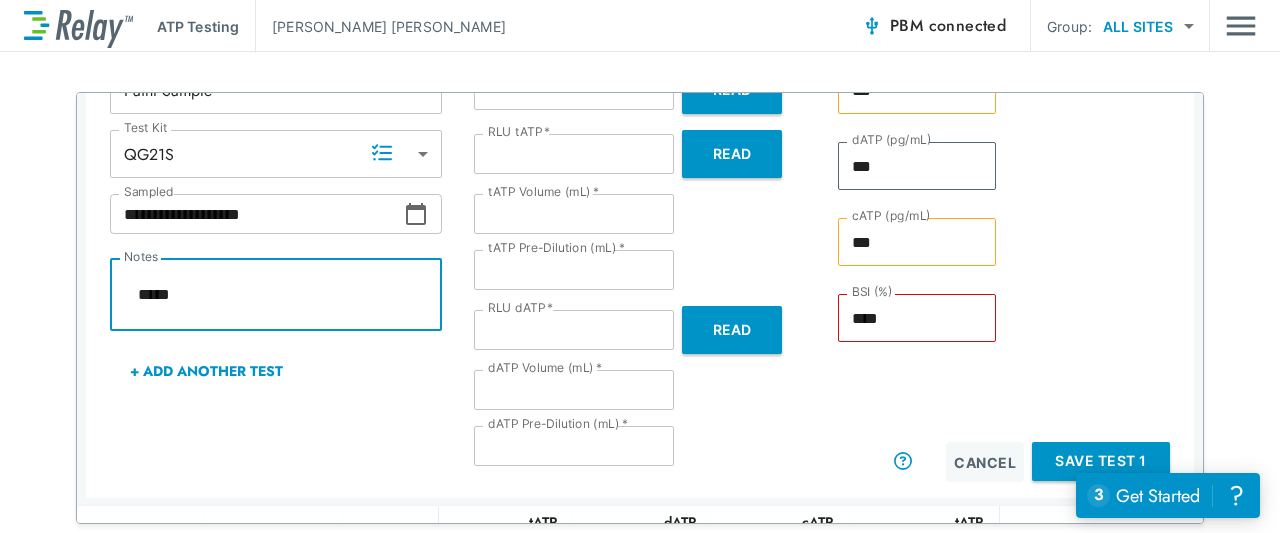 type on "*" 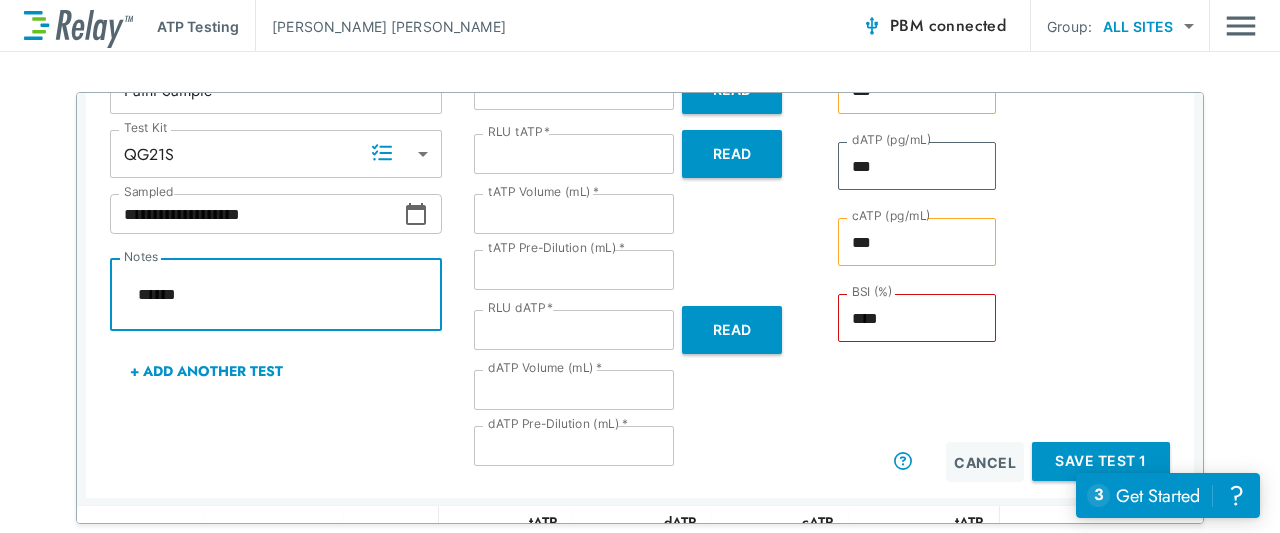 type on "*" 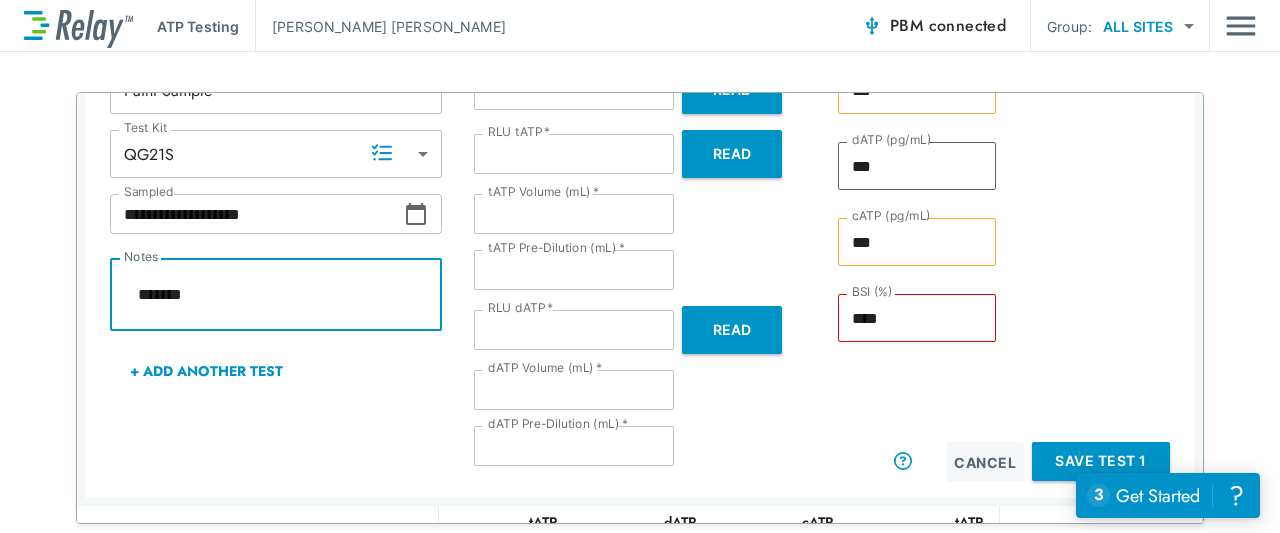 type on "*" 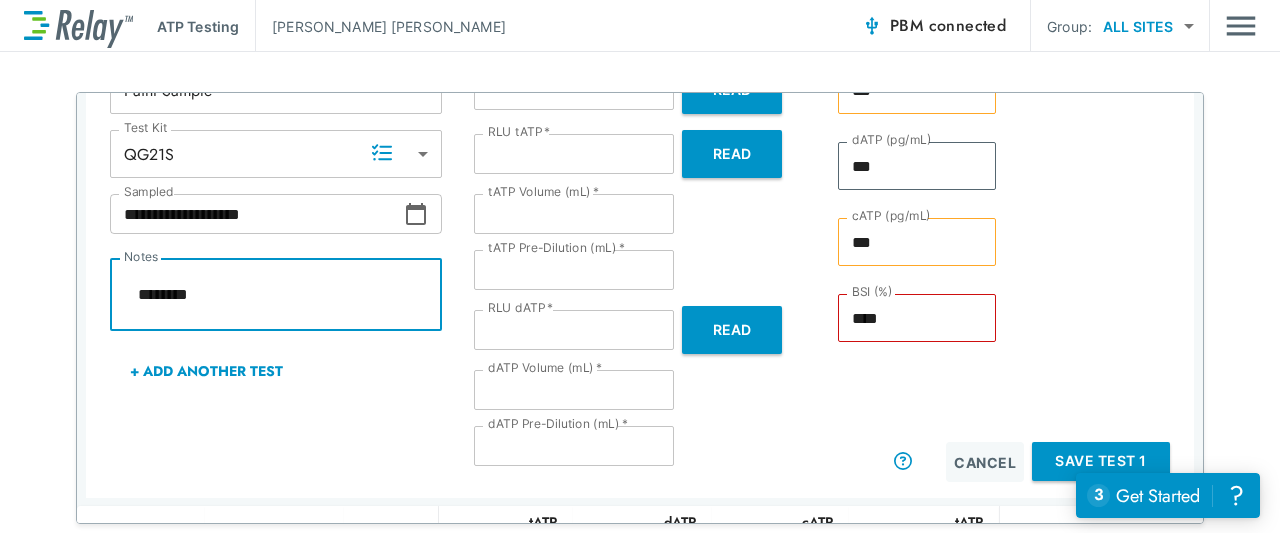 type on "*" 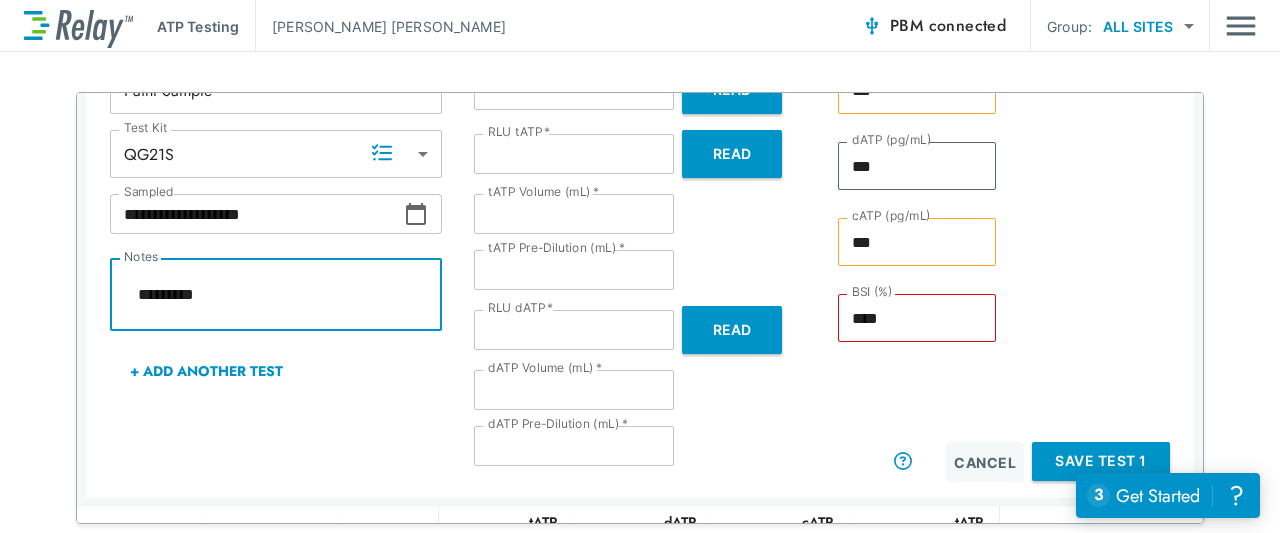 type on "*" 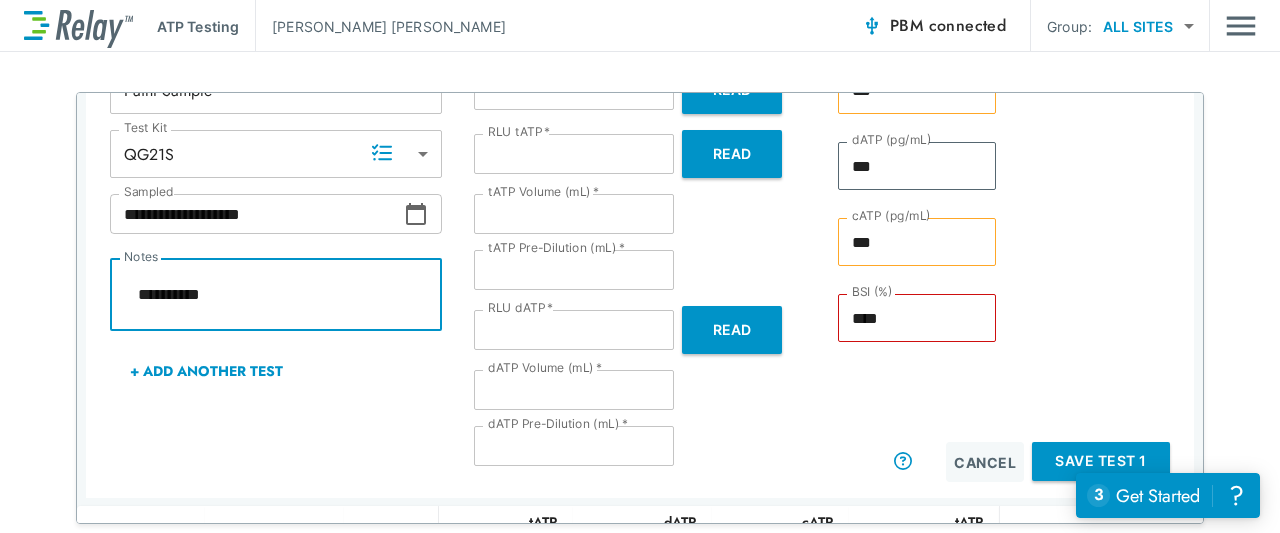 scroll, scrollTop: 14, scrollLeft: 0, axis: vertical 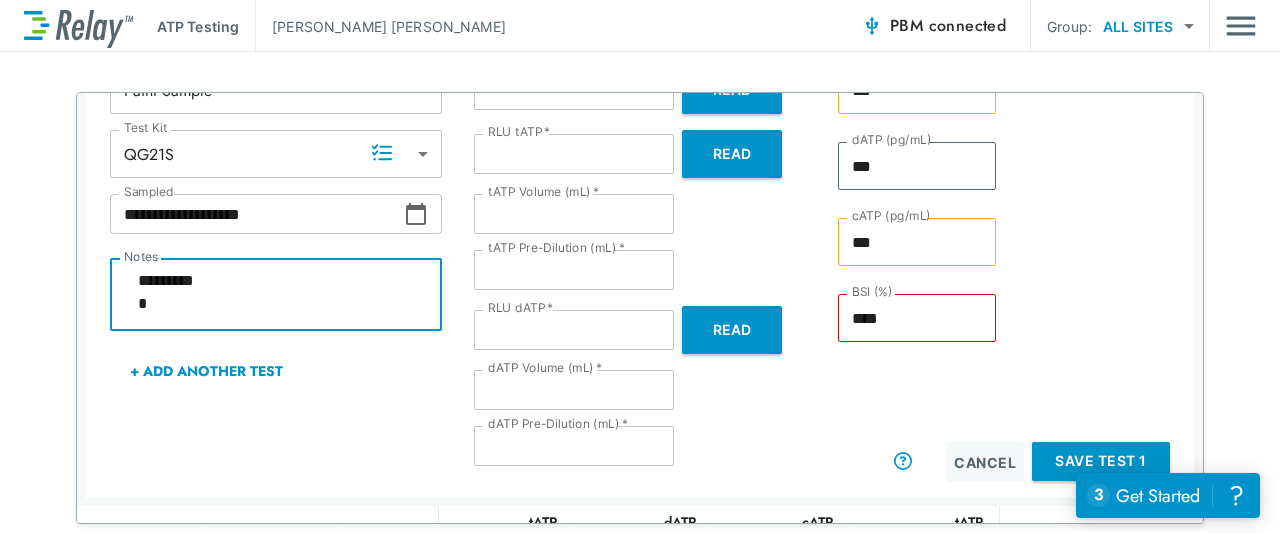 type on "*" 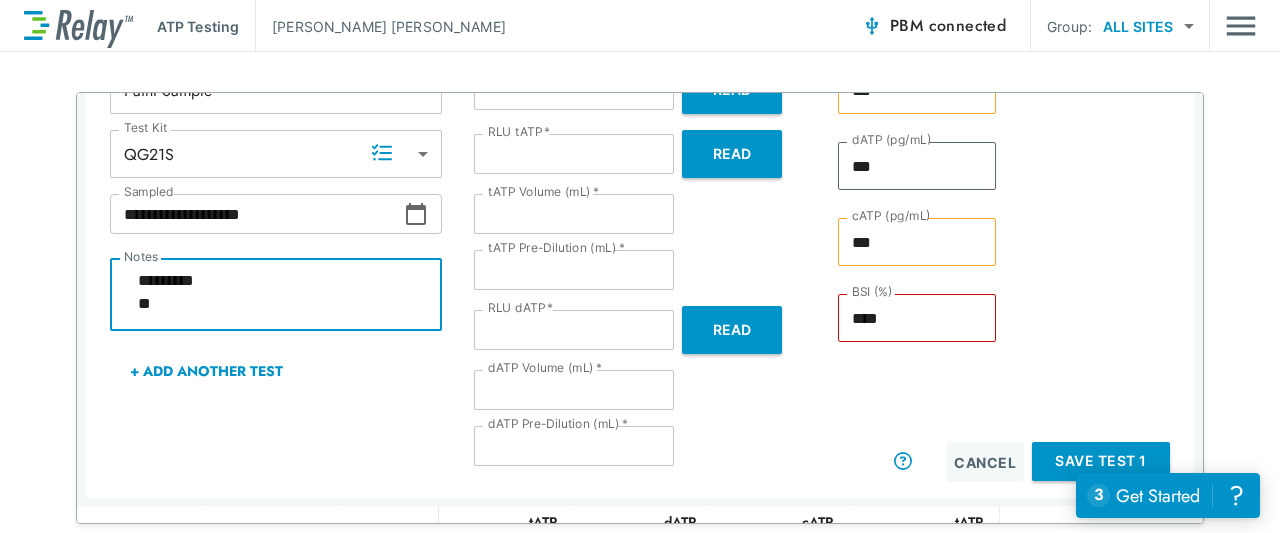 type on "*" 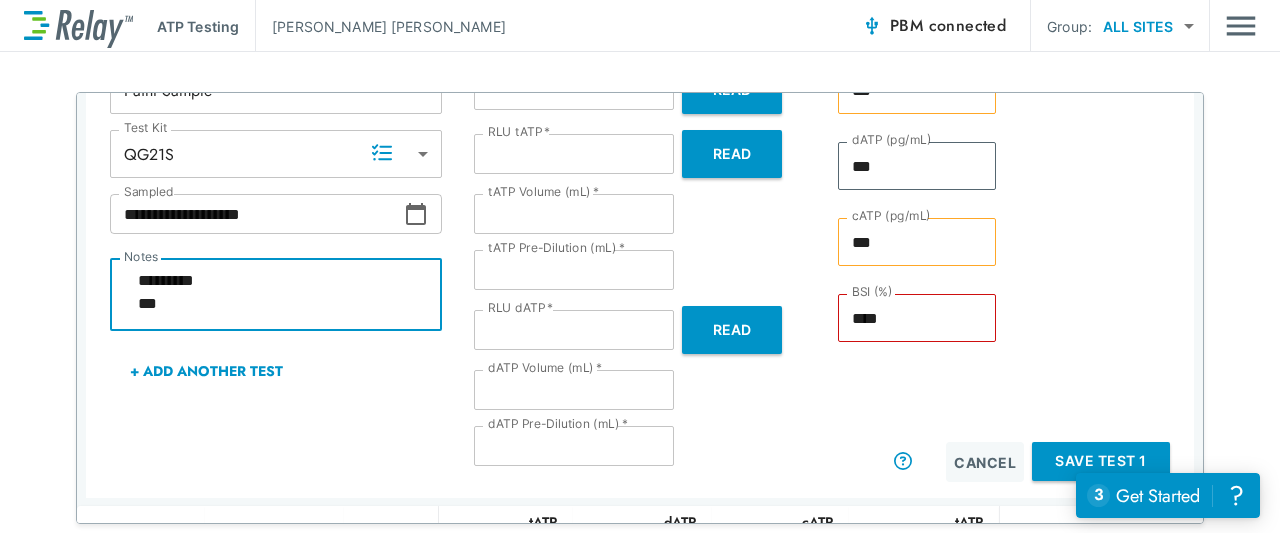 type on "*" 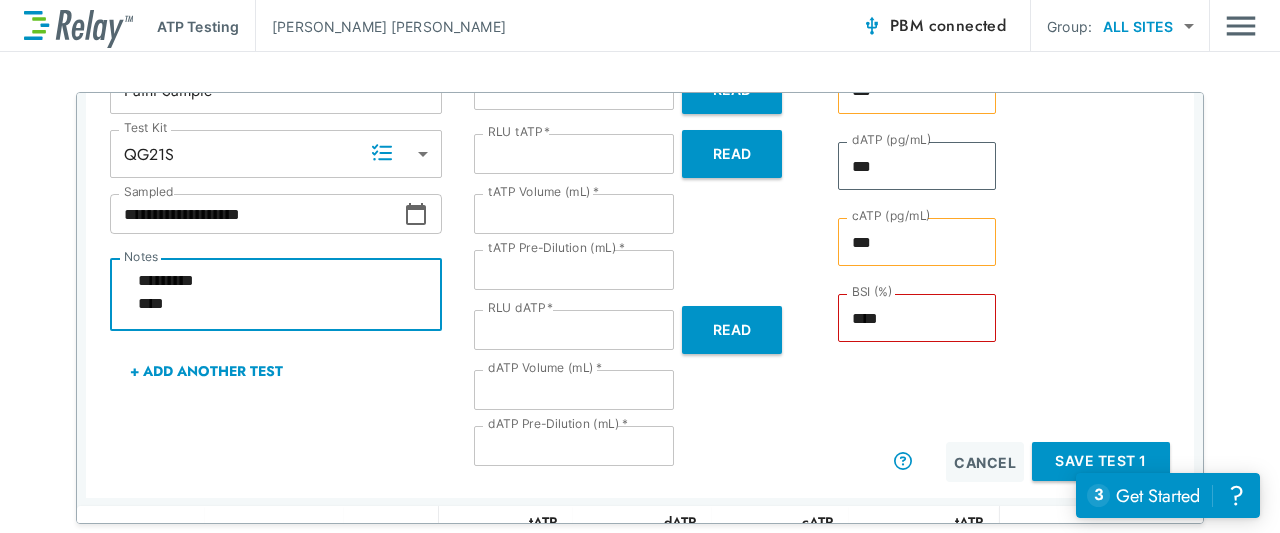 type on "*" 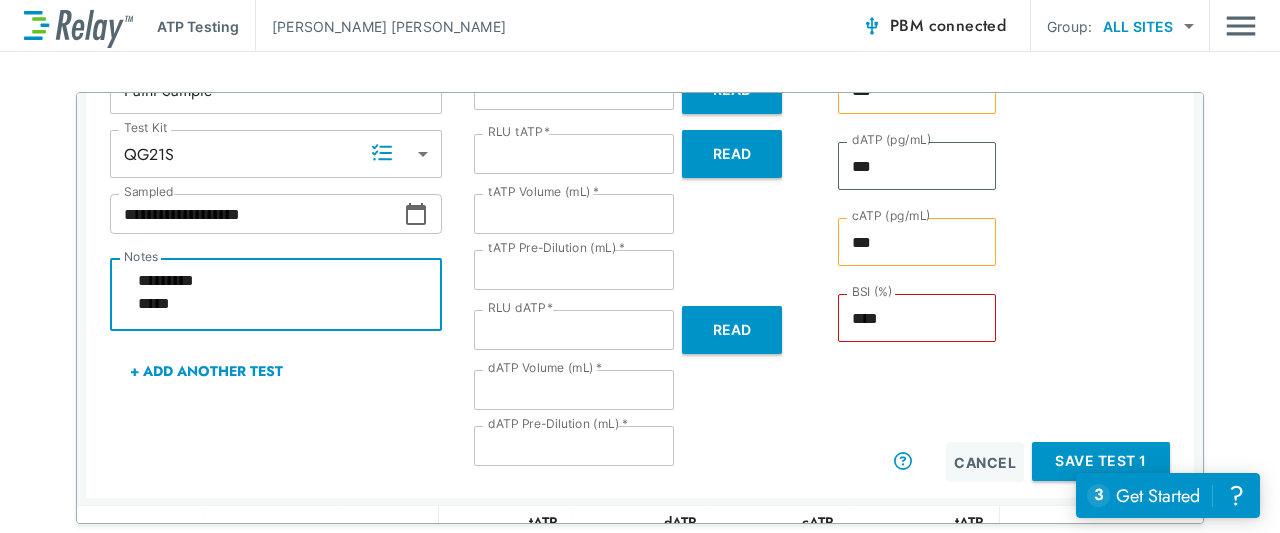 type on "*" 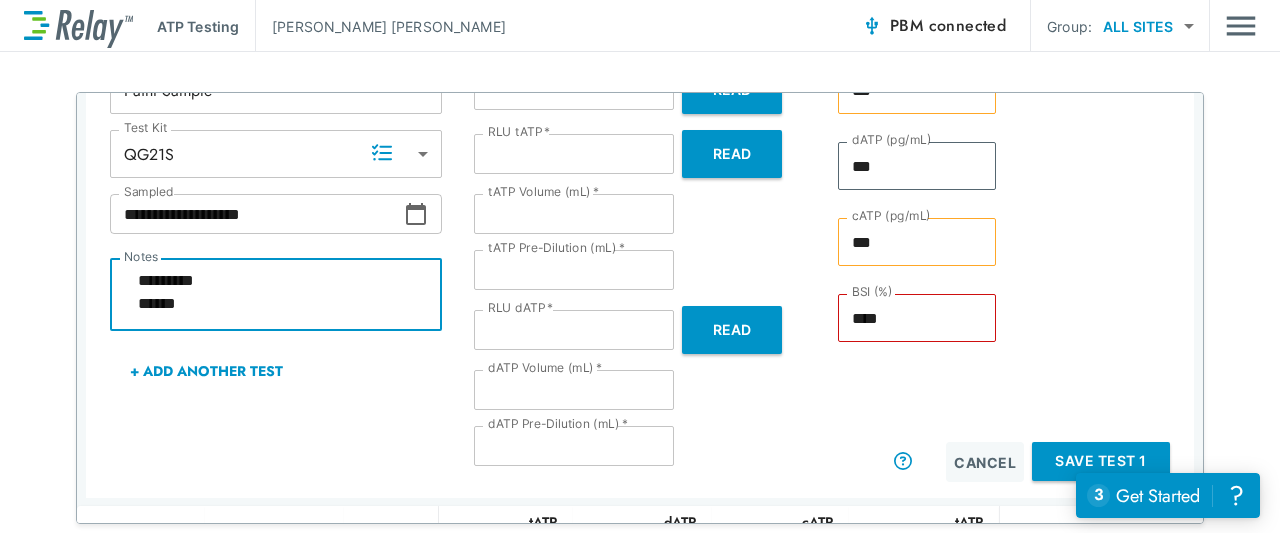 type on "*********
*******" 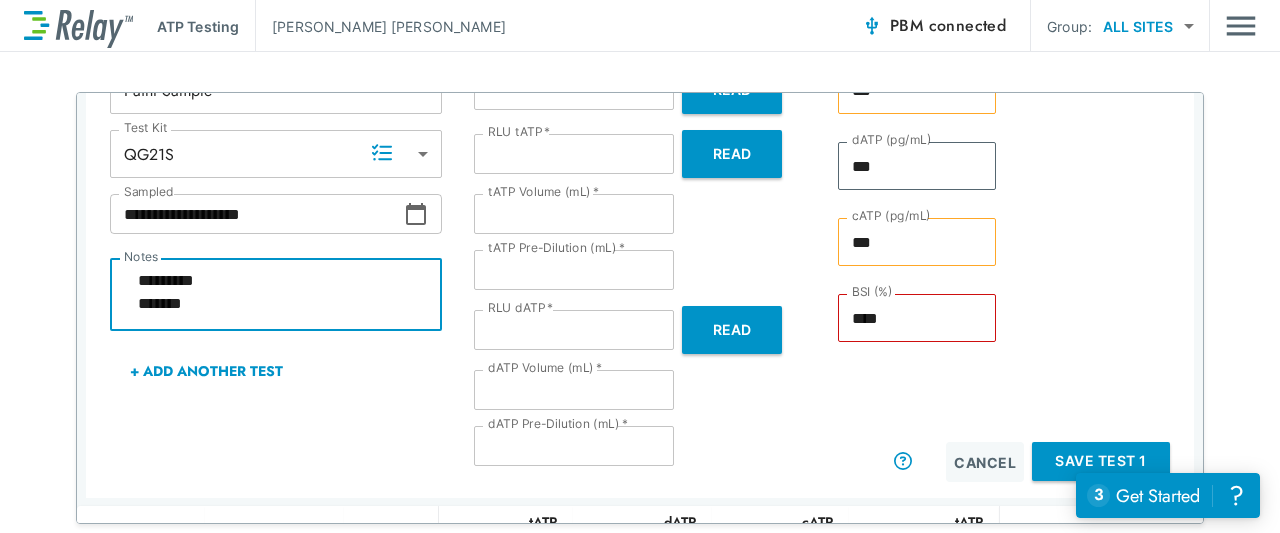 type on "*********
********" 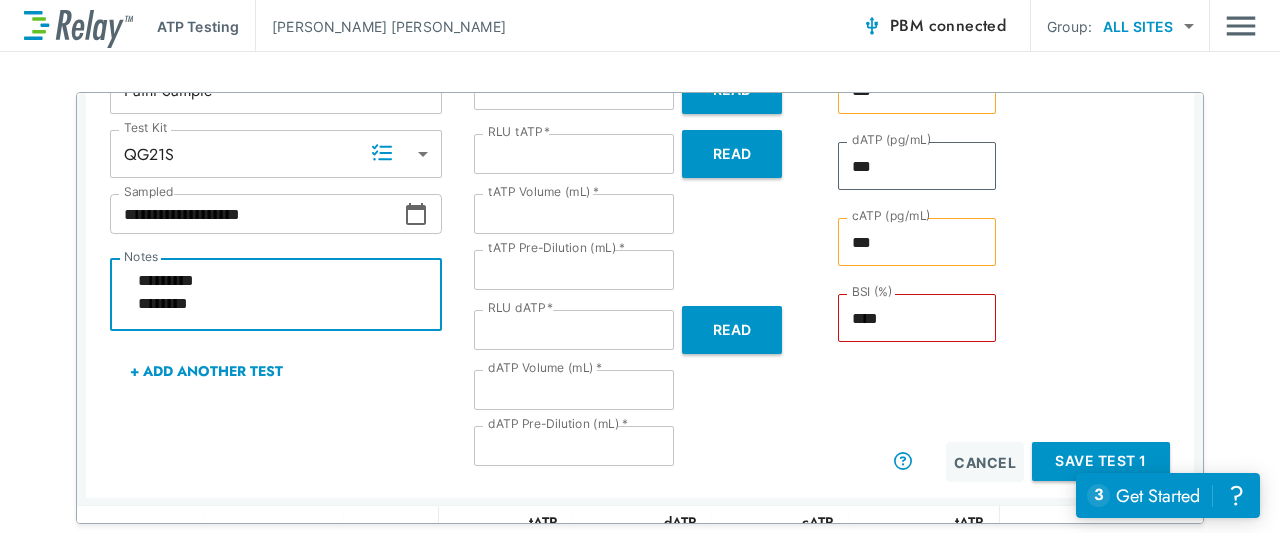 type on "*" 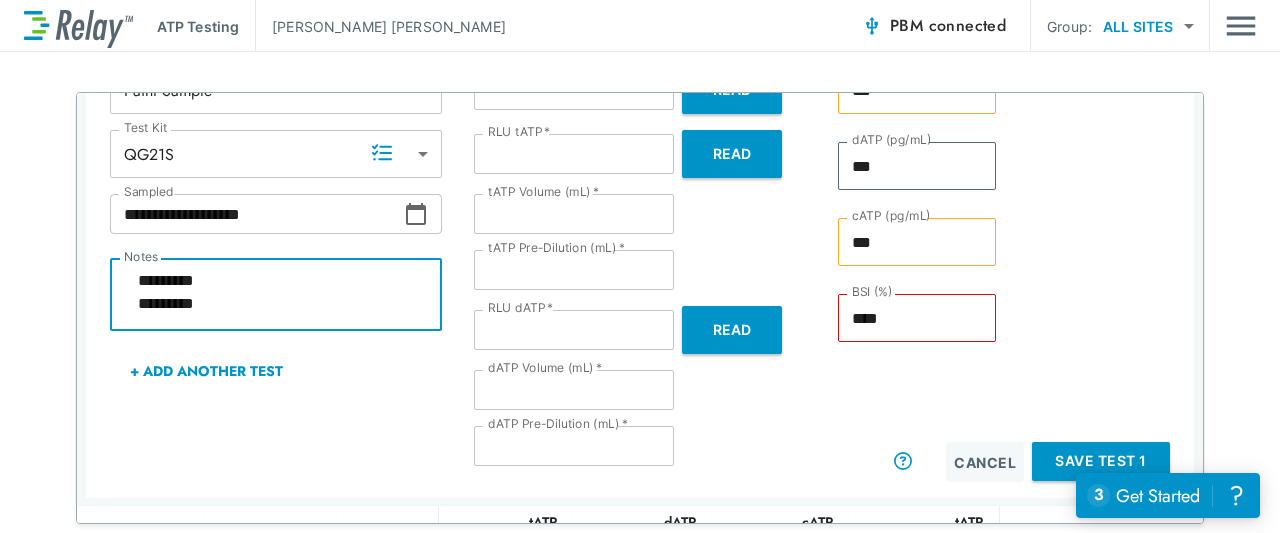 type on "*" 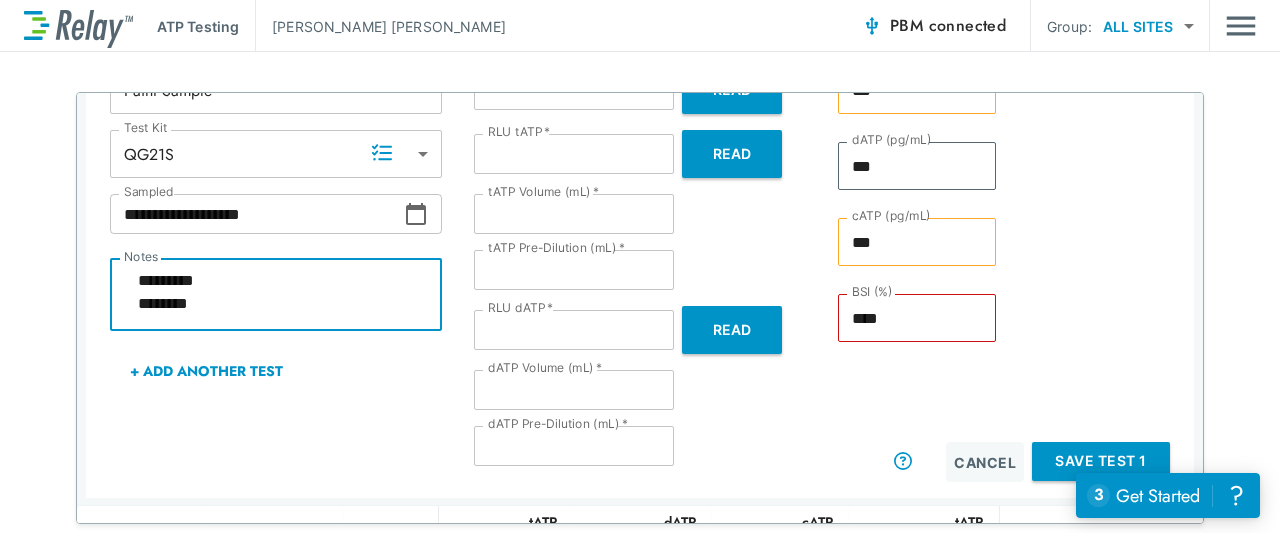 type on "*" 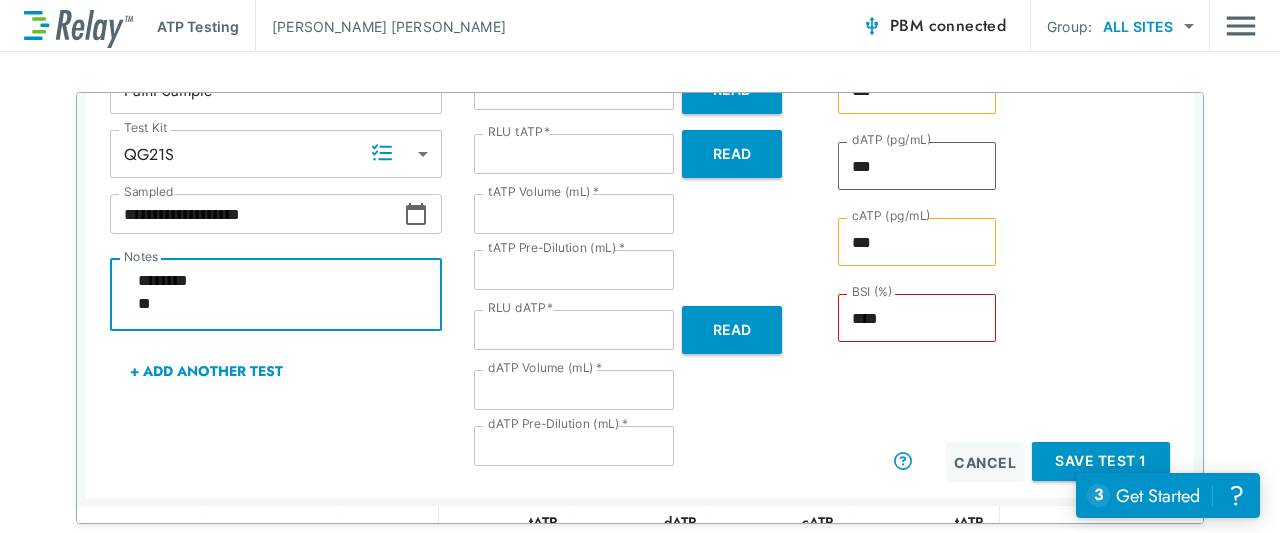 type on "*********
********
**" 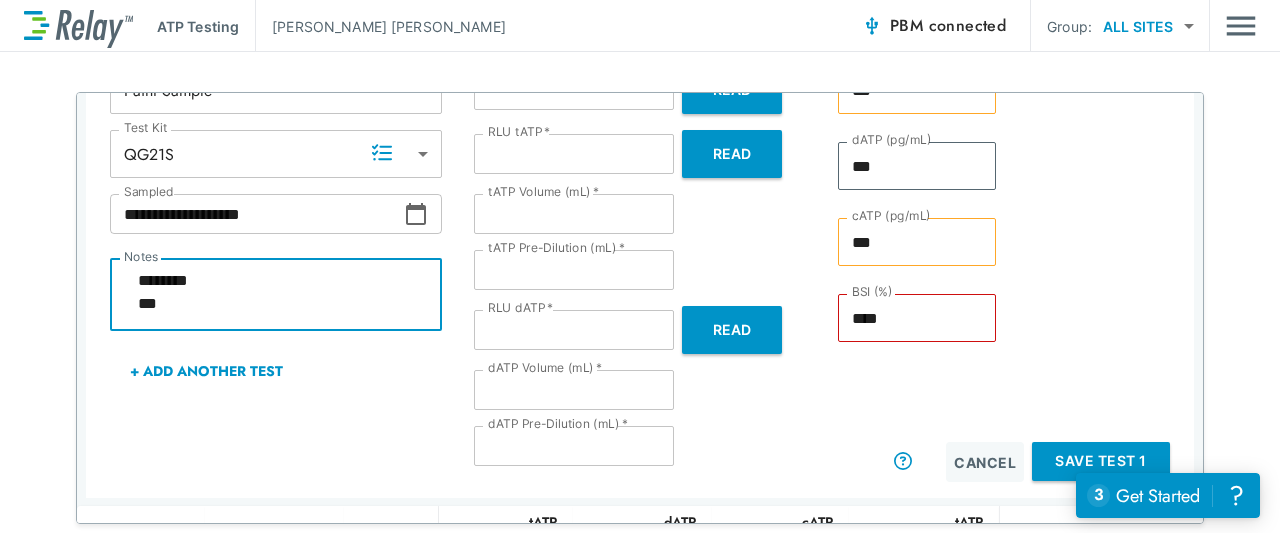 type on "*********
********
****" 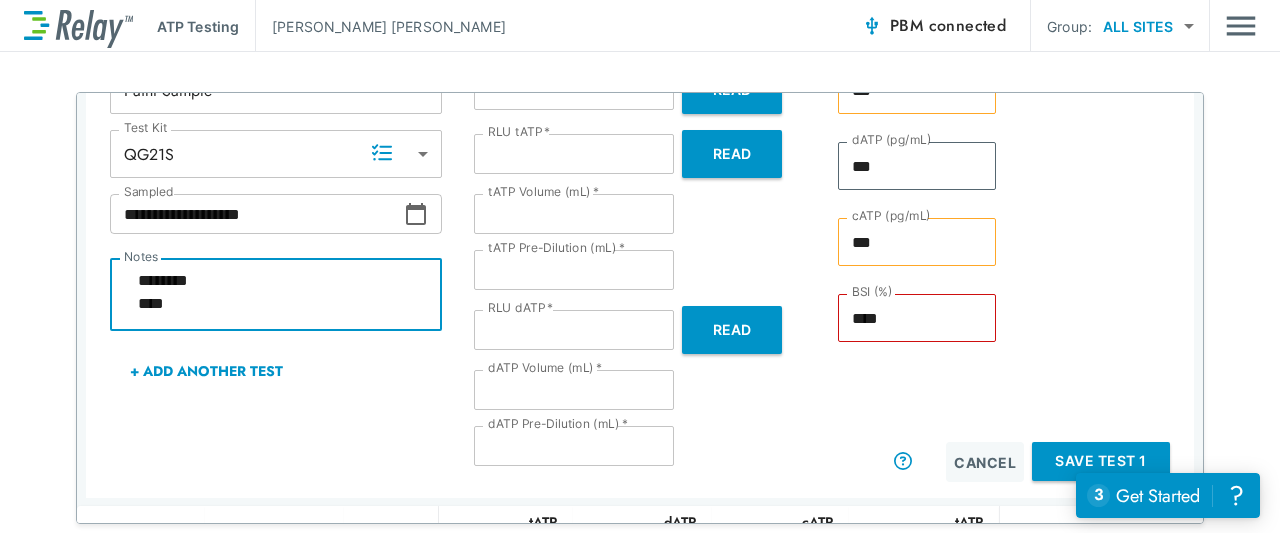 type on "*" 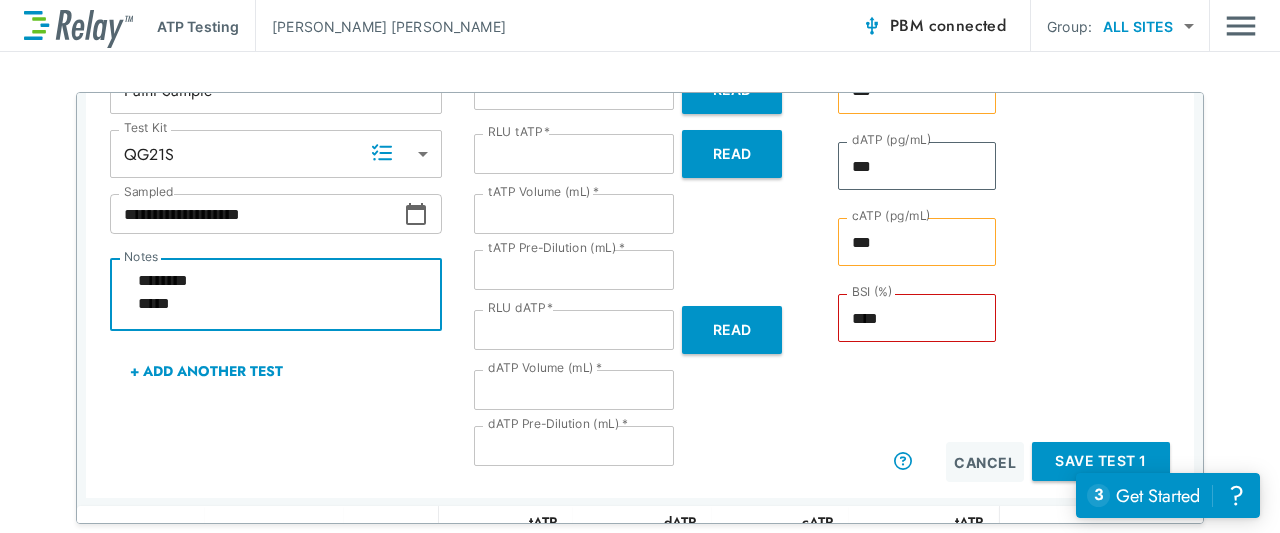 type on "*" 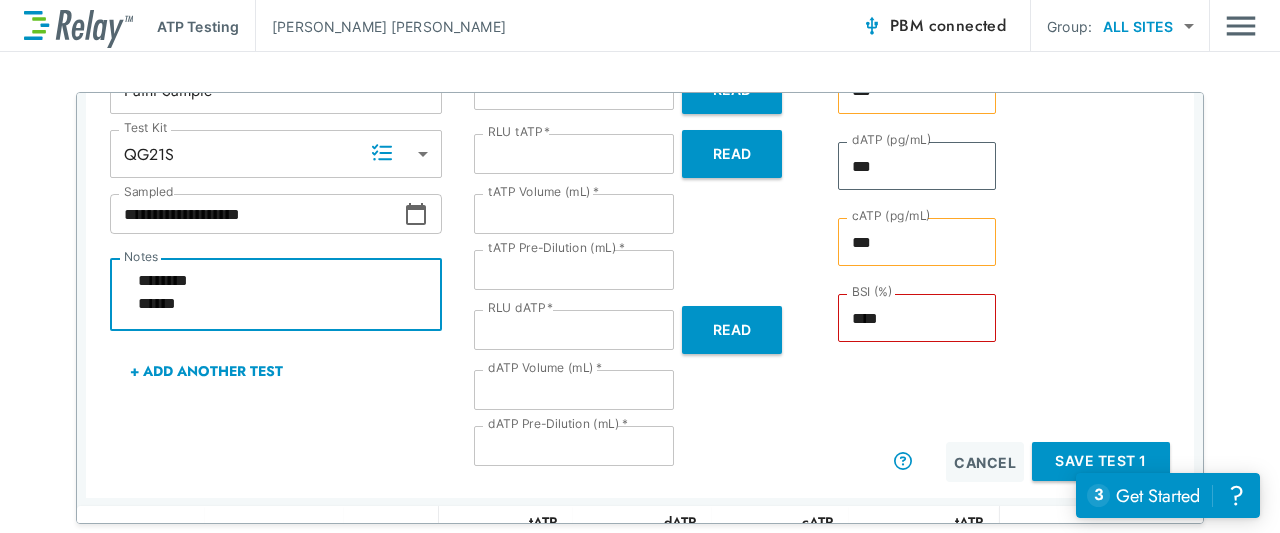 type on "*" 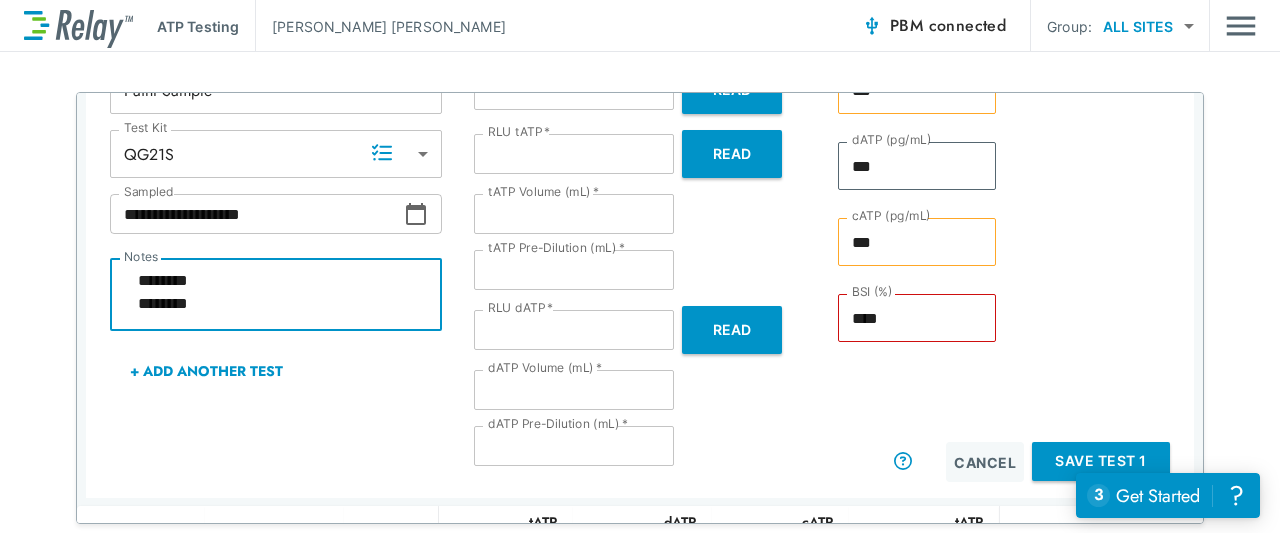 type on "*********
********
*********" 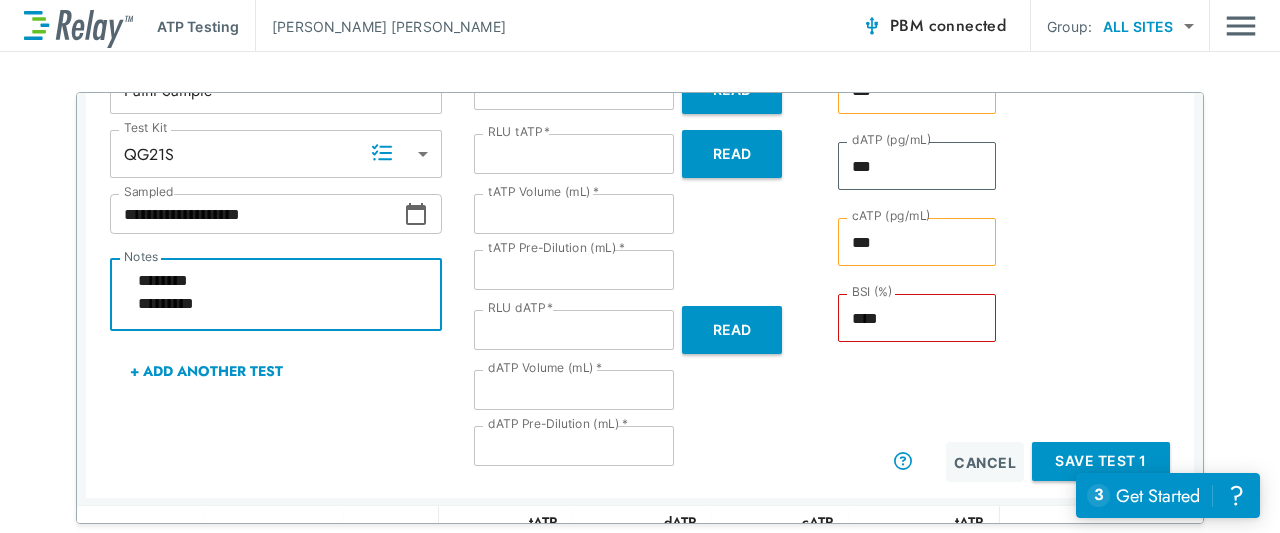 type on "**********" 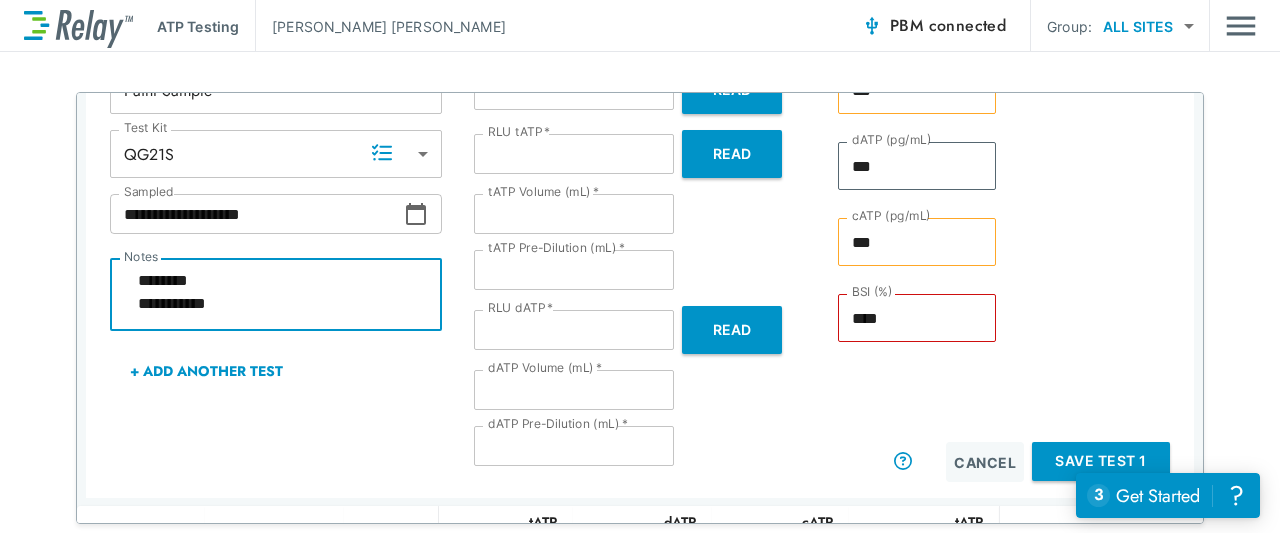type on "**********" 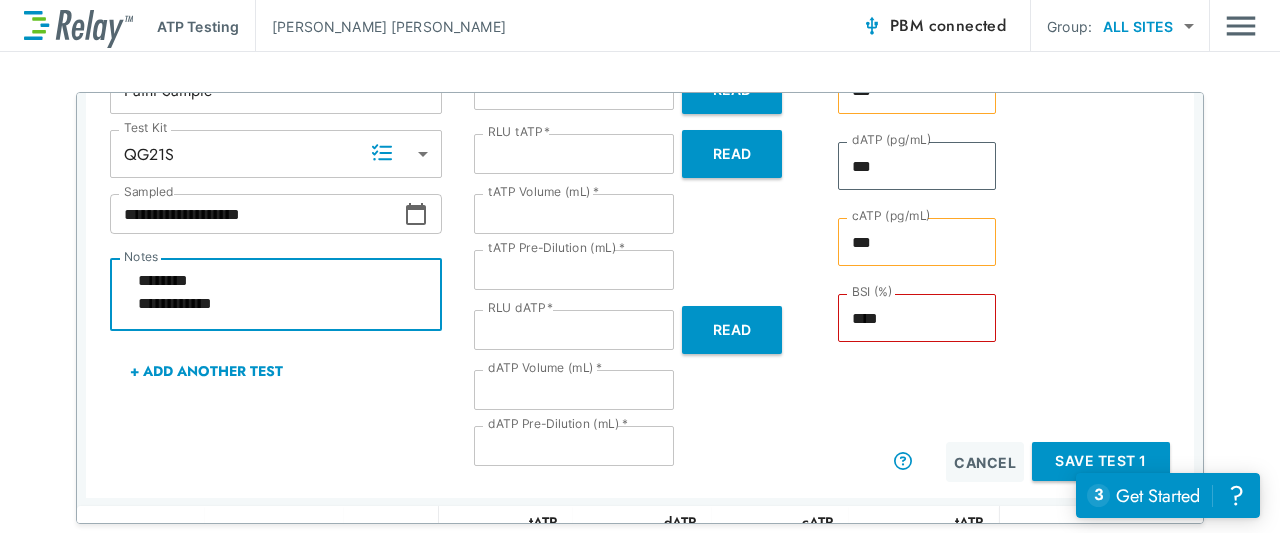 type on "**********" 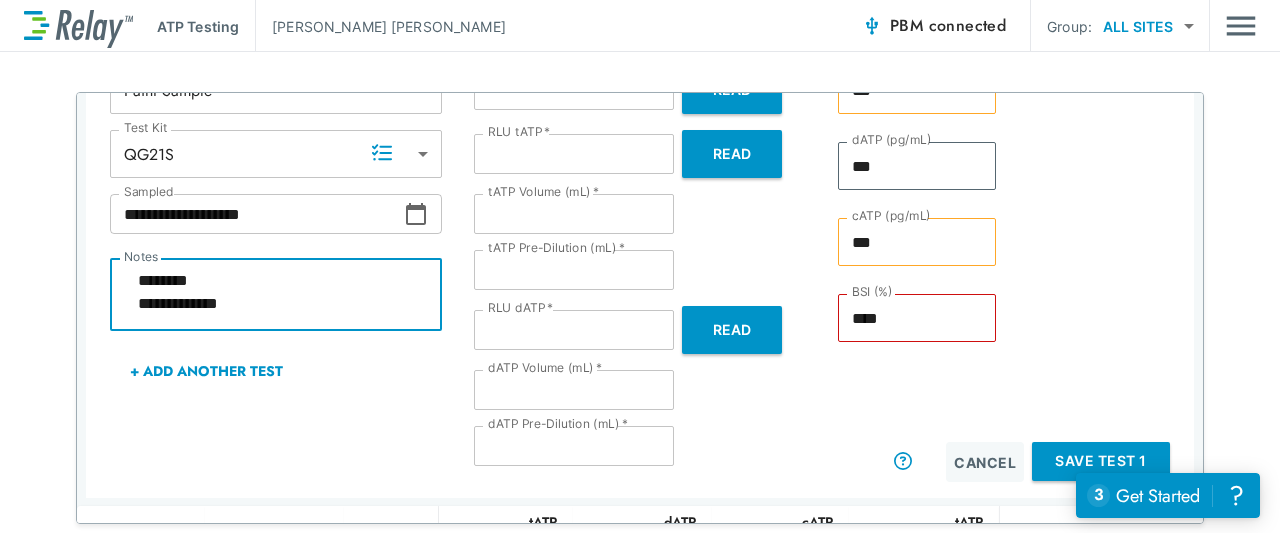 type on "*" 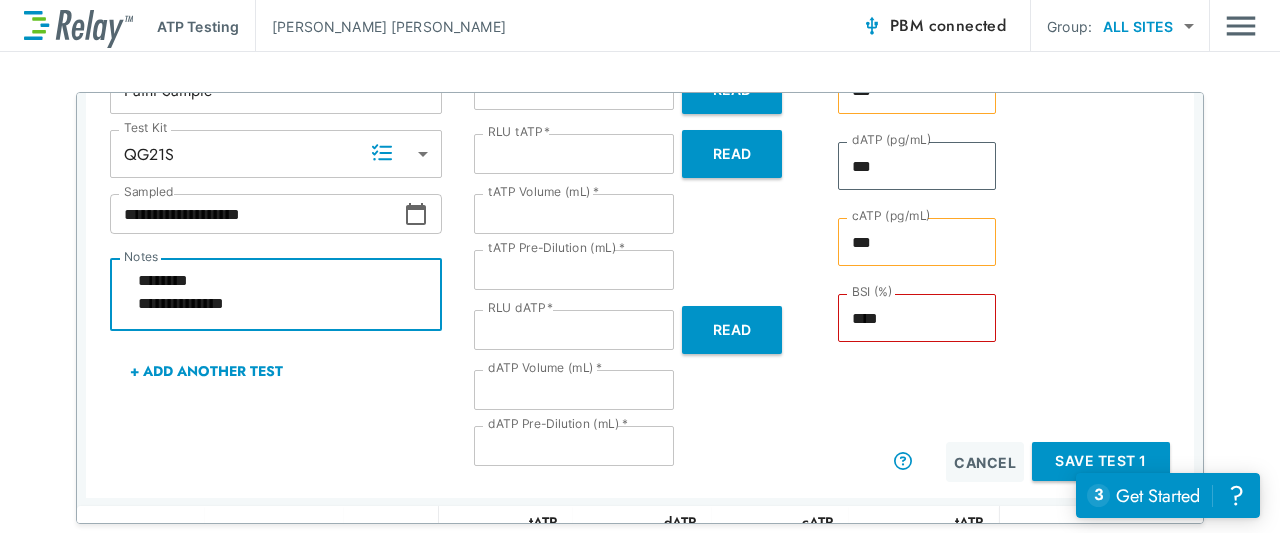 type on "*" 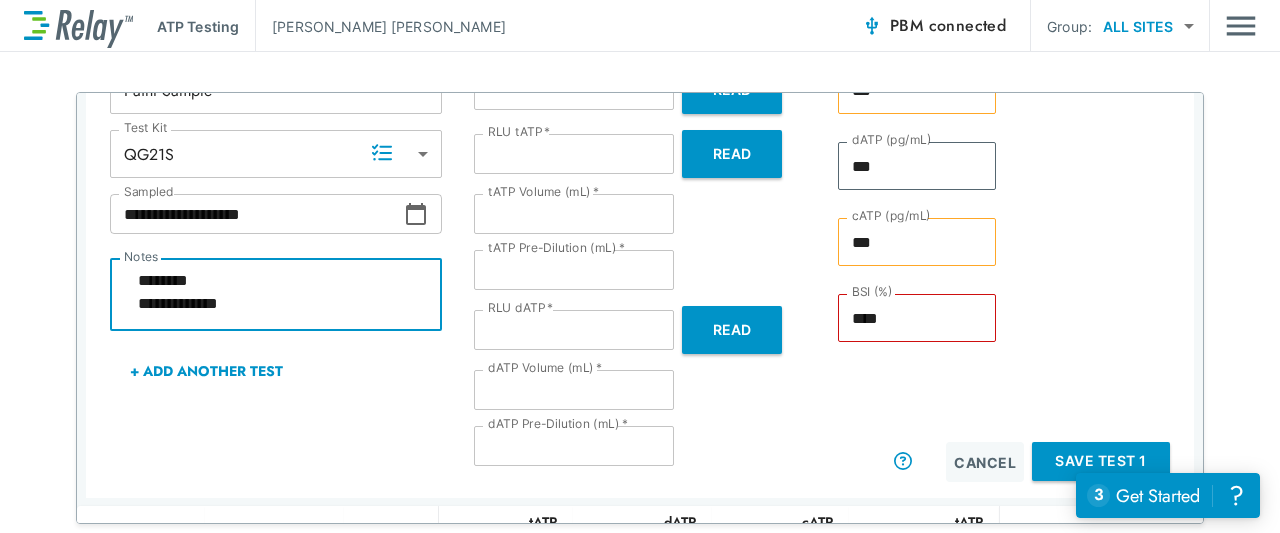 type on "**********" 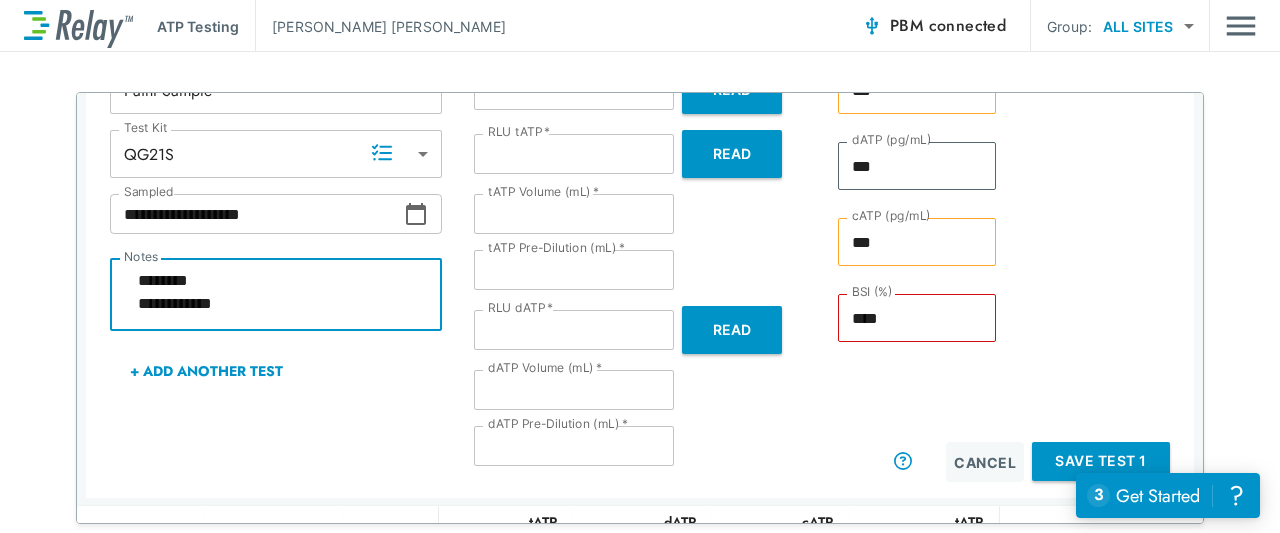 type on "*" 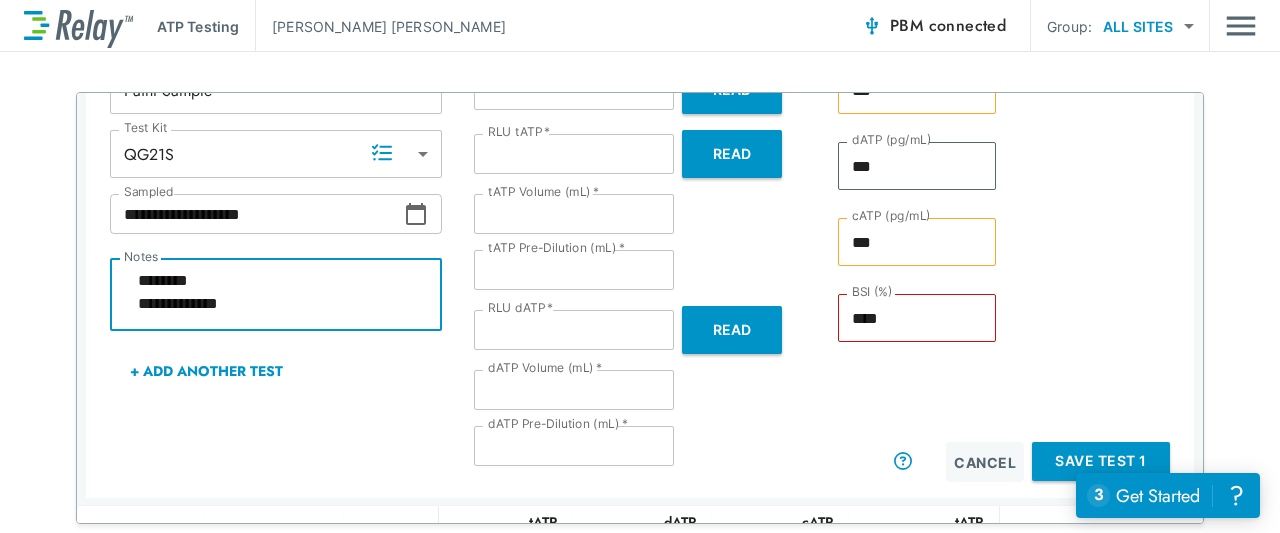 type on "*" 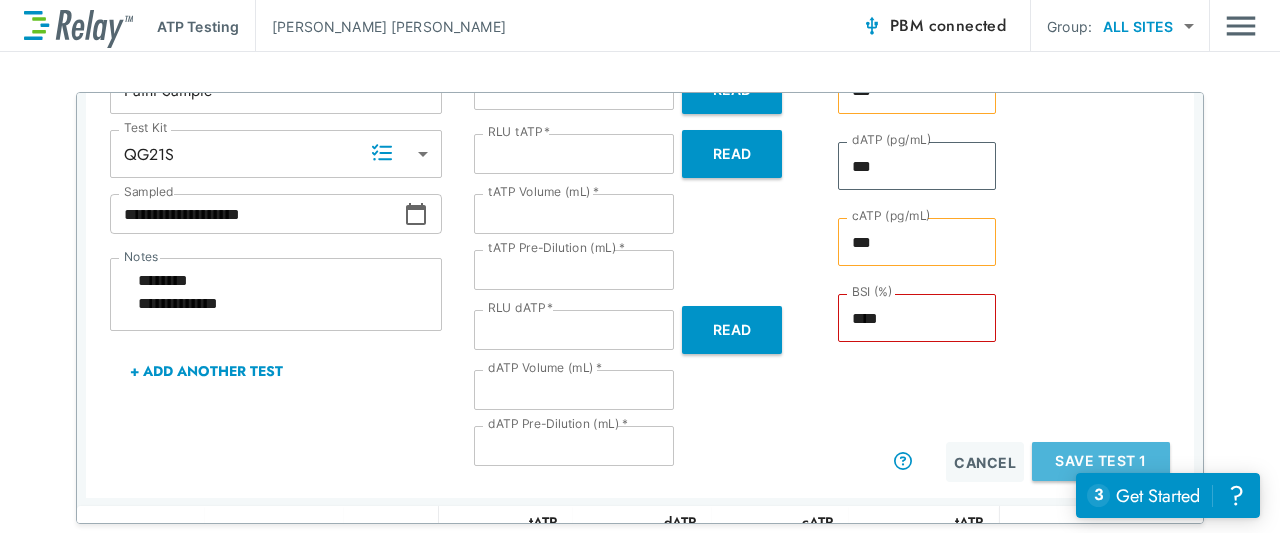 click on "Save Test 1" at bounding box center (1101, 461) 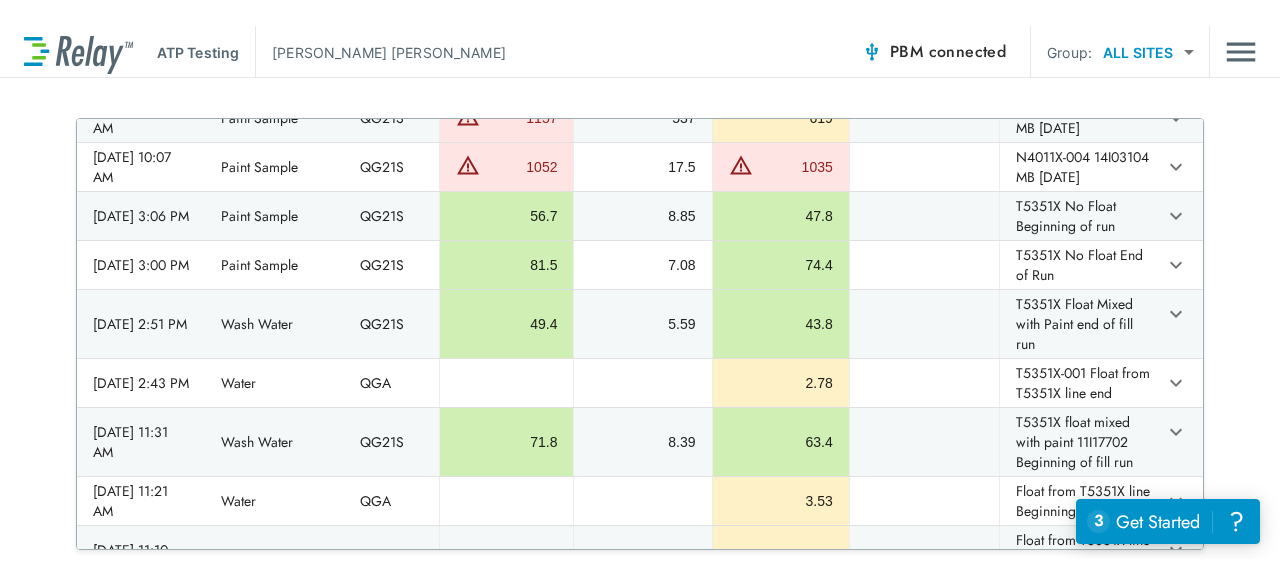 scroll, scrollTop: 1, scrollLeft: 0, axis: vertical 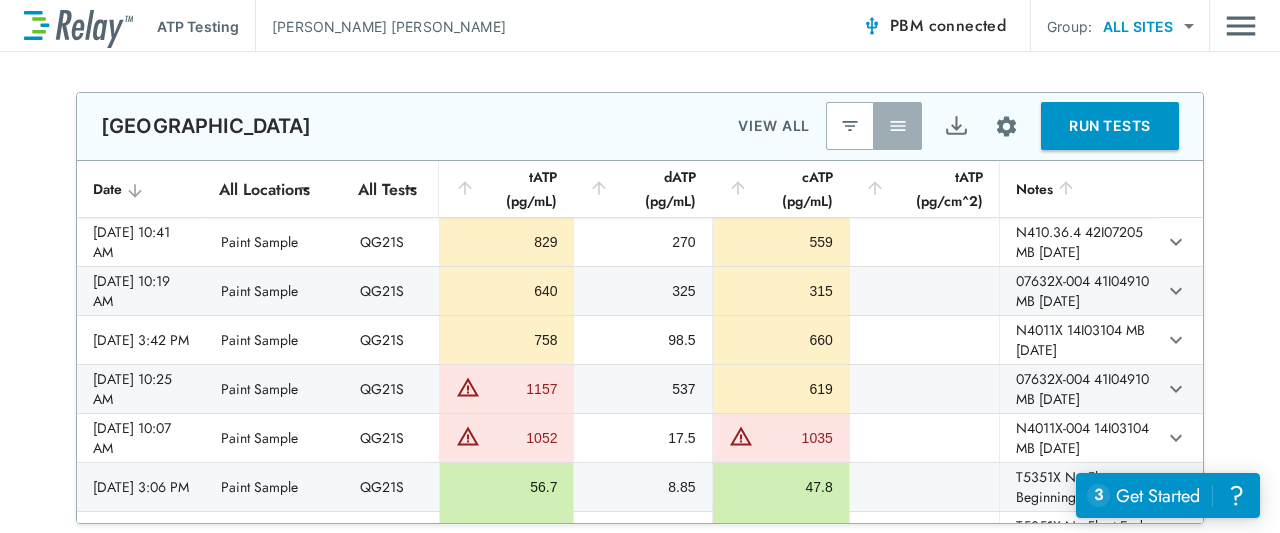 click on "PBM   connected" at bounding box center [934, 26] 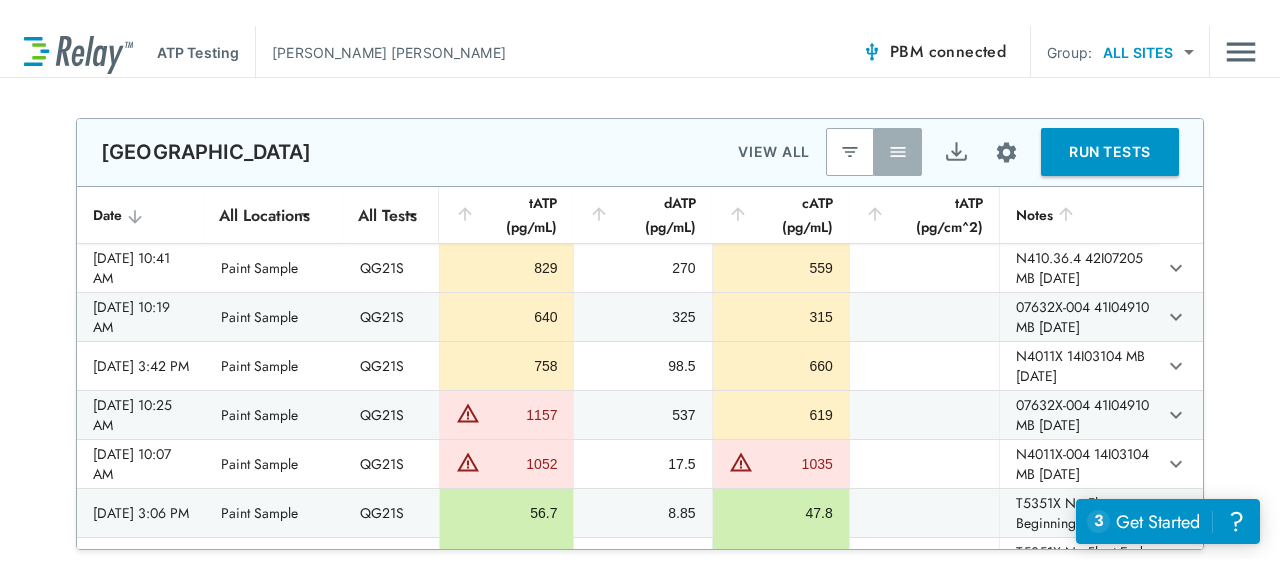 scroll, scrollTop: 1, scrollLeft: 0, axis: vertical 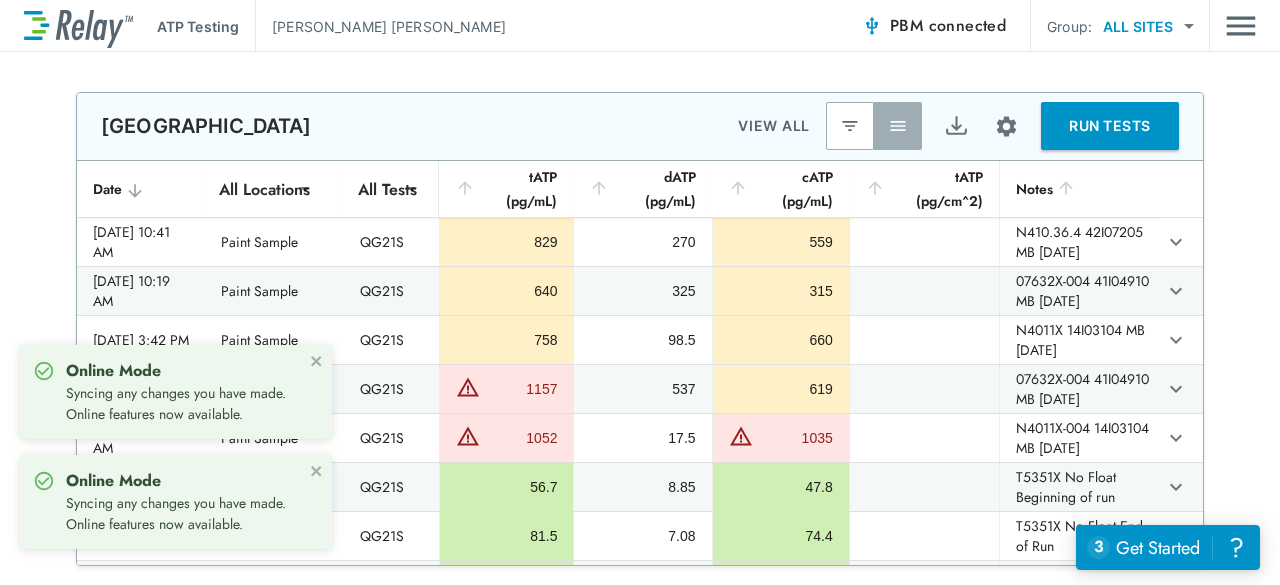 type on "*" 